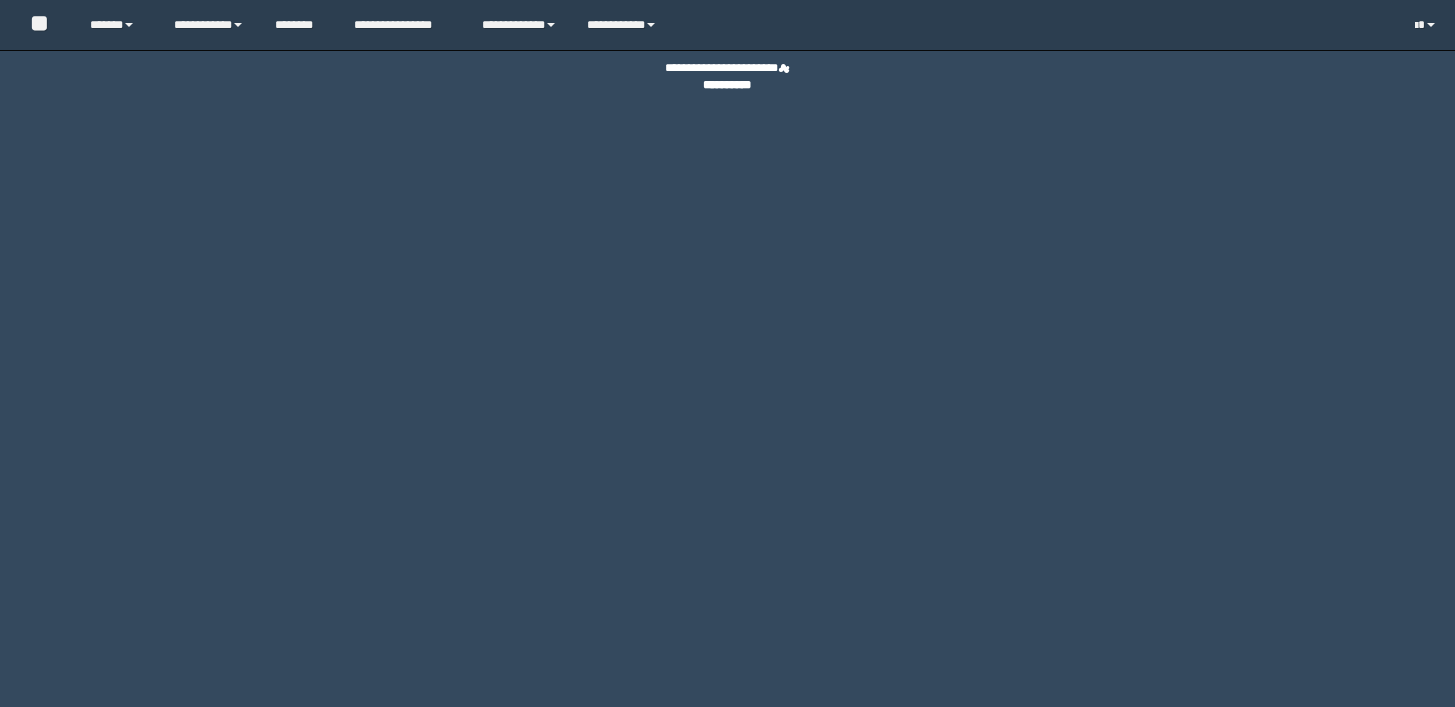 scroll, scrollTop: 0, scrollLeft: 0, axis: both 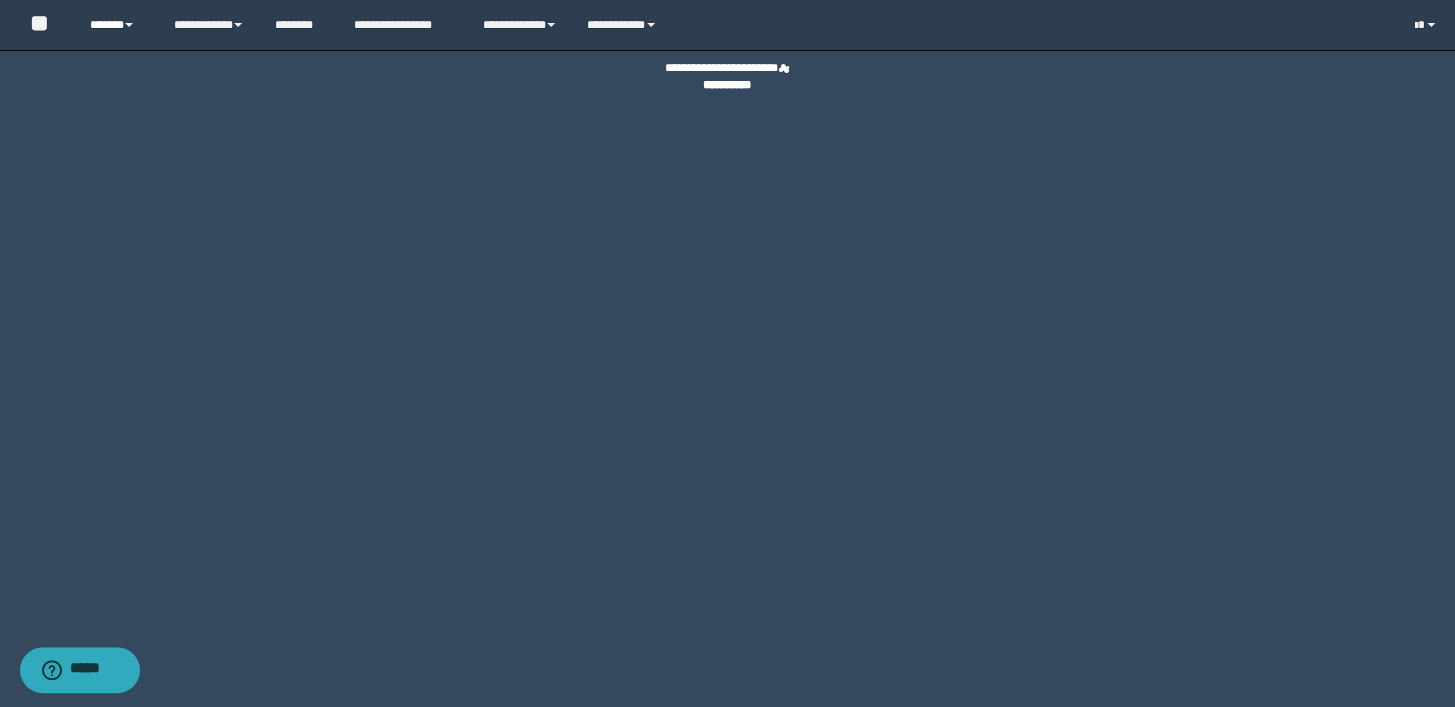 click at bounding box center (129, 25) 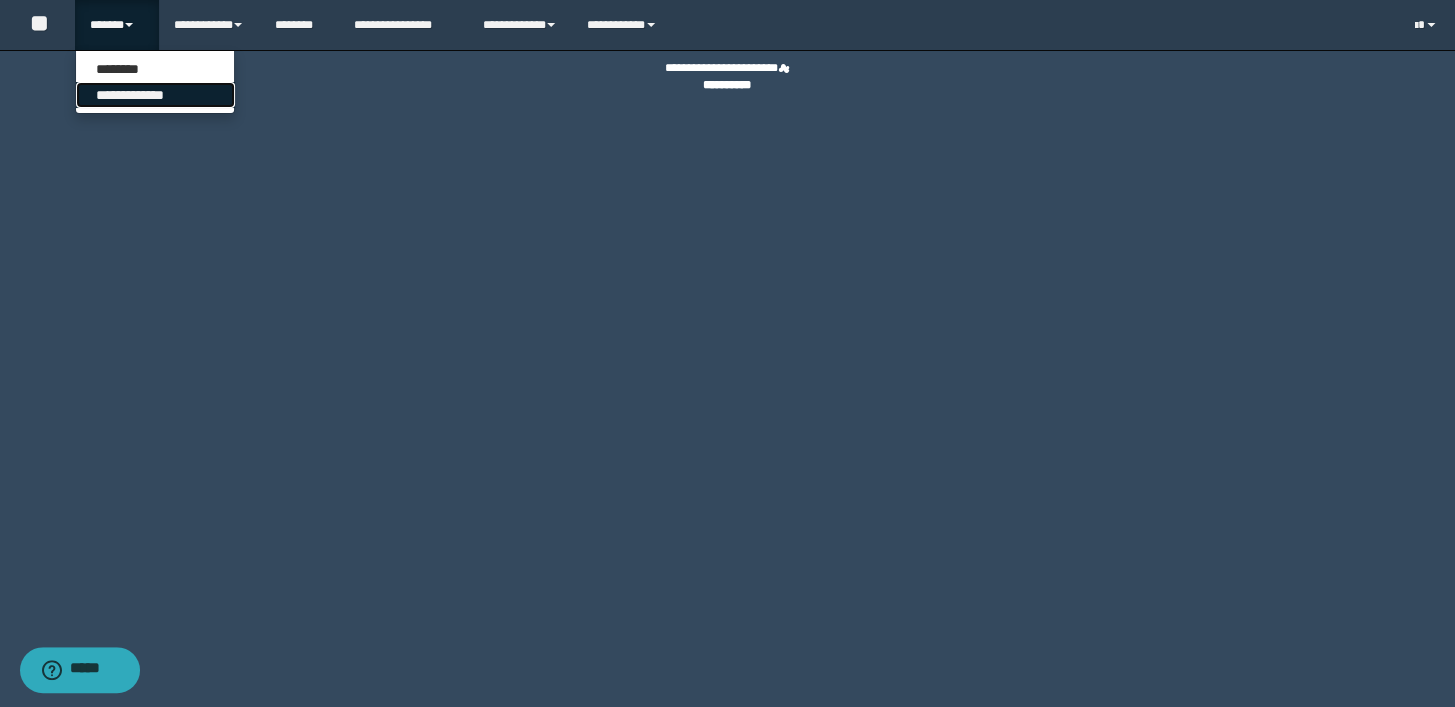 click on "**********" at bounding box center [155, 95] 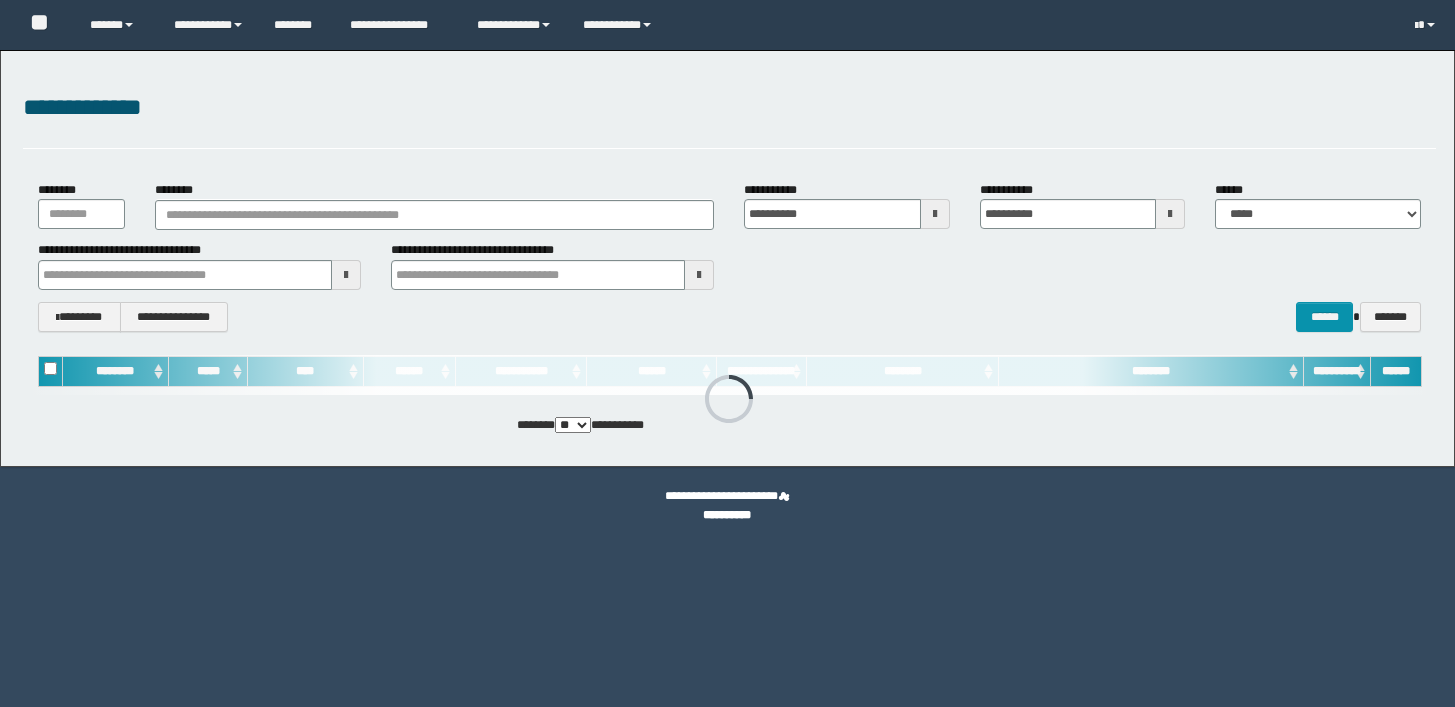 scroll, scrollTop: 0, scrollLeft: 0, axis: both 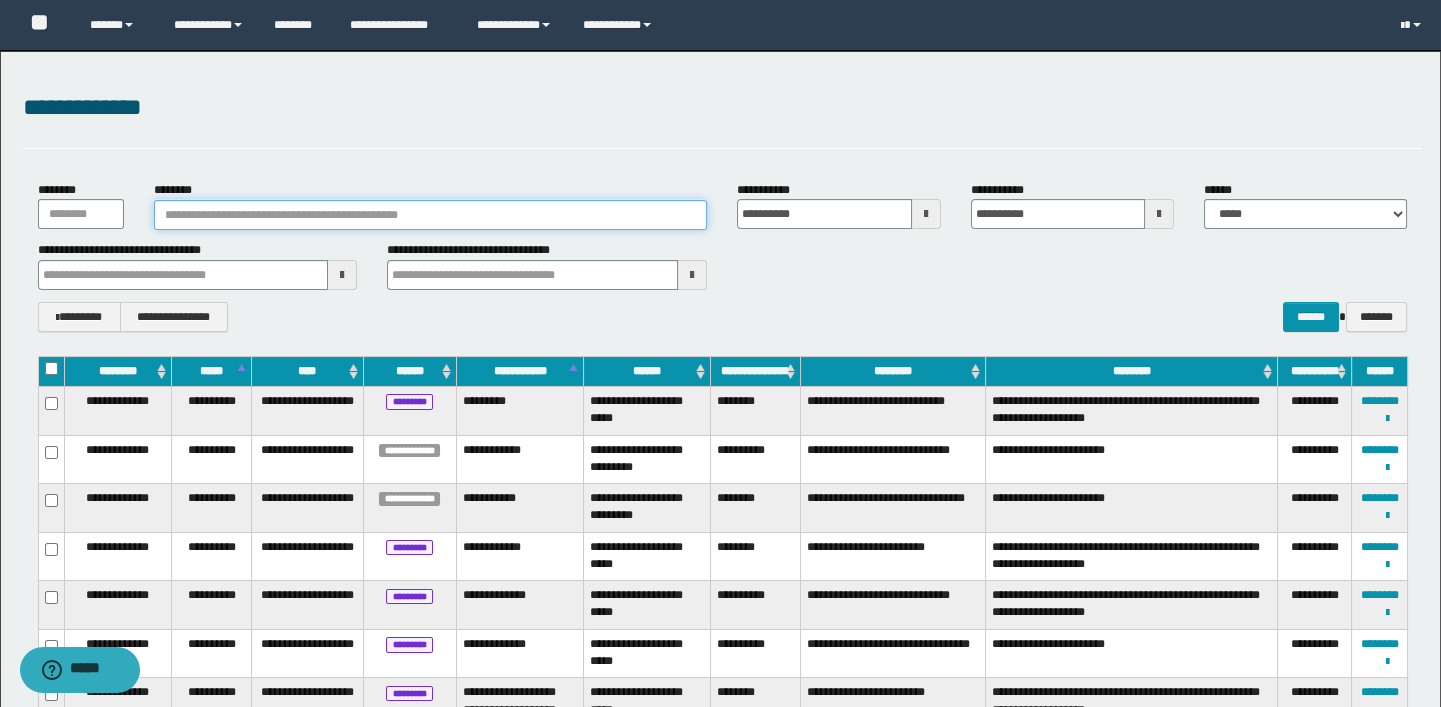 click on "********" at bounding box center [430, 215] 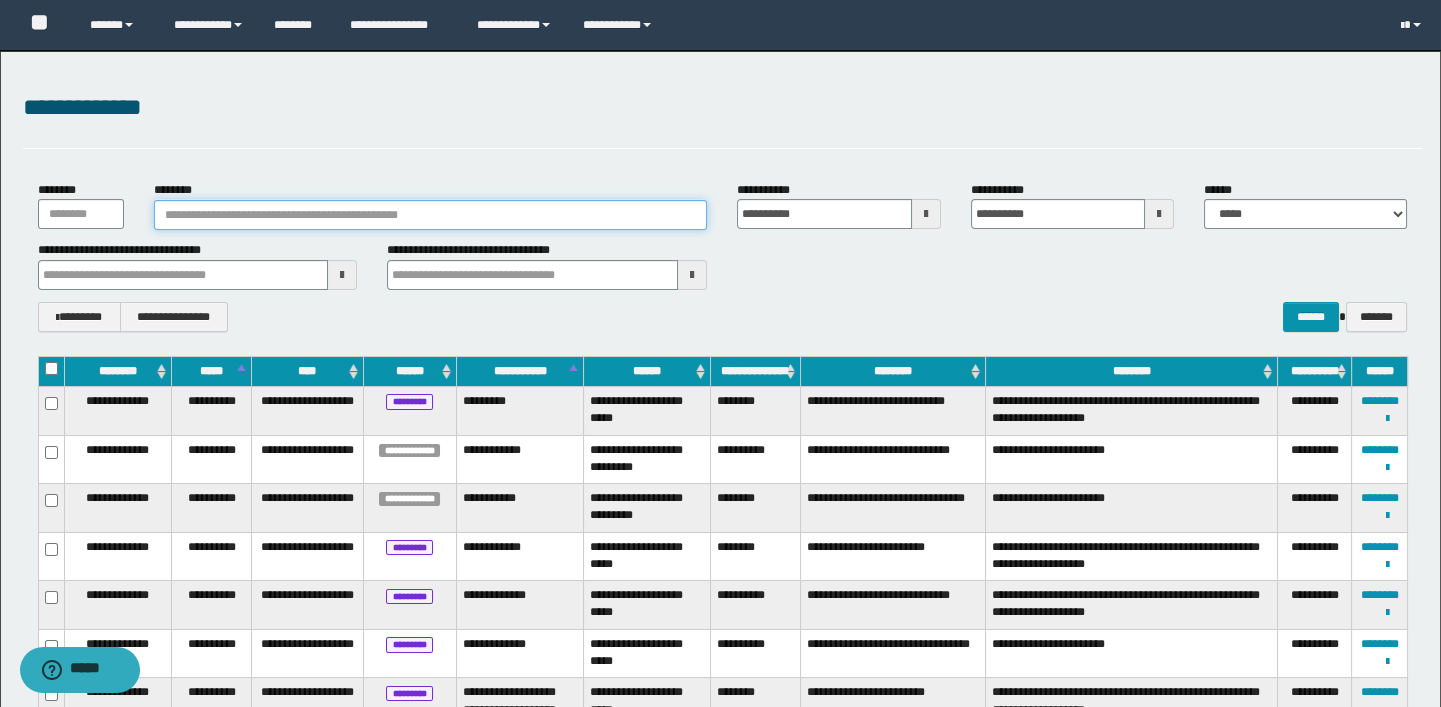 type on "********" 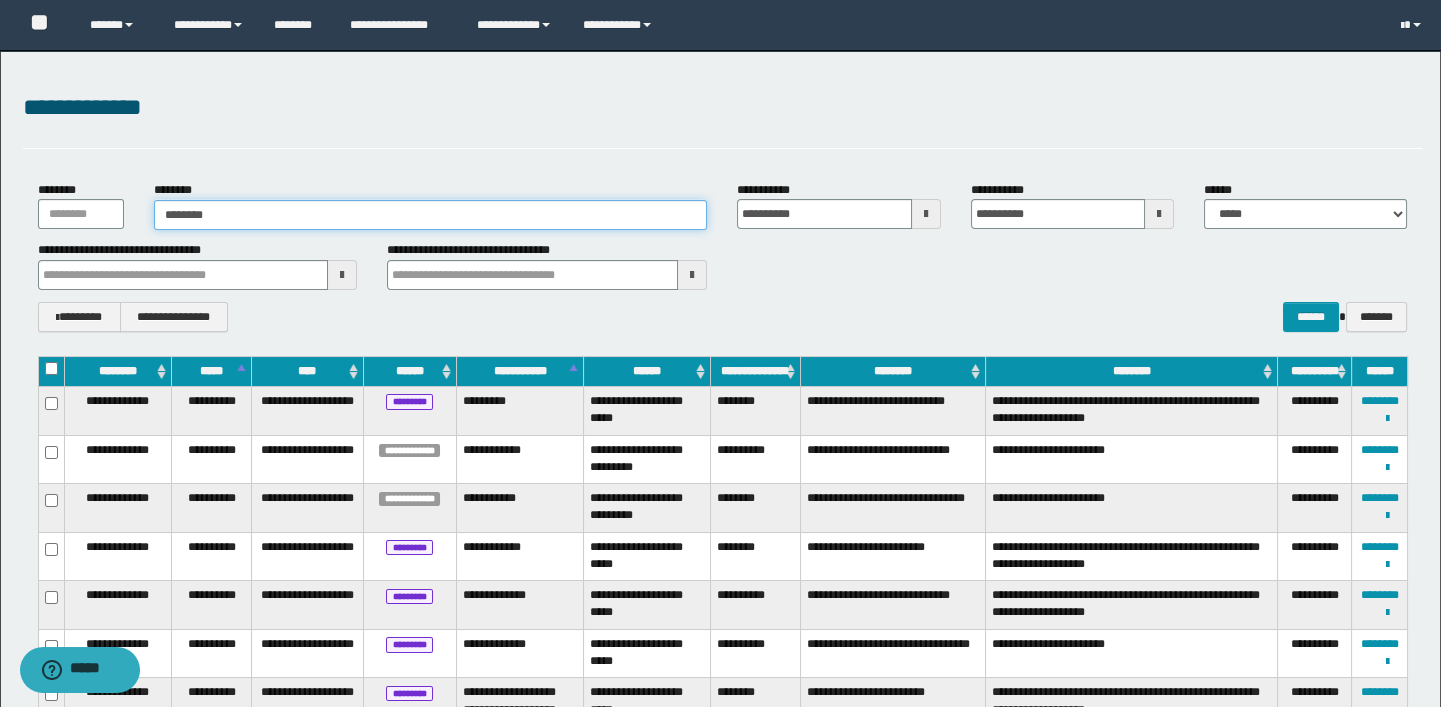 type on "********" 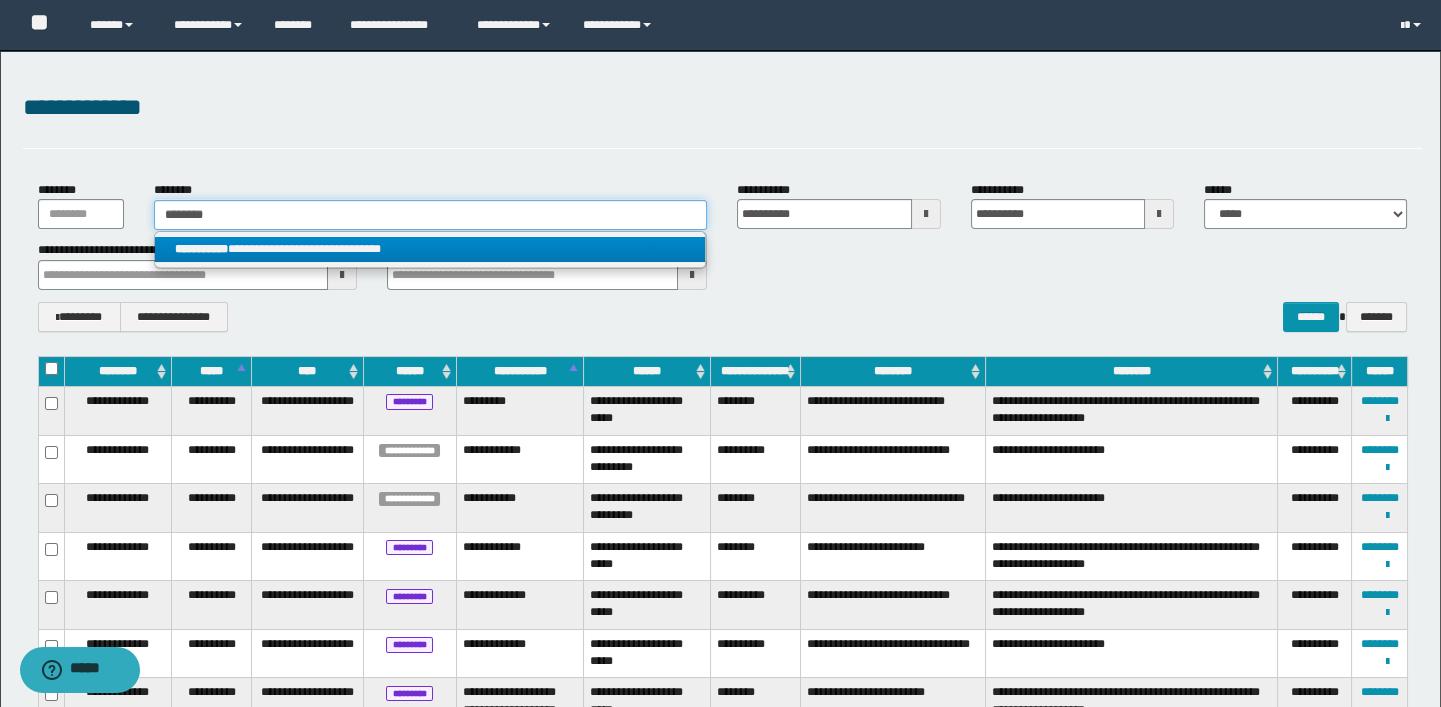 type on "********" 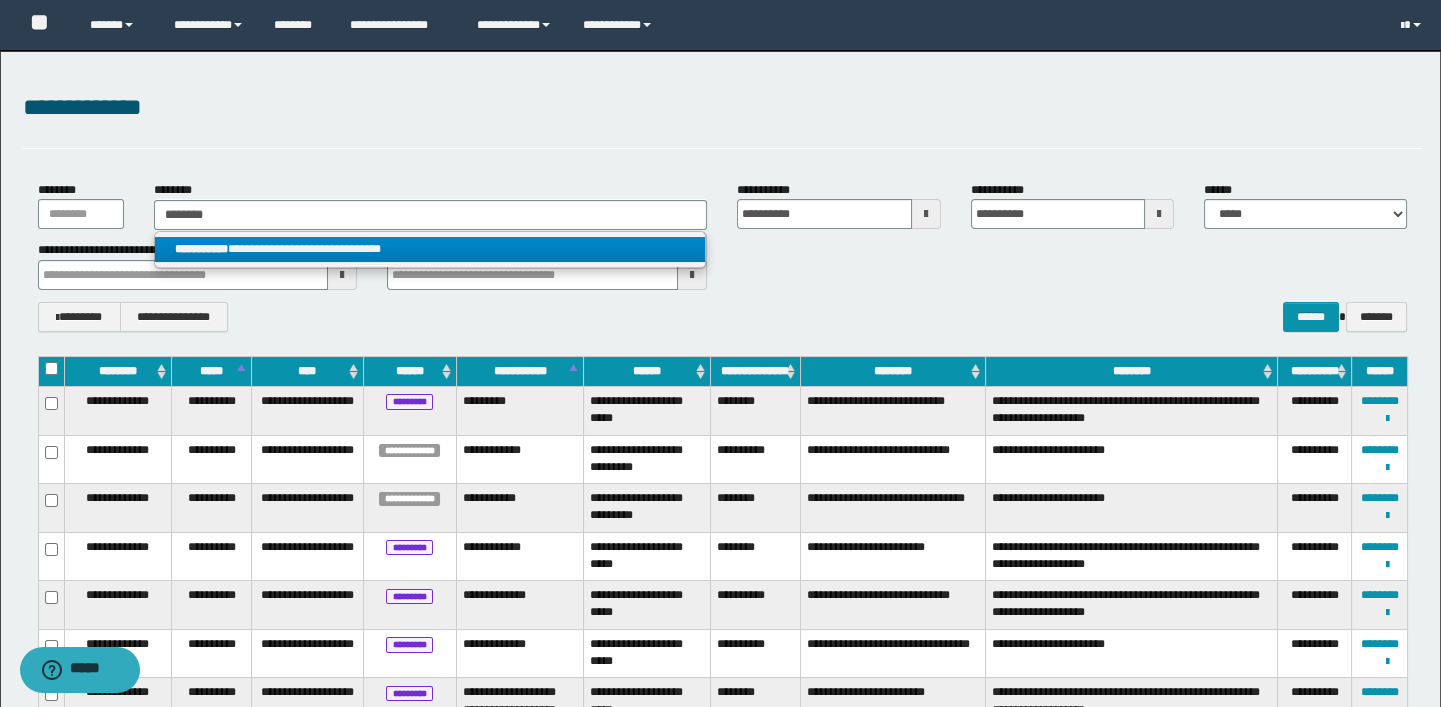 click on "**********" at bounding box center (430, 249) 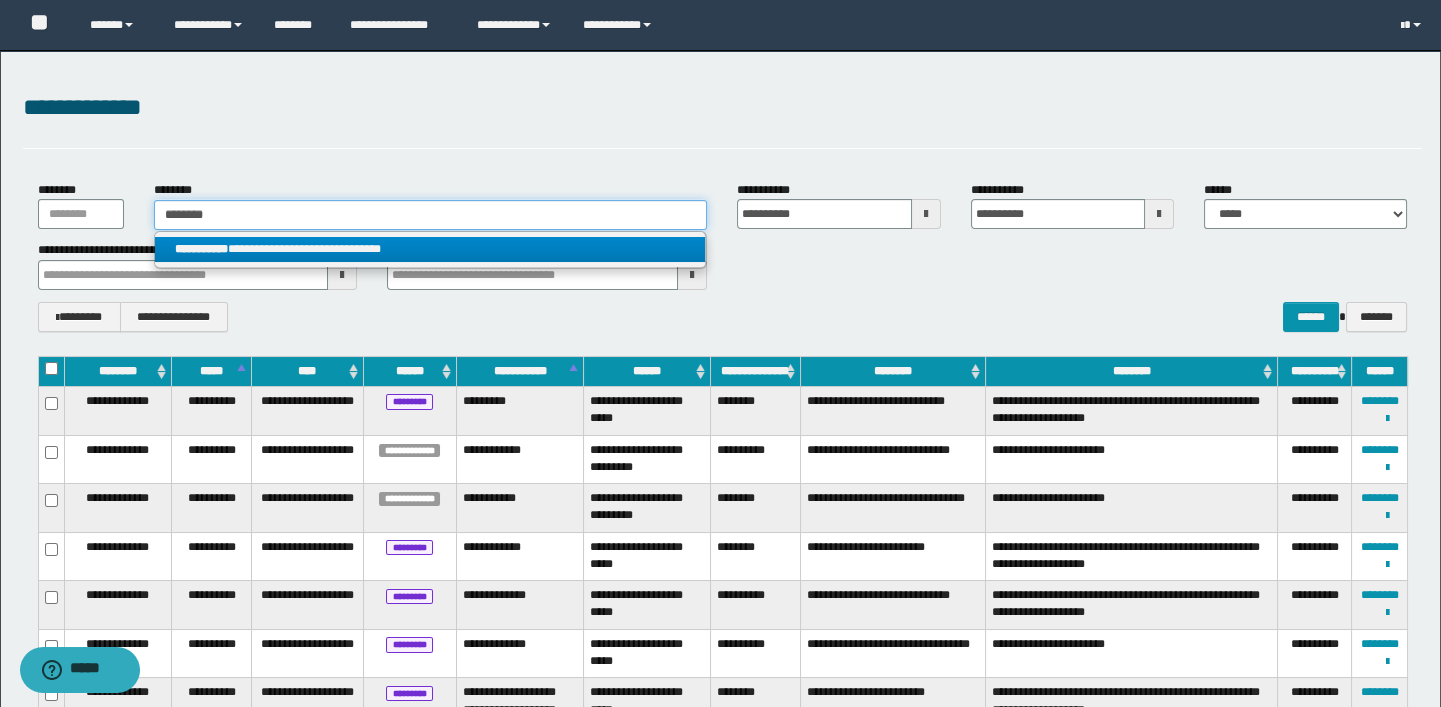 type 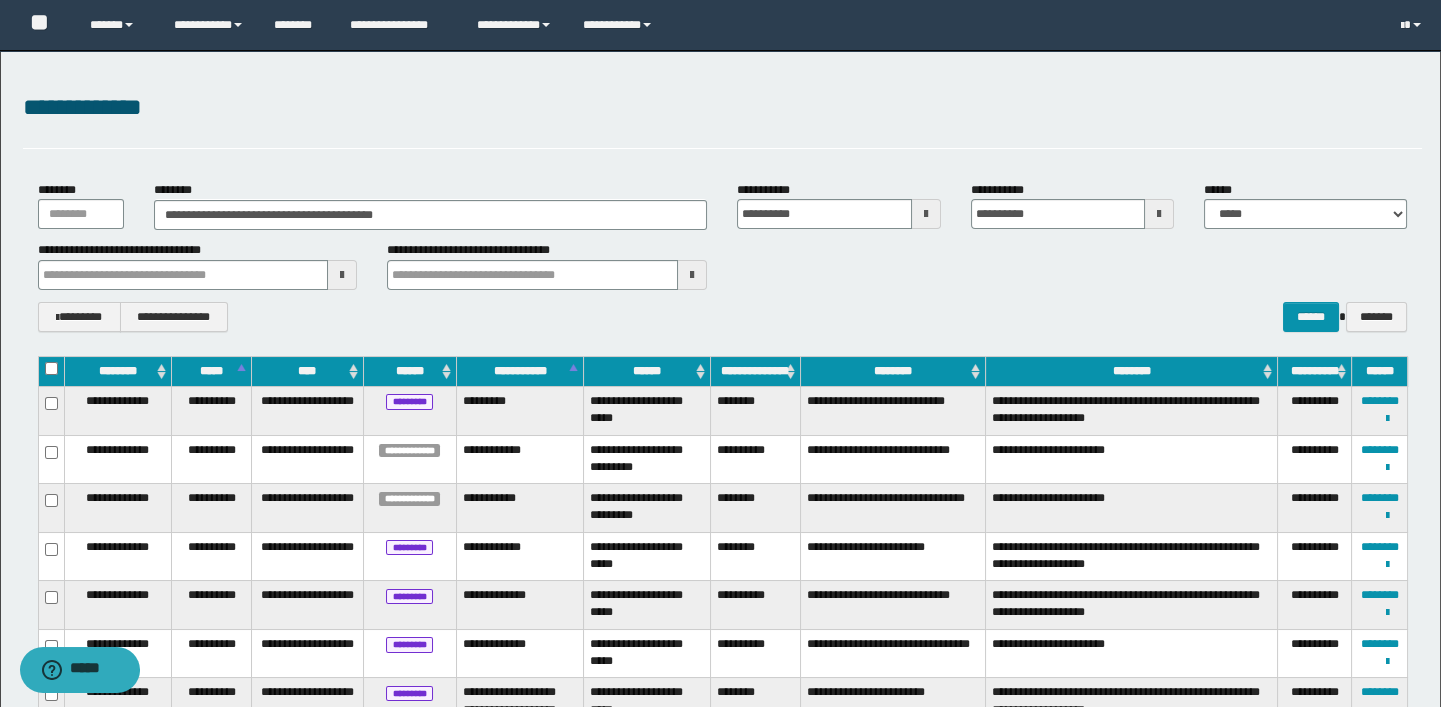 click on "**********" at bounding box center (723, 256) 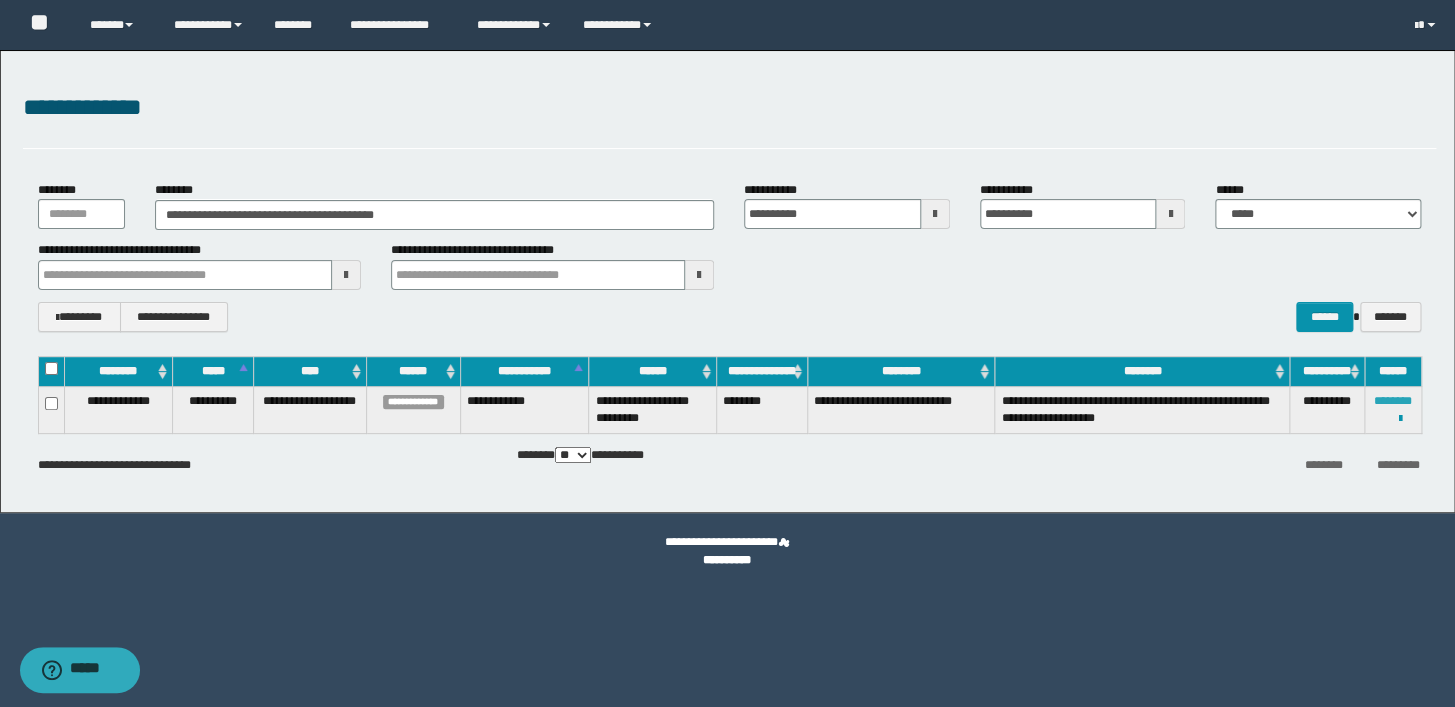 click on "********" at bounding box center (1393, 401) 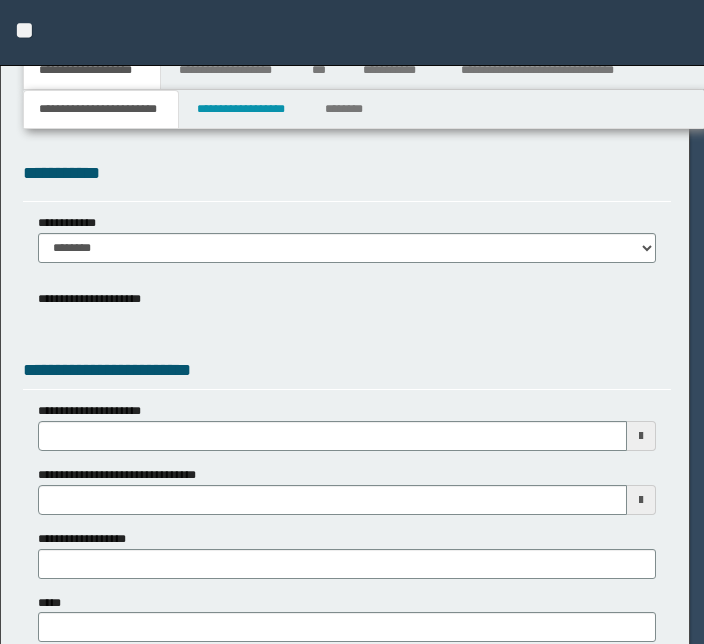 scroll, scrollTop: 0, scrollLeft: 0, axis: both 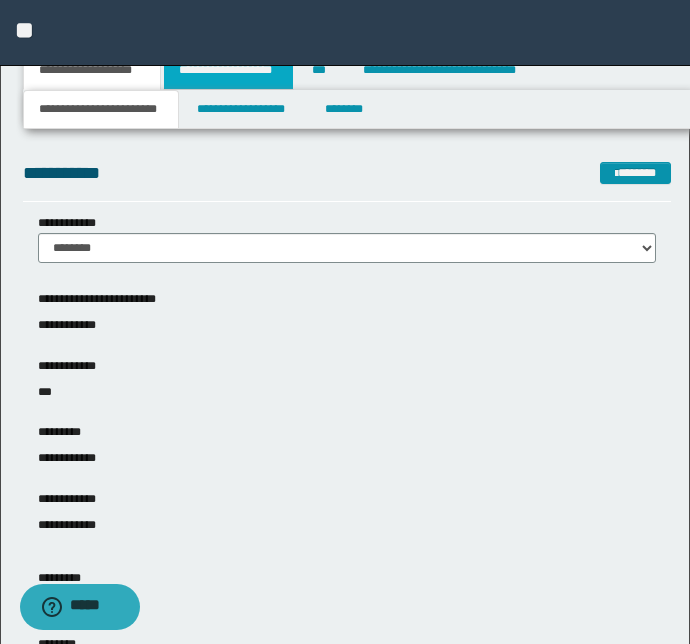 click on "**********" at bounding box center (228, 70) 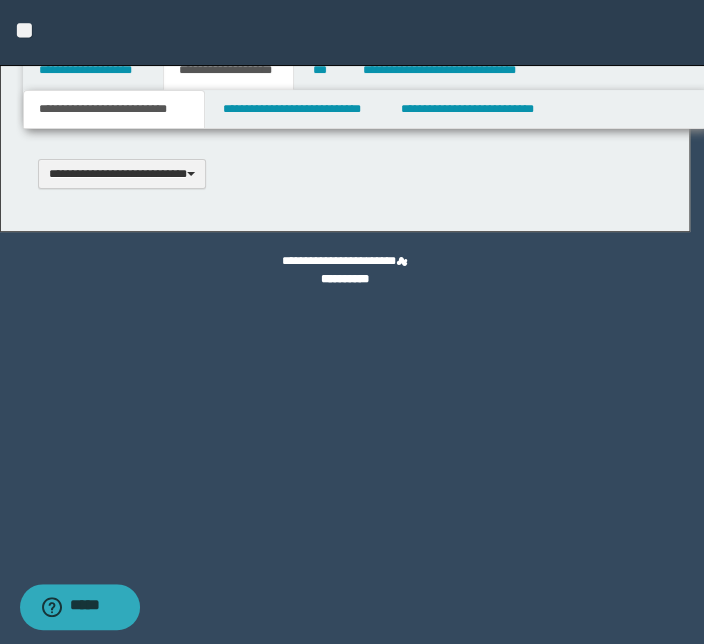 type 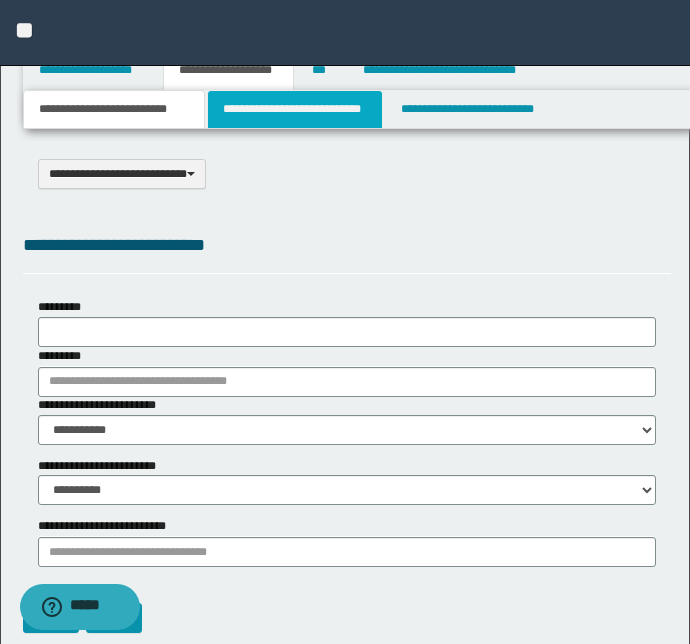 click on "**********" at bounding box center [294, 109] 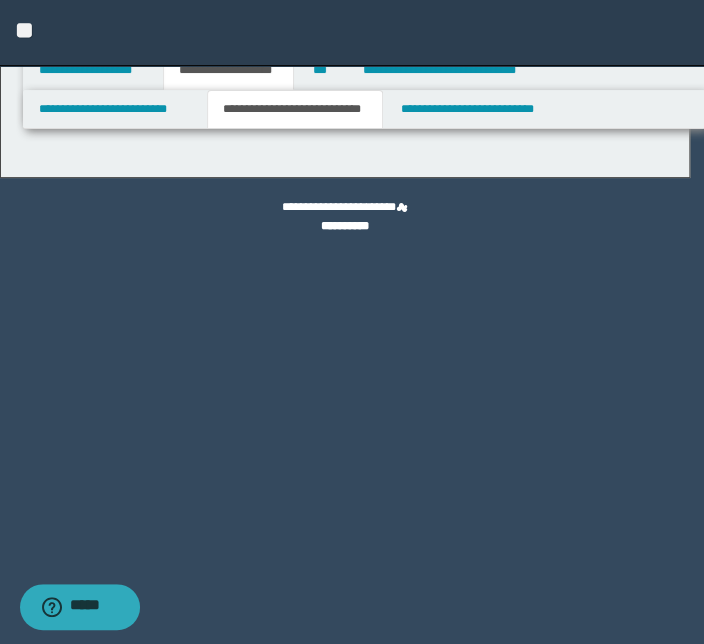 select on "*" 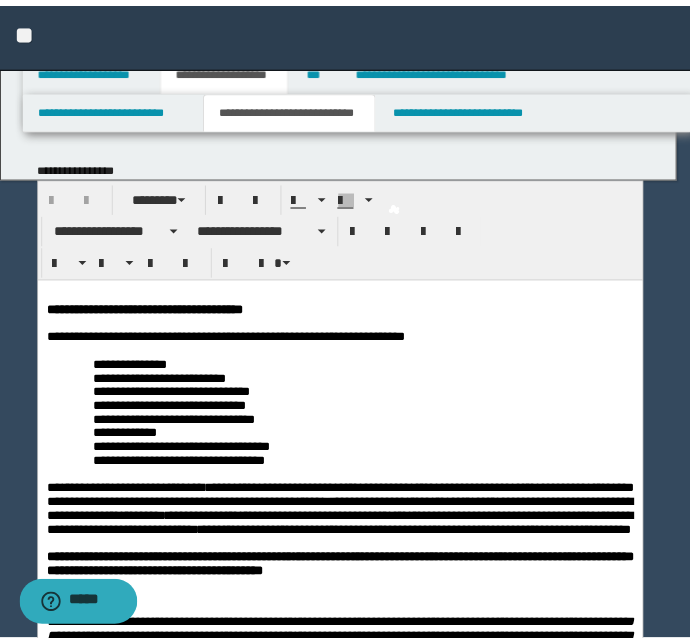 scroll, scrollTop: 0, scrollLeft: 0, axis: both 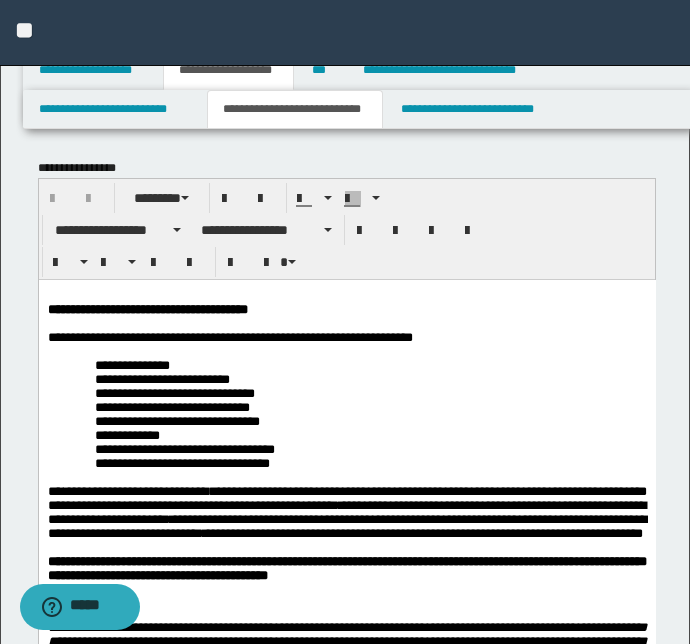 drag, startPoint x: 482, startPoint y: 417, endPoint x: 482, endPoint y: 449, distance: 32 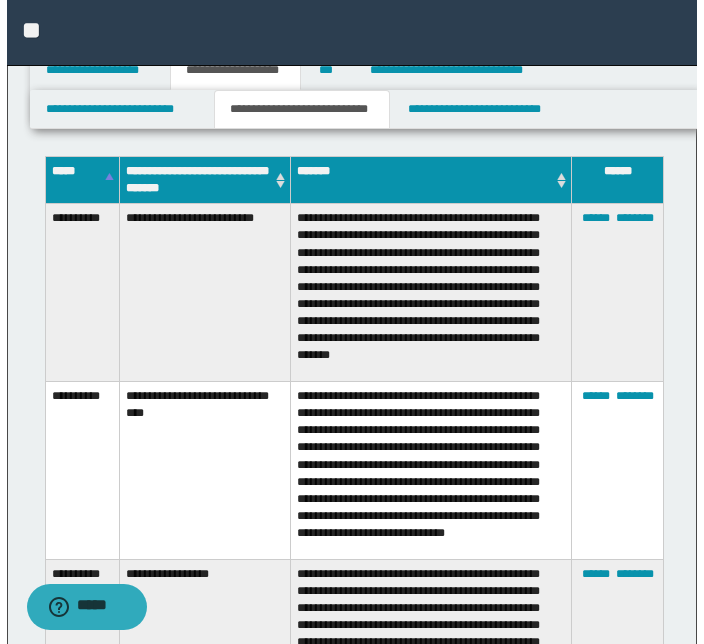 scroll, scrollTop: 4770, scrollLeft: 0, axis: vertical 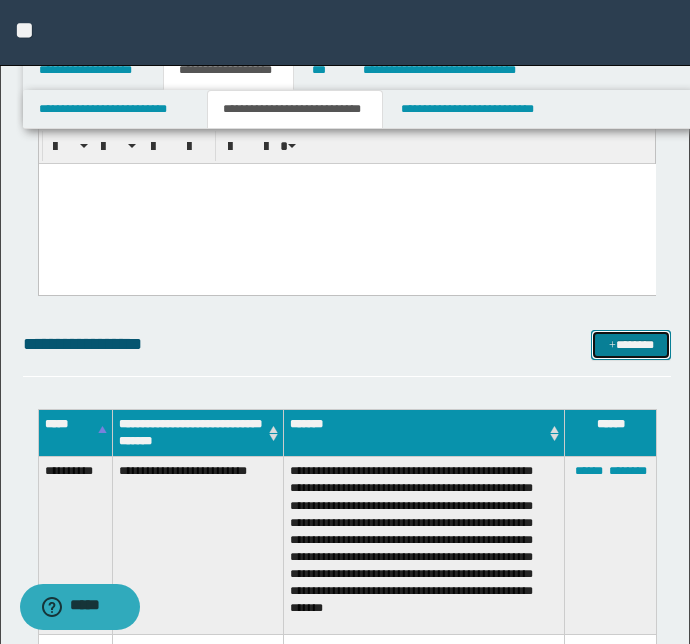 click on "*******" at bounding box center (631, 345) 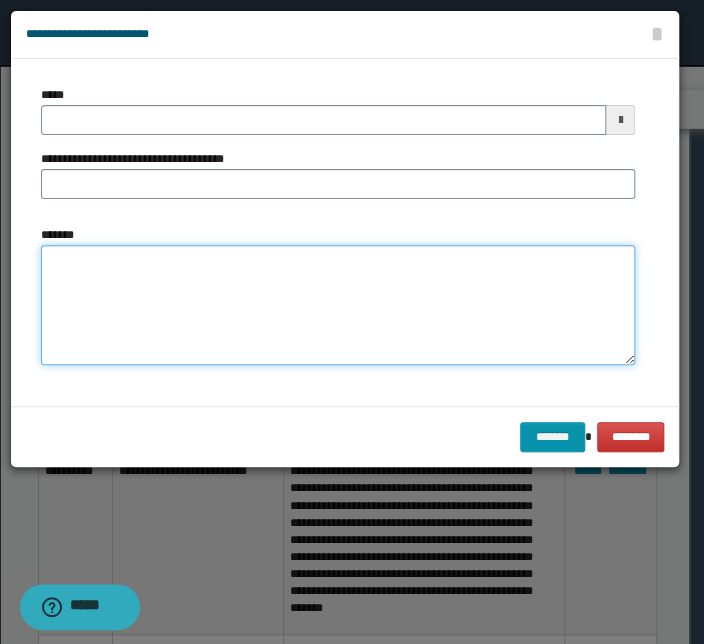 click on "*******" at bounding box center [338, 305] 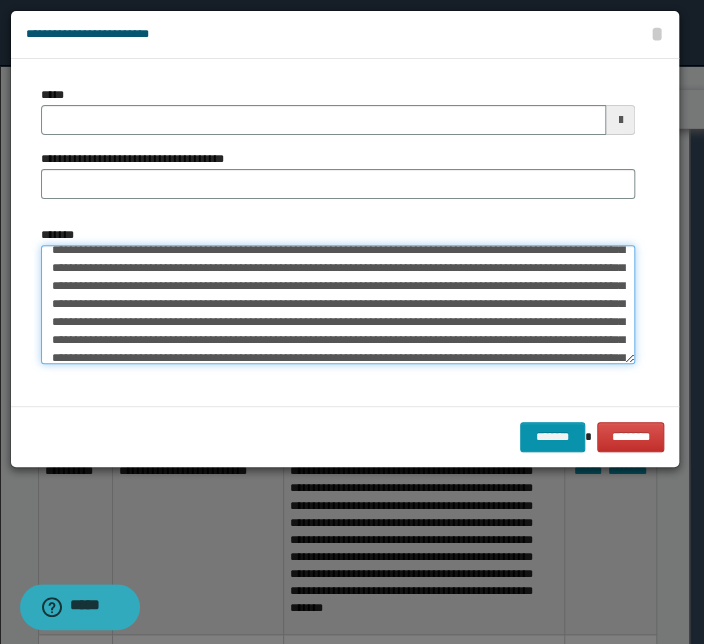 scroll, scrollTop: 0, scrollLeft: 0, axis: both 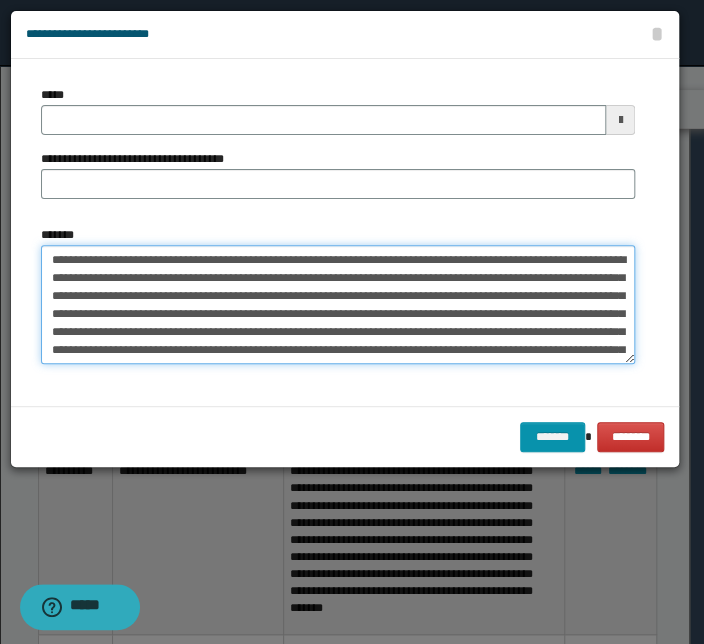 drag, startPoint x: 310, startPoint y: 260, endPoint x: 1, endPoint y: 244, distance: 309.41397 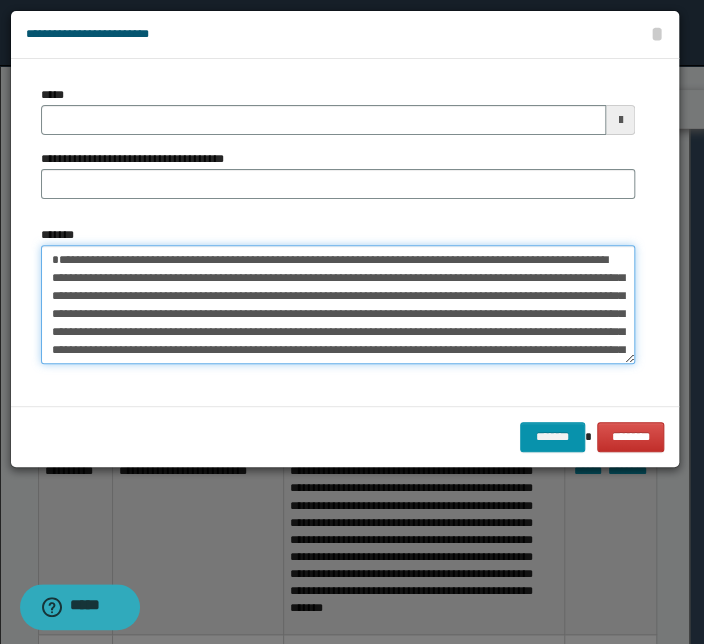 type 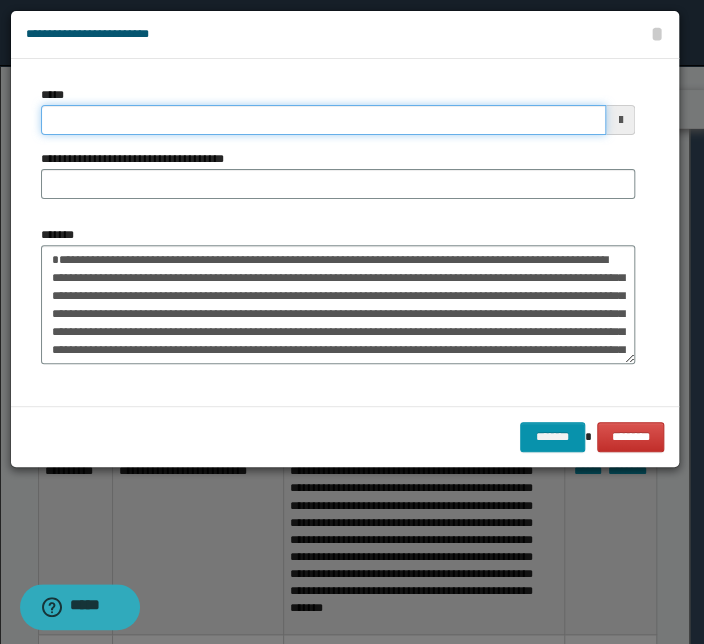 click on "*****" at bounding box center [323, 120] 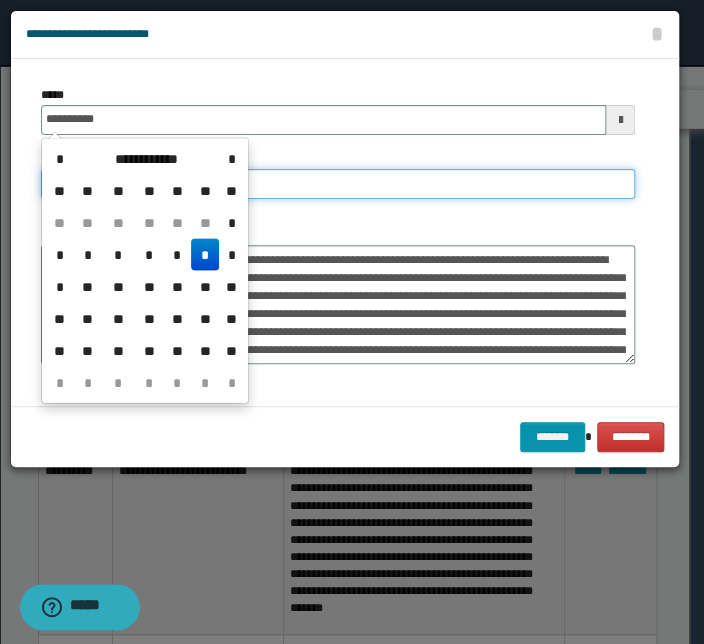 type on "**********" 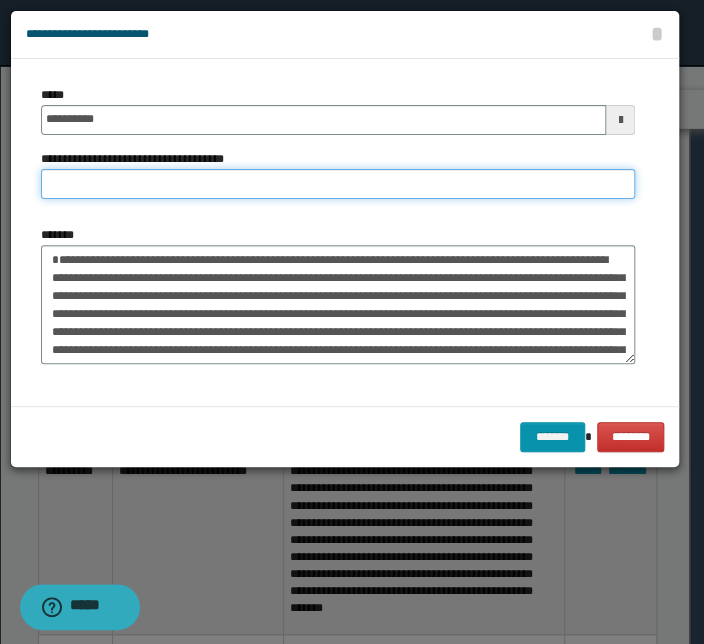 paste on "**********" 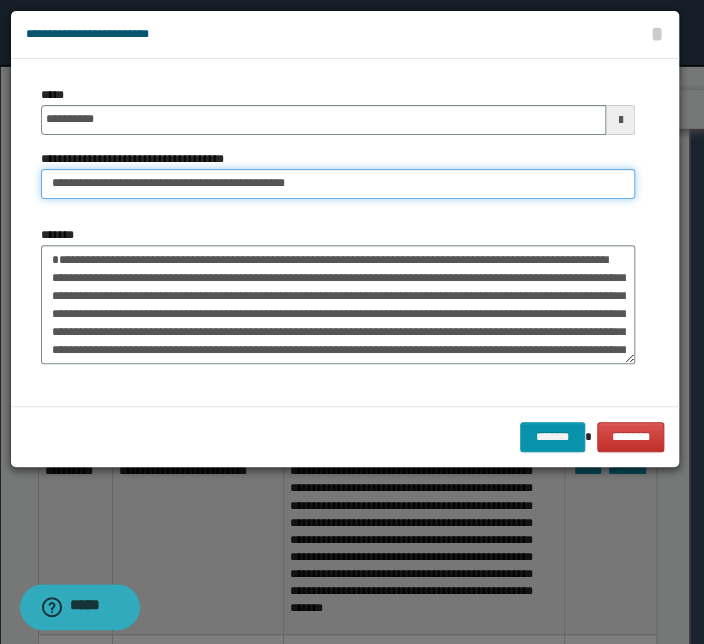 drag, startPoint x: 114, startPoint y: 187, endPoint x: -45, endPoint y: 175, distance: 159.4522 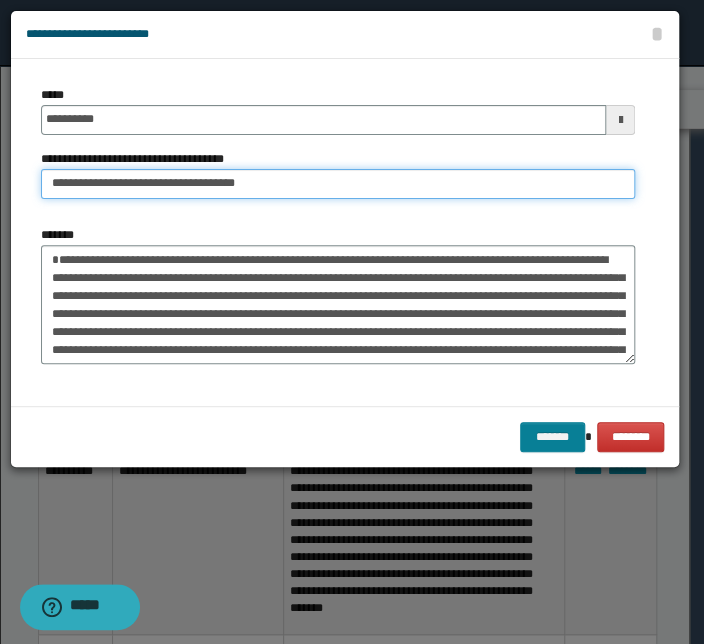 type on "**********" 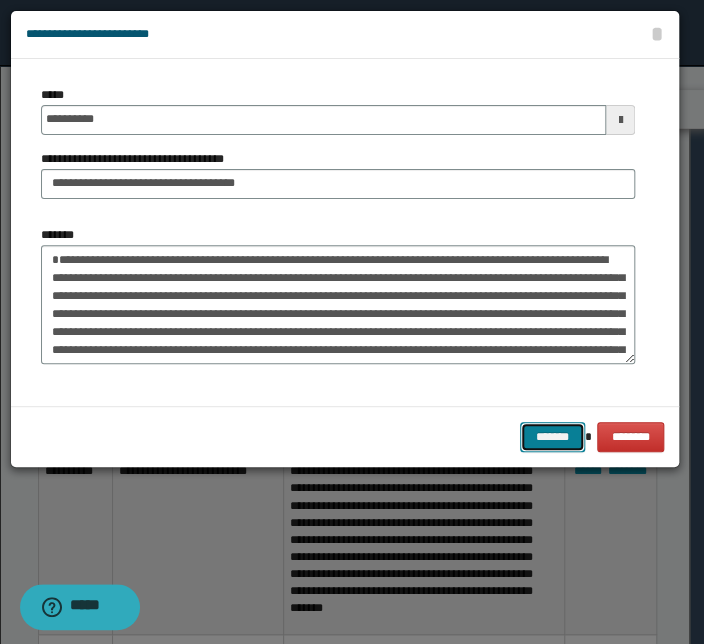 click on "*******" at bounding box center (552, 437) 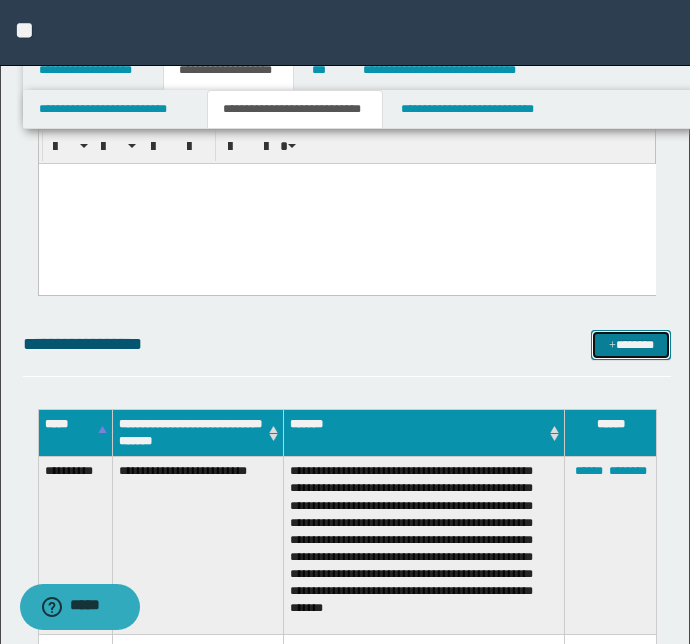 click on "*******" at bounding box center [631, 345] 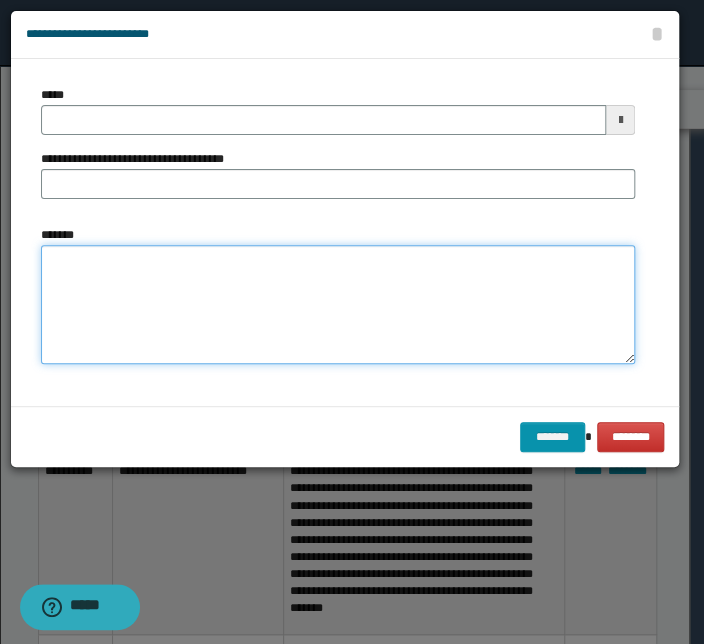 click on "*******" at bounding box center (338, 305) 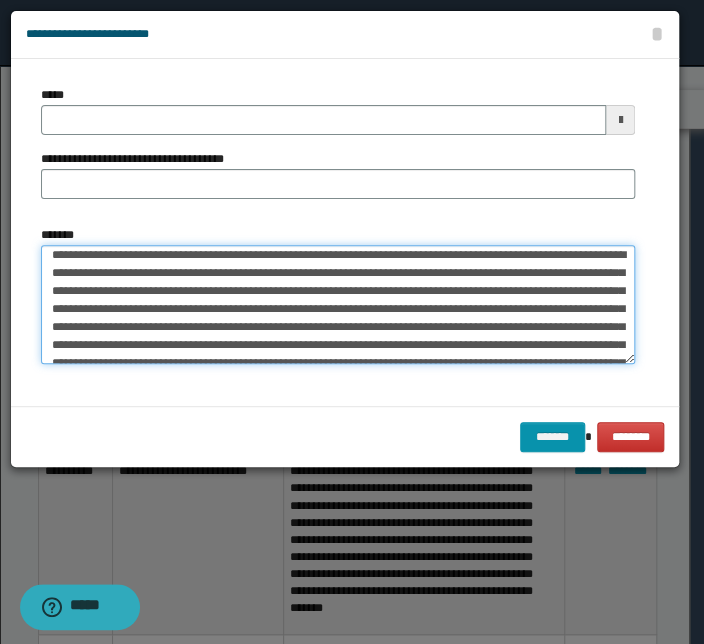 scroll, scrollTop: 0, scrollLeft: 0, axis: both 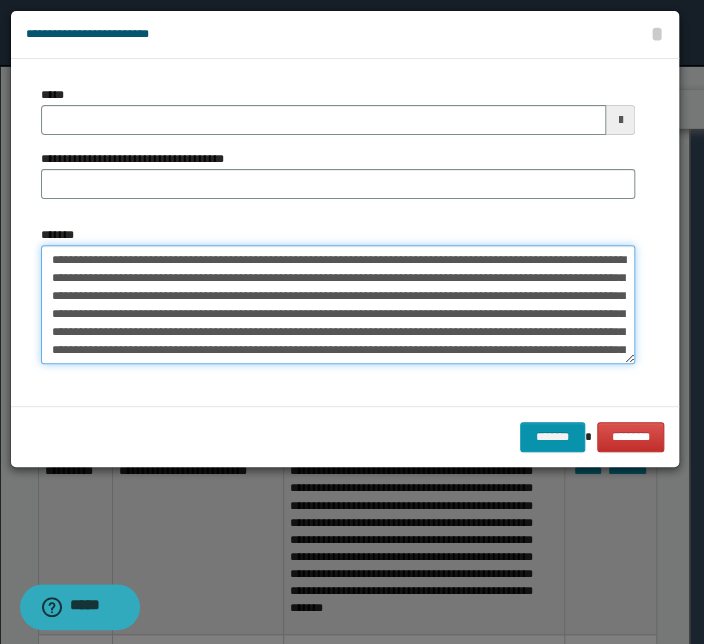 drag, startPoint x: 281, startPoint y: 260, endPoint x: 20, endPoint y: 249, distance: 261.2317 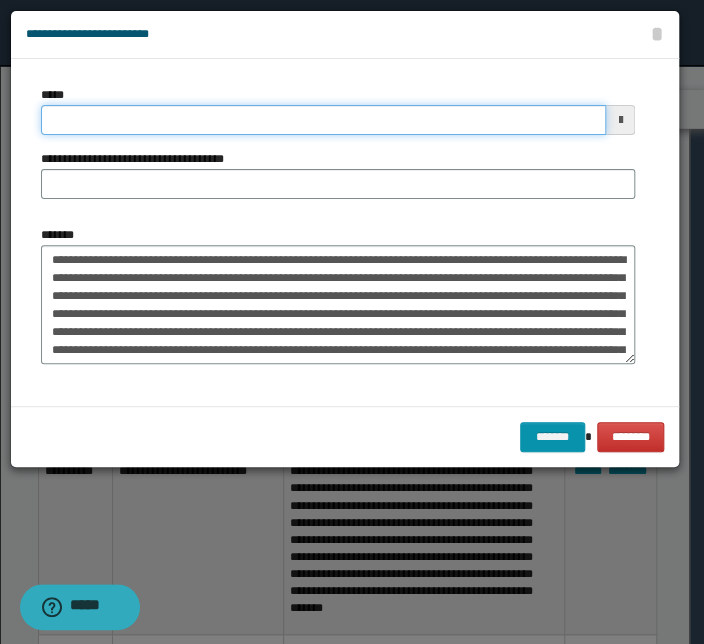 click on "*****" at bounding box center (323, 120) 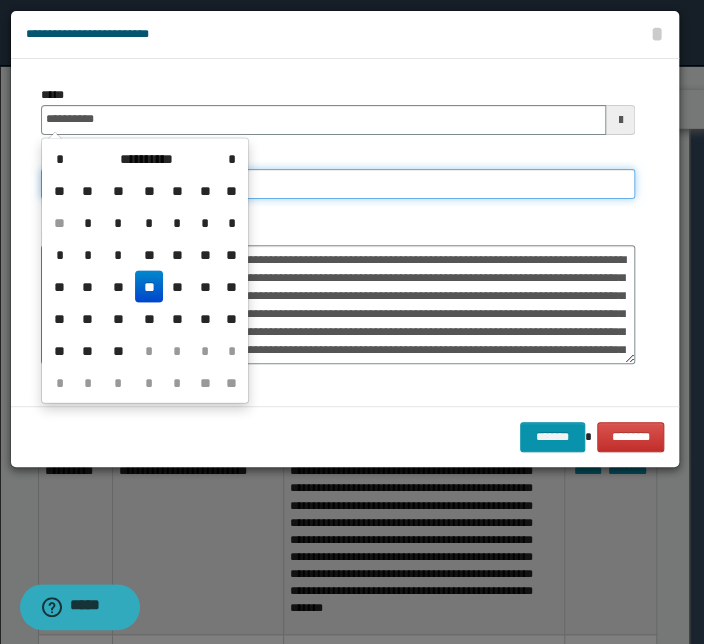 type on "**********" 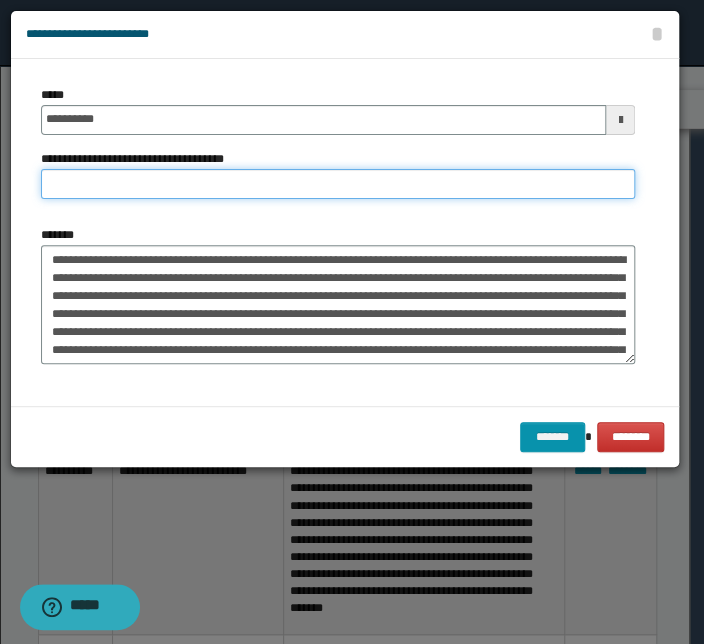 click on "**********" at bounding box center (338, 184) 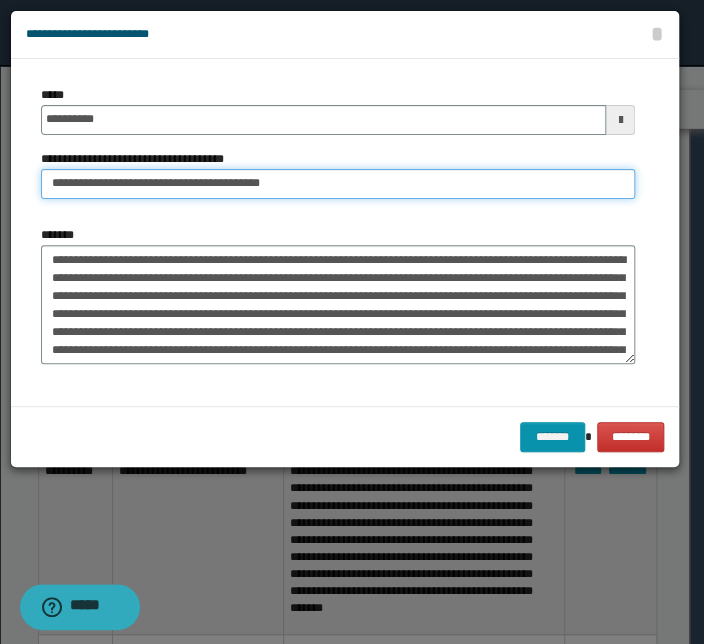 drag, startPoint x: 114, startPoint y: 183, endPoint x: 16, endPoint y: 180, distance: 98.045906 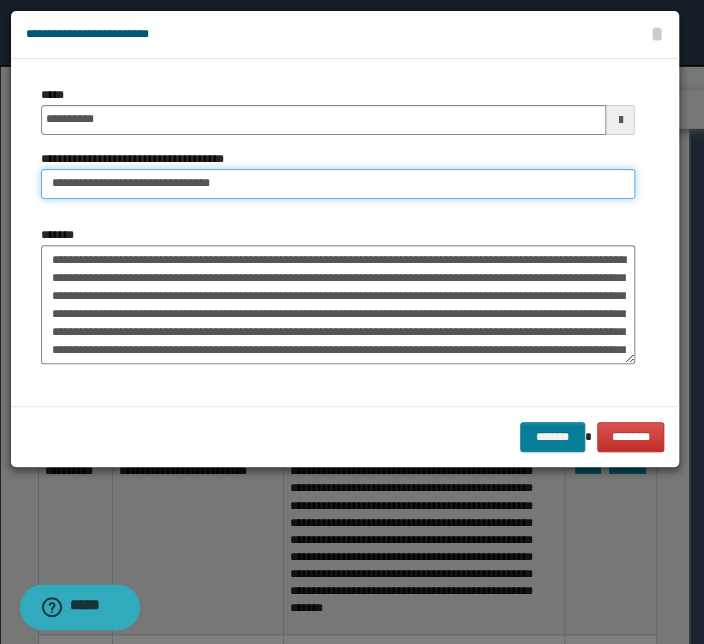 type on "**********" 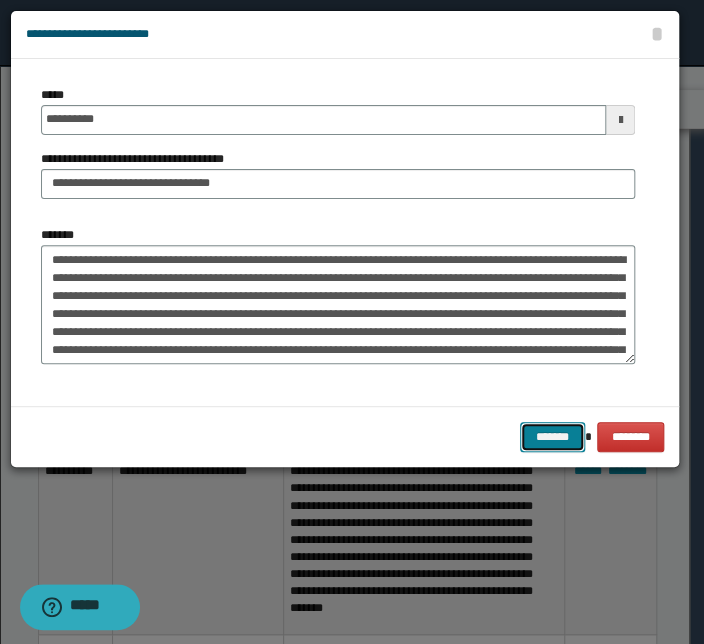 click on "*******" at bounding box center (552, 437) 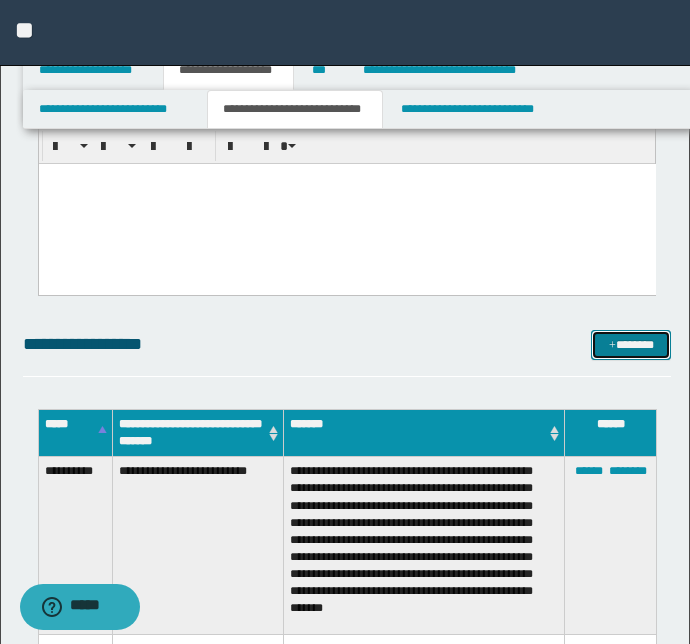 click on "*******" at bounding box center [631, 345] 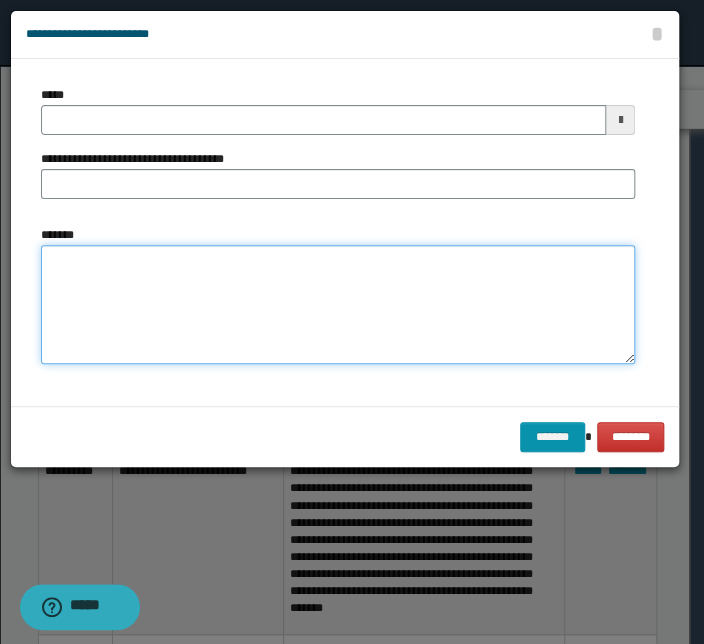 click on "*******" at bounding box center [338, 305] 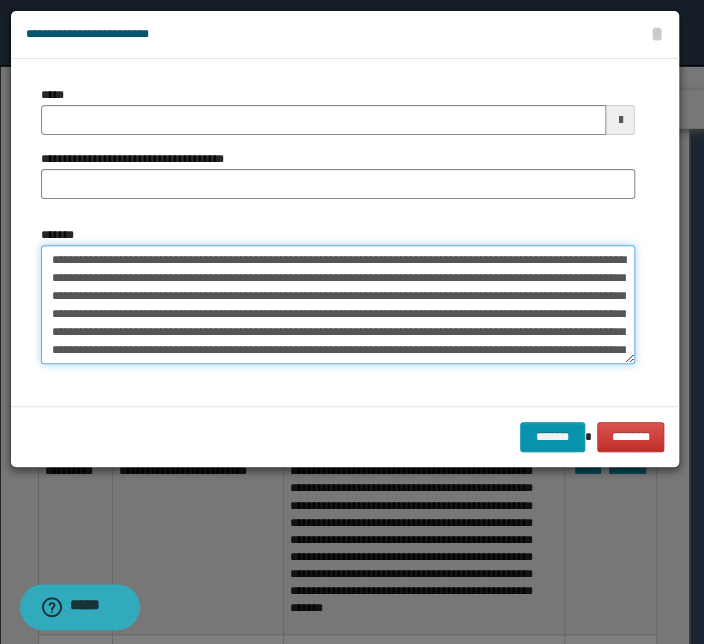scroll, scrollTop: 0, scrollLeft: 0, axis: both 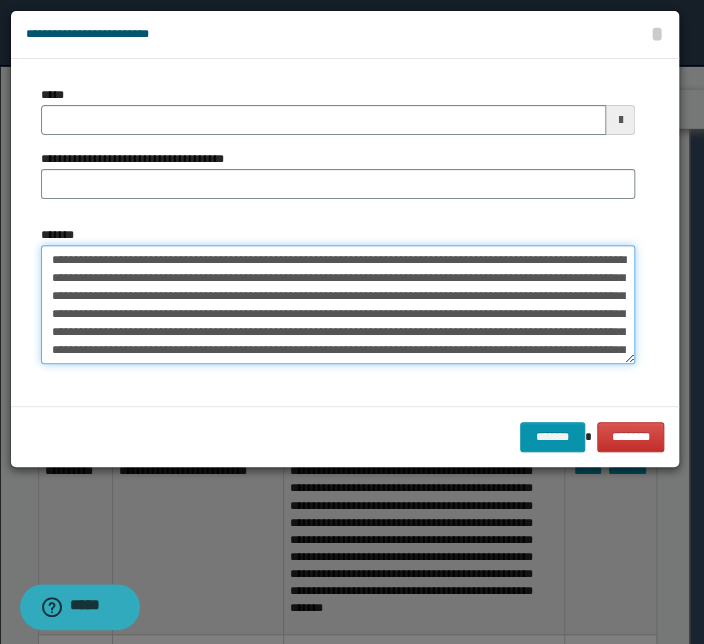 drag, startPoint x: 279, startPoint y: 263, endPoint x: 11, endPoint y: 240, distance: 268.98514 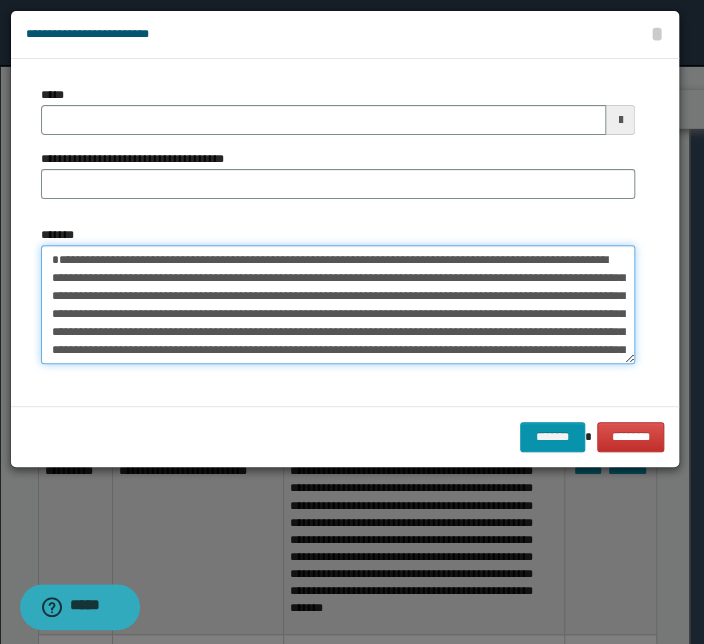 type 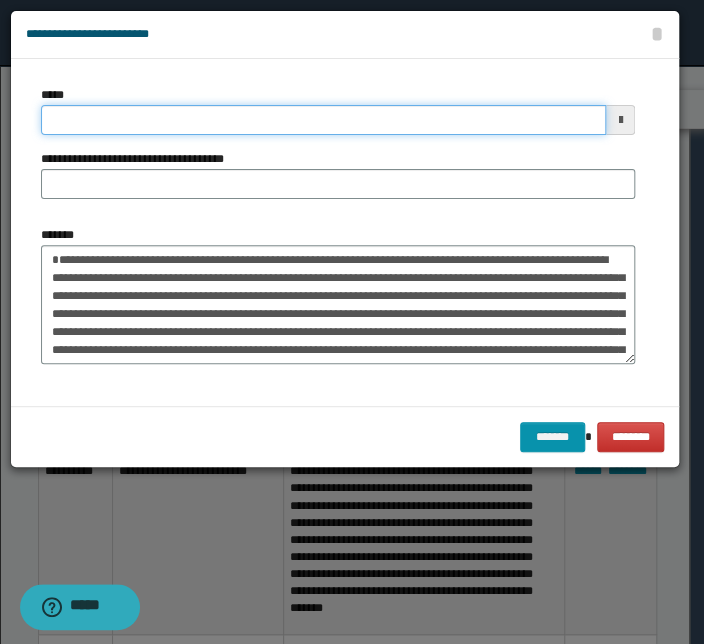 click on "*****" at bounding box center [323, 120] 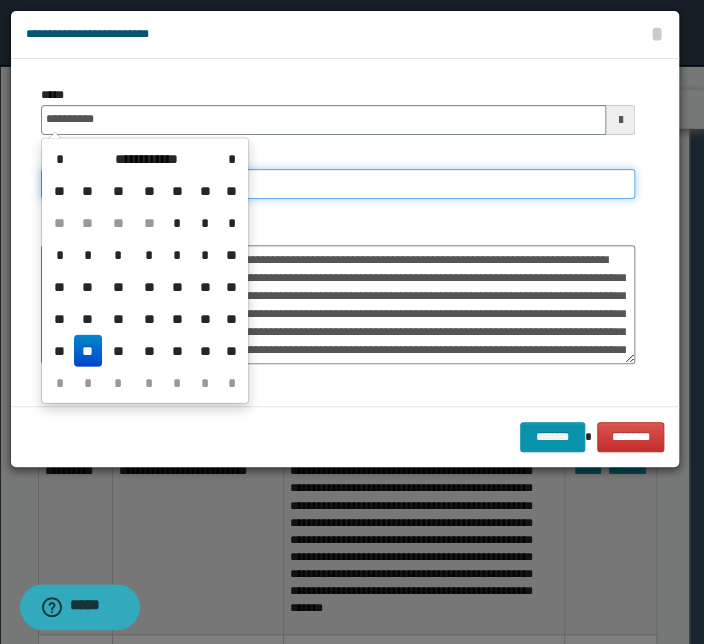 type on "**********" 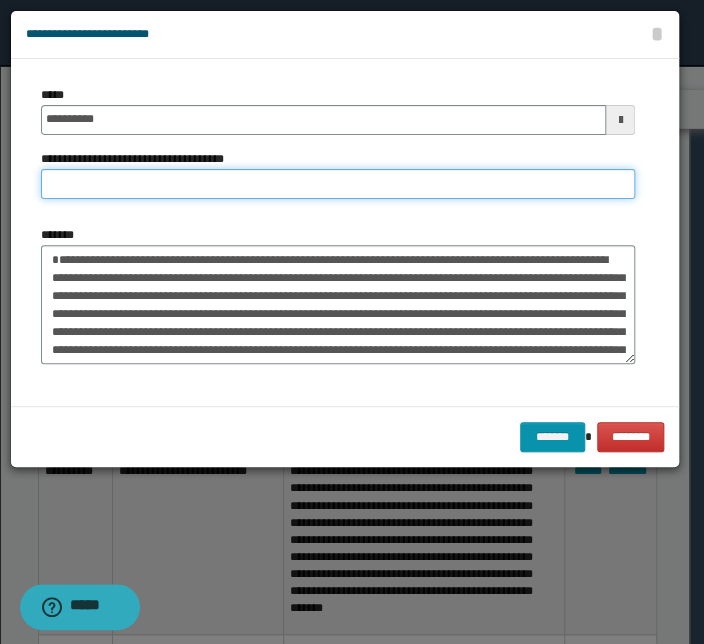paste on "**********" 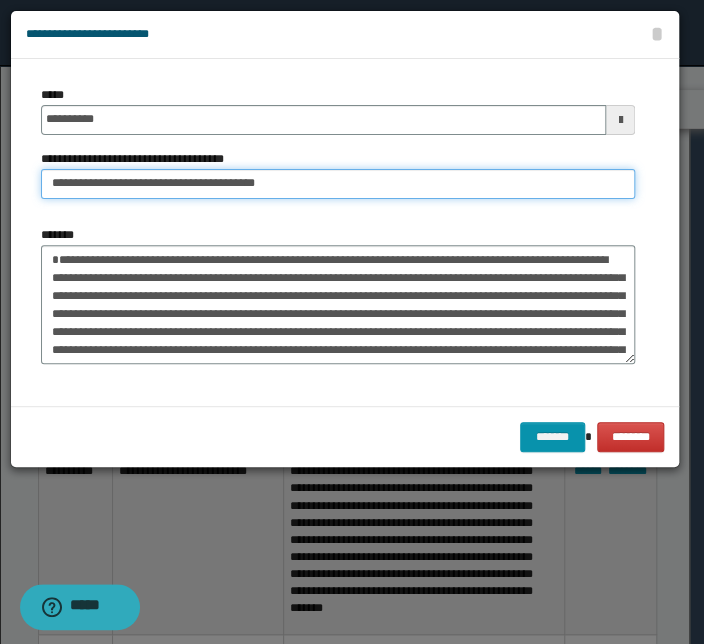 drag, startPoint x: 113, startPoint y: 183, endPoint x: -140, endPoint y: 140, distance: 256.62814 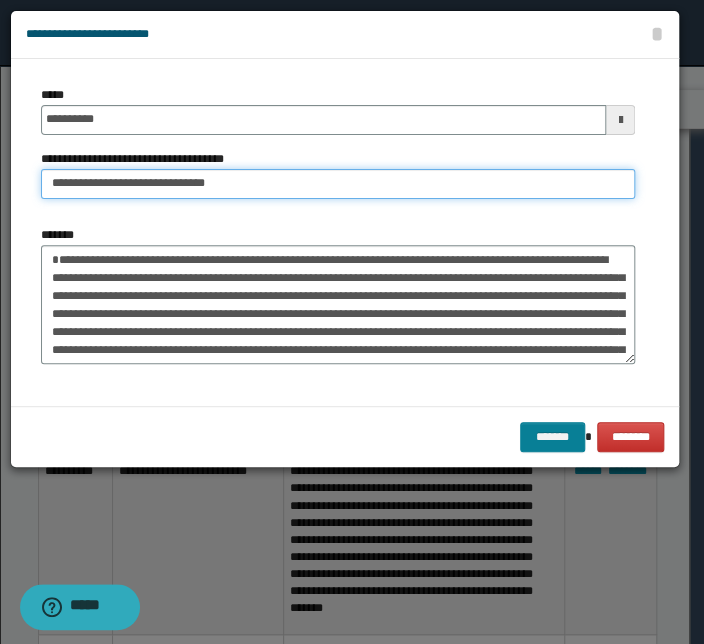 type on "**********" 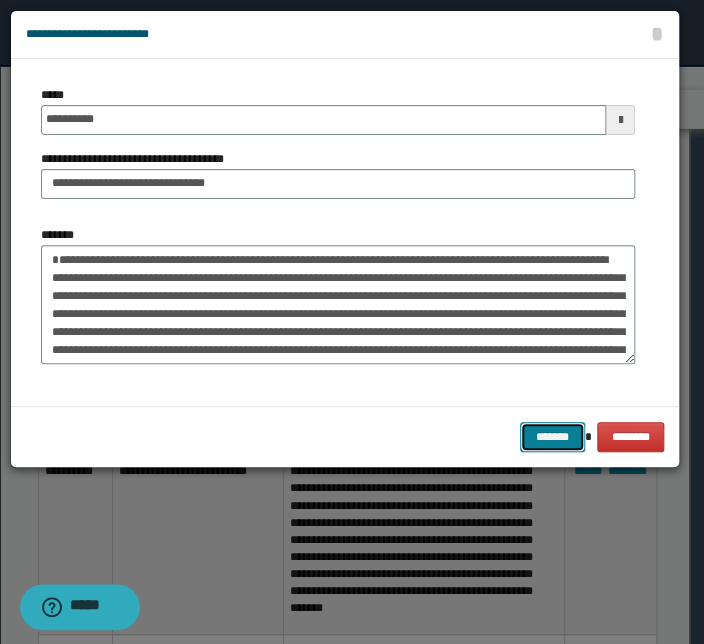 click on "*******" at bounding box center (552, 437) 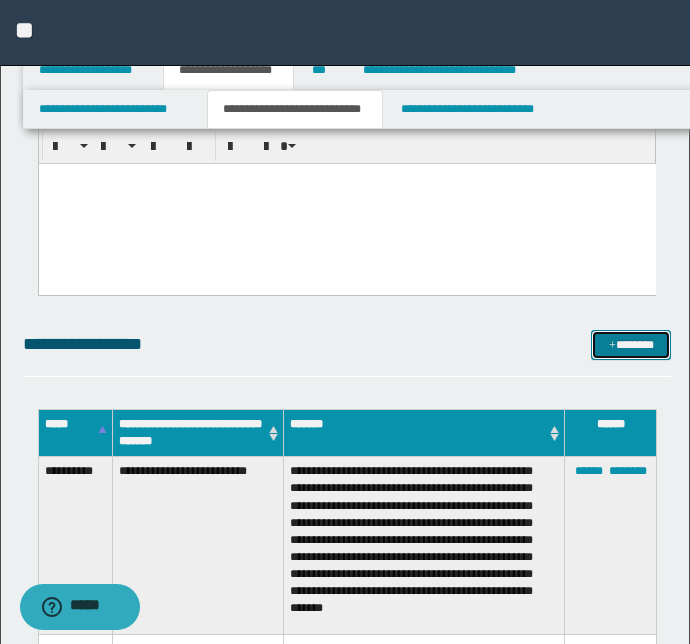 click on "*******" at bounding box center [631, 345] 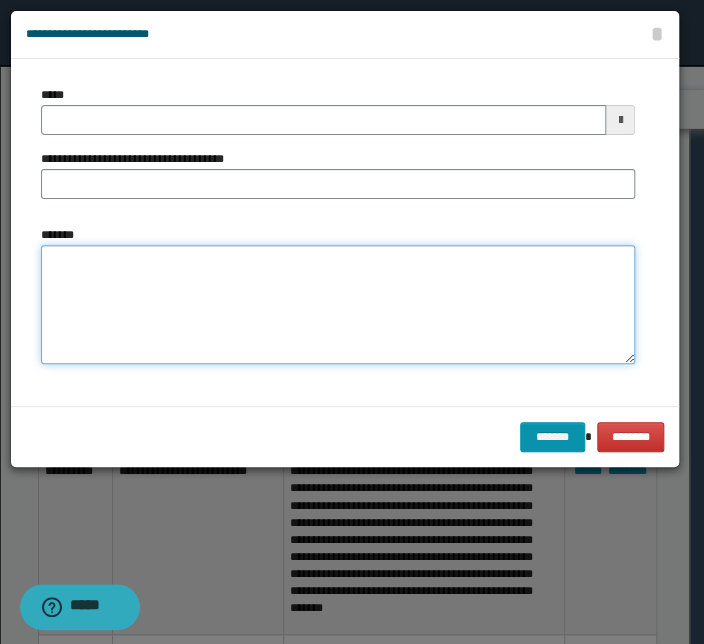 click on "*******" at bounding box center [338, 305] 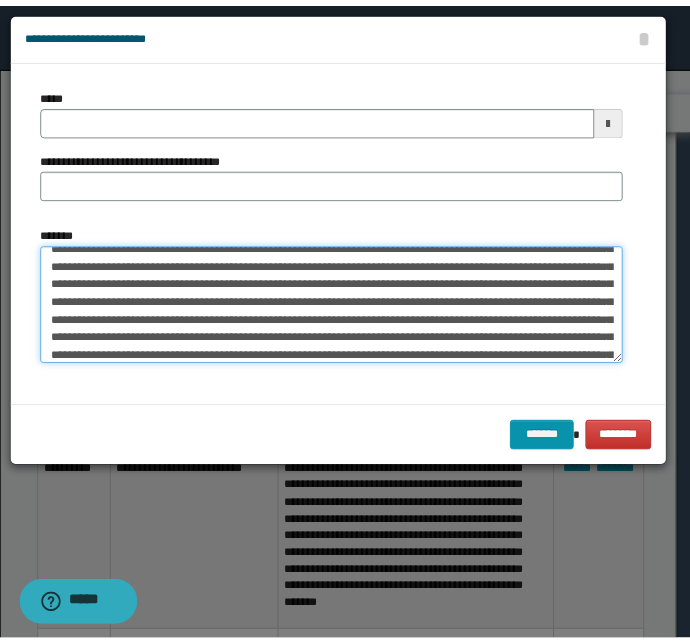 scroll, scrollTop: 0, scrollLeft: 0, axis: both 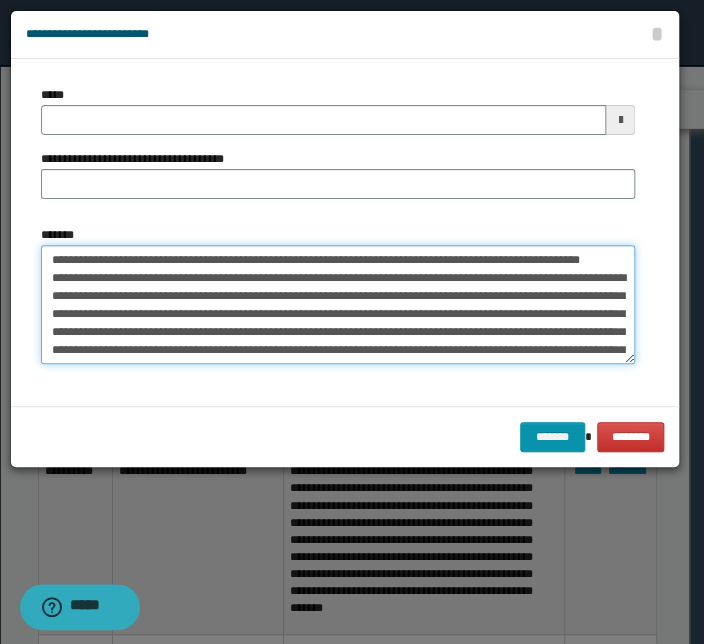 click on "*******" at bounding box center (338, 305) 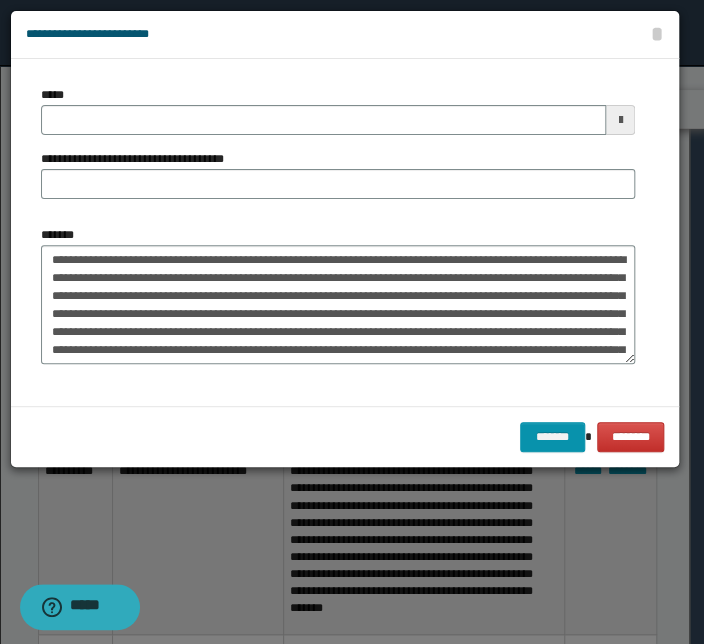 type on "**********" 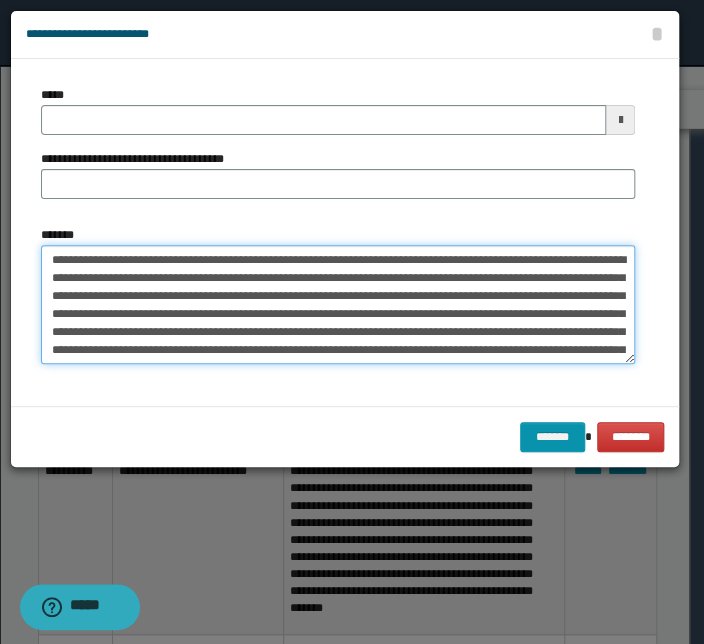 drag, startPoint x: 262, startPoint y: 256, endPoint x: 80, endPoint y: 244, distance: 182.39517 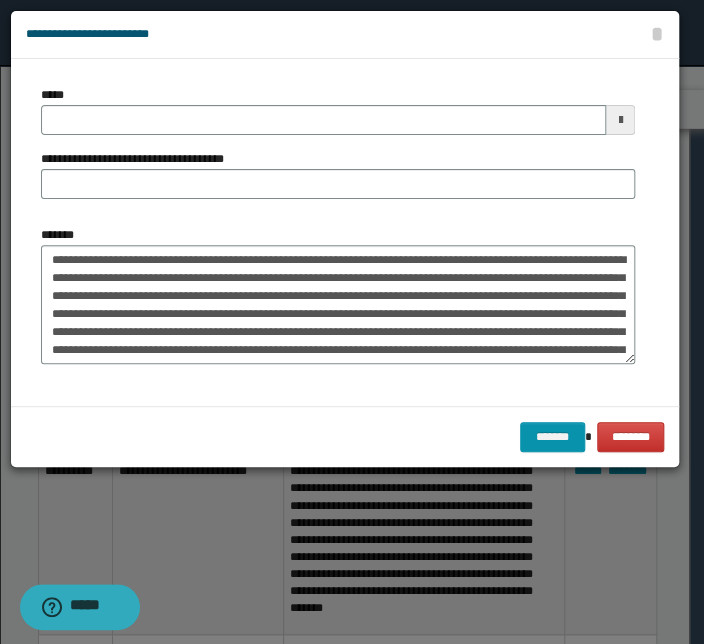 click on "**********" at bounding box center [338, 150] 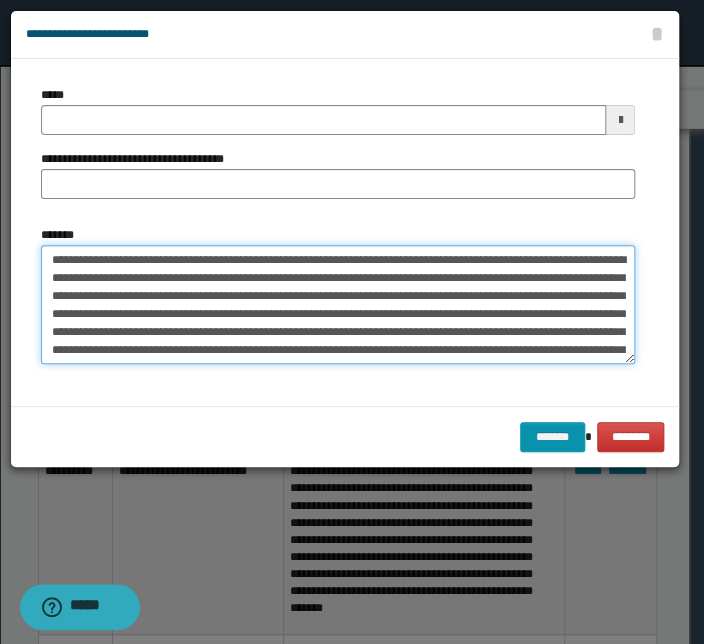 drag, startPoint x: 265, startPoint y: 256, endPoint x: -47, endPoint y: 240, distance: 312.40997 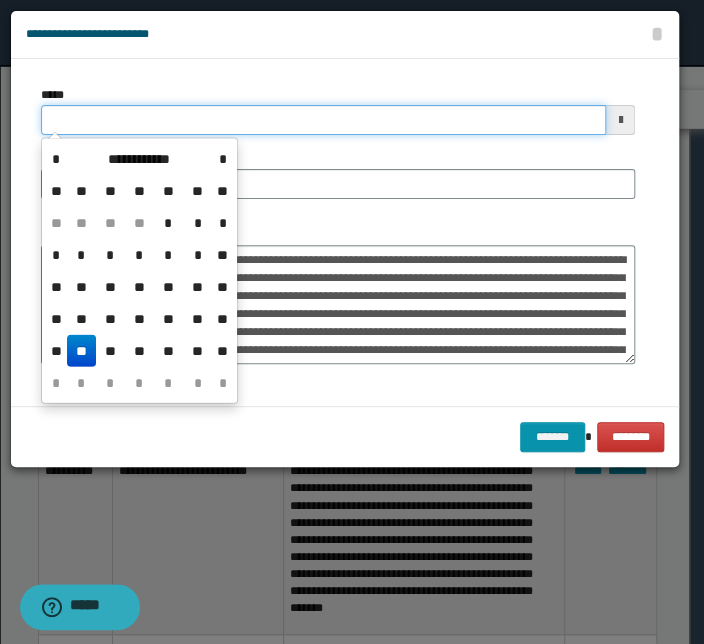 click on "*****" at bounding box center (323, 120) 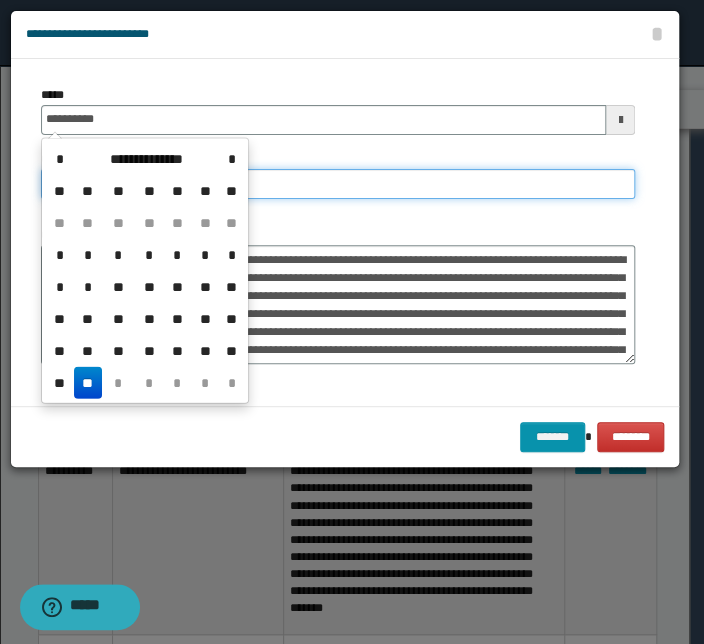 type on "**********" 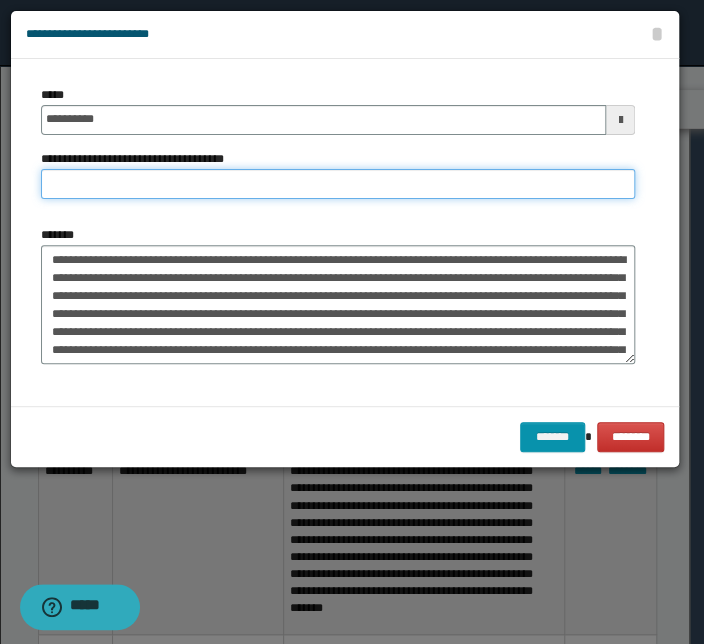 paste on "**********" 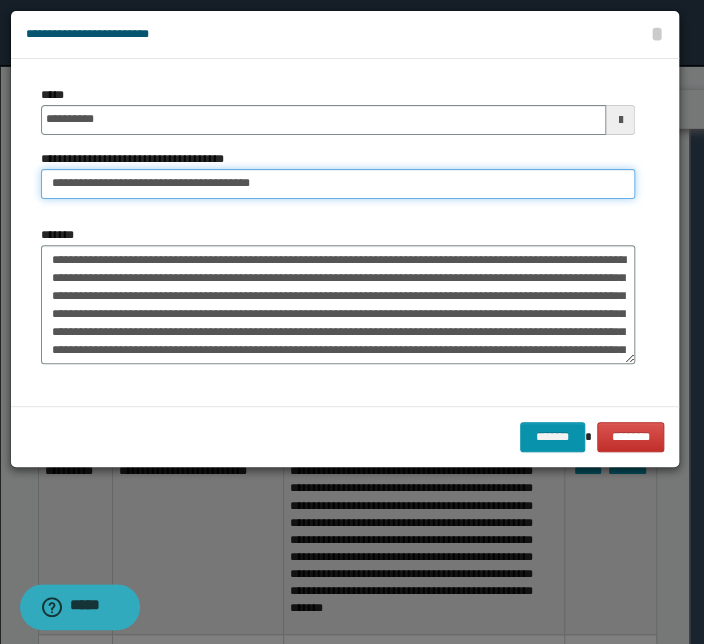 drag, startPoint x: 115, startPoint y: 181, endPoint x: -62, endPoint y: 178, distance: 177.02542 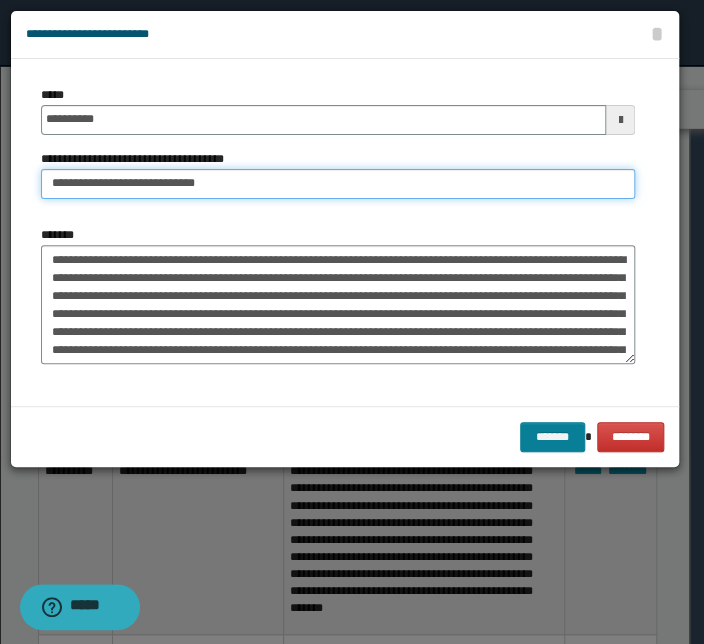 type on "**********" 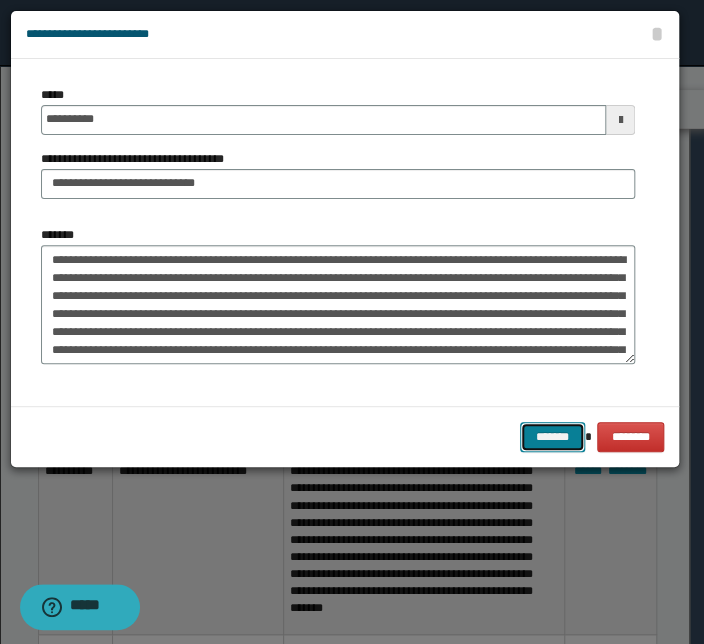 click on "*******" at bounding box center (552, 437) 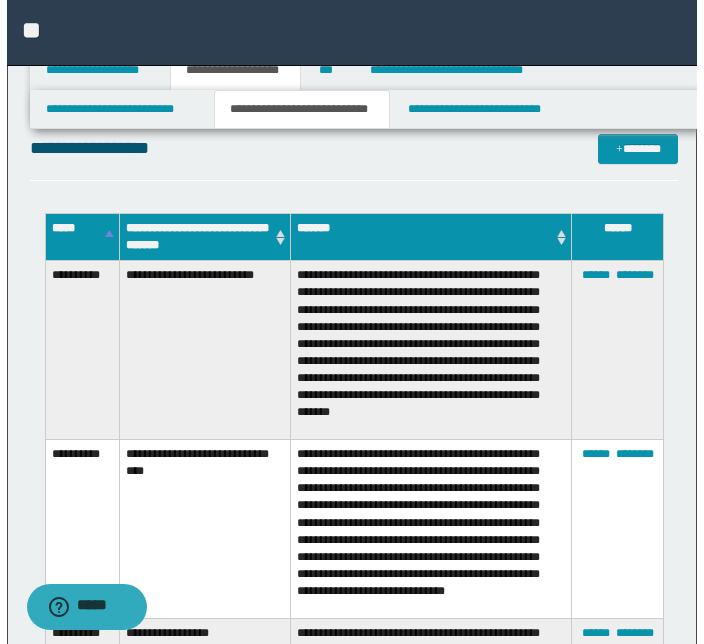 scroll, scrollTop: 4723, scrollLeft: 0, axis: vertical 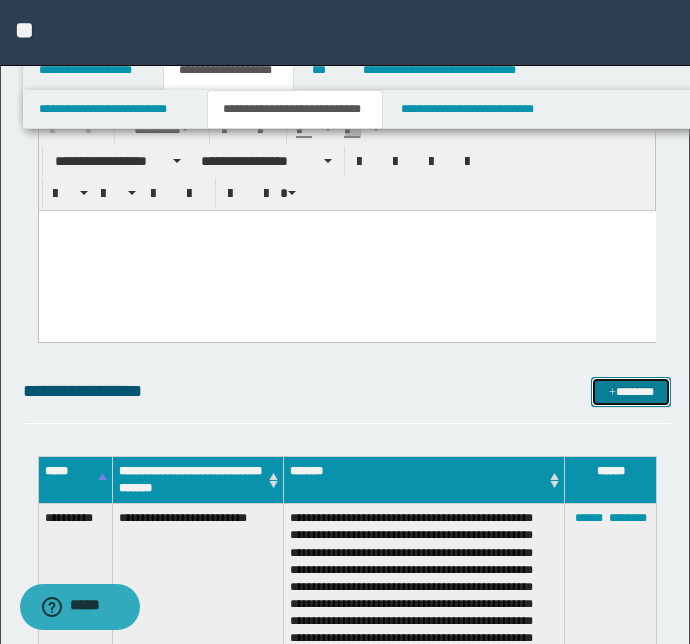 click on "*******" at bounding box center (631, 392) 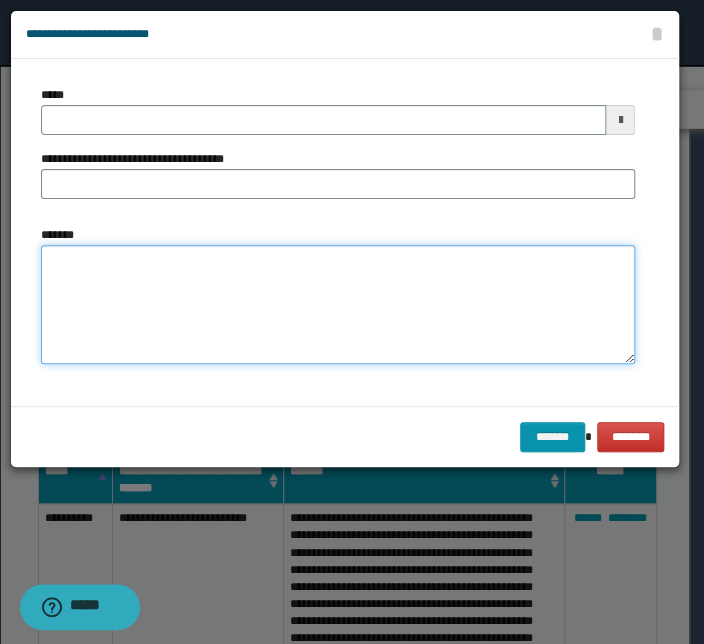 click on "*******" at bounding box center [338, 305] 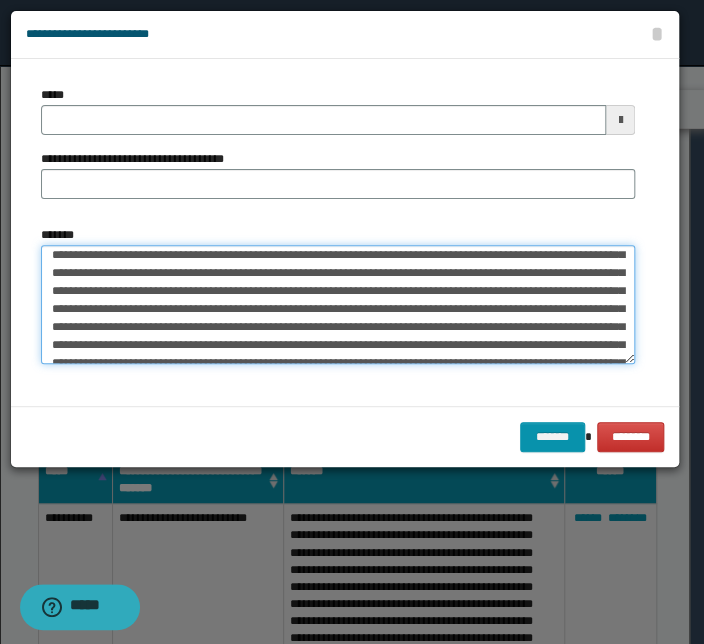 scroll, scrollTop: 0, scrollLeft: 0, axis: both 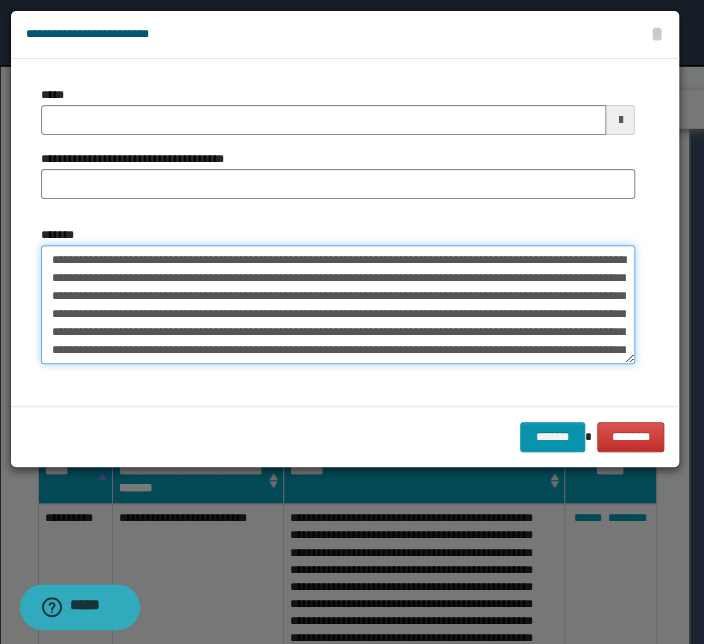 type on "**********" 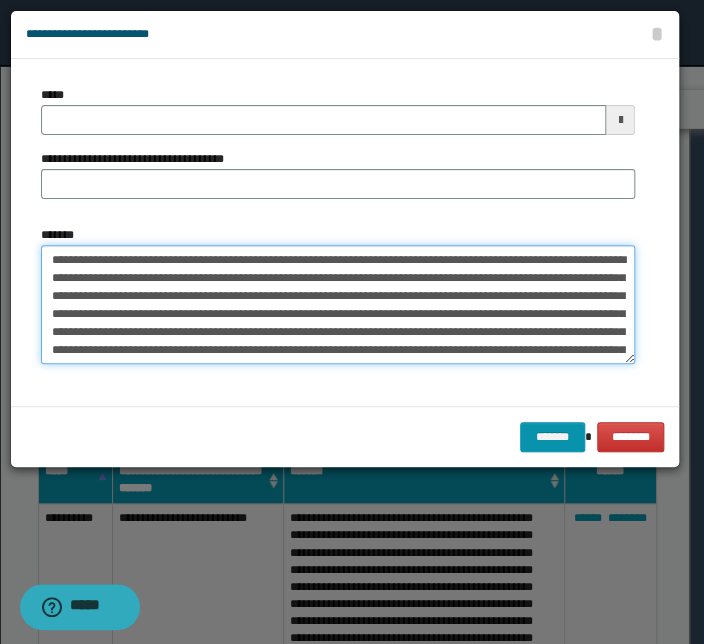 type 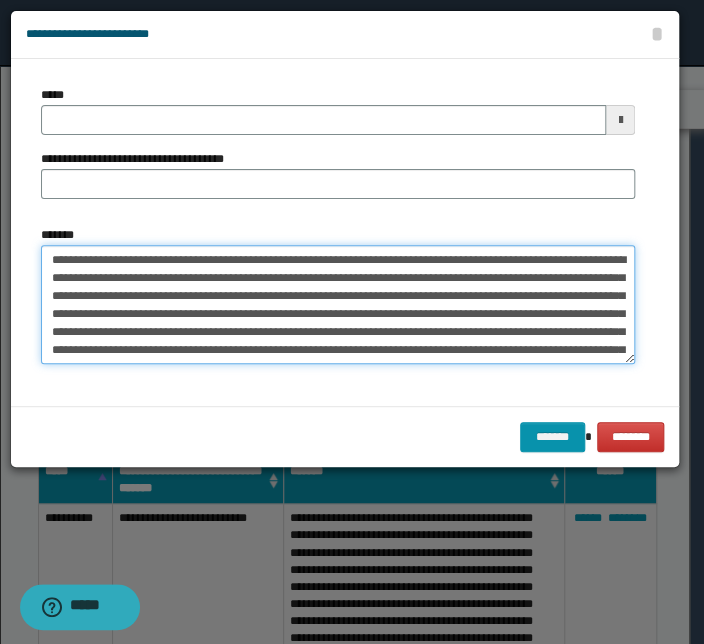drag, startPoint x: 339, startPoint y: 259, endPoint x: 23, endPoint y: 256, distance: 316.01425 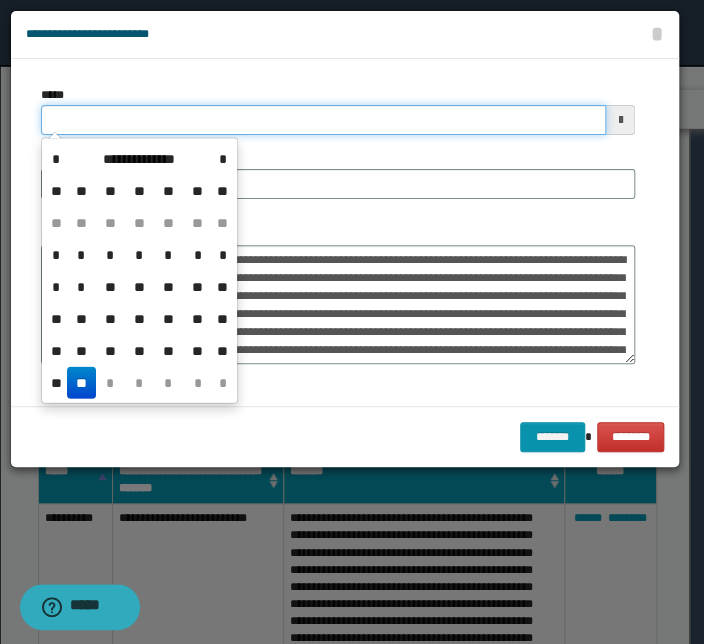 click on "*****" at bounding box center [323, 120] 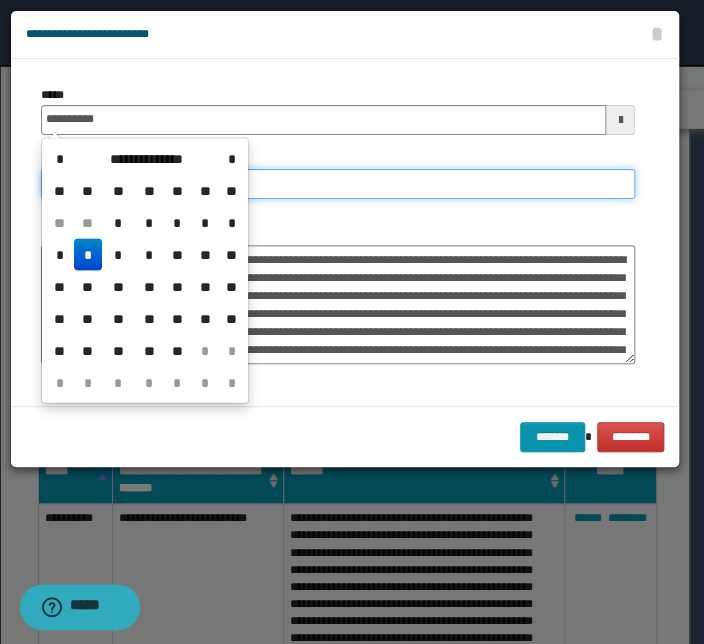 type on "**********" 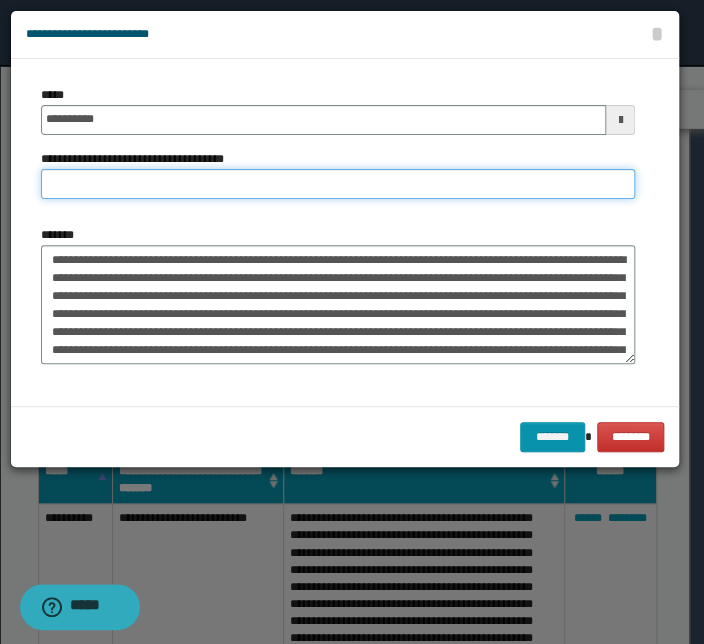 click on "**********" at bounding box center [338, 184] 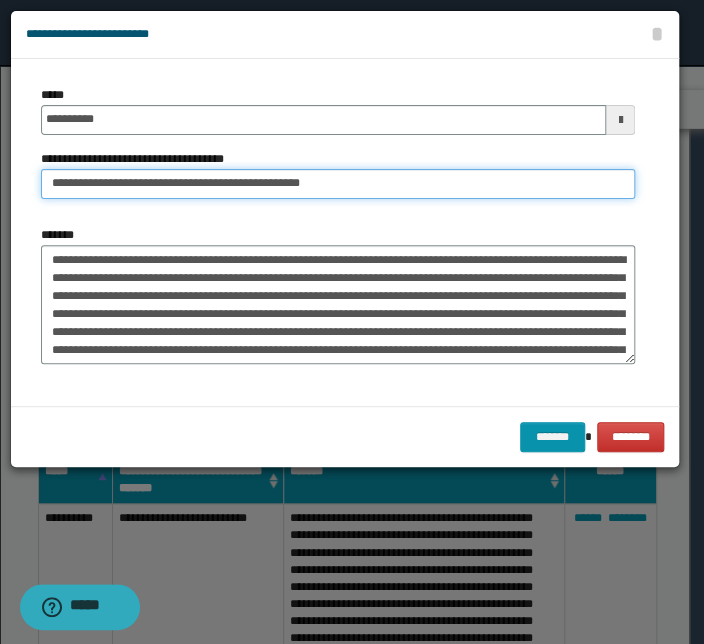 drag, startPoint x: 114, startPoint y: 184, endPoint x: -109, endPoint y: 180, distance: 223.03587 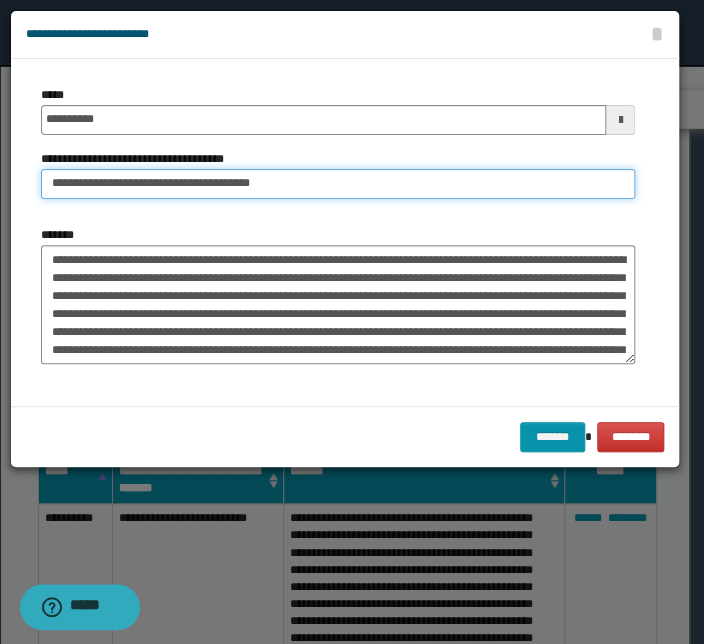 type on "**********" 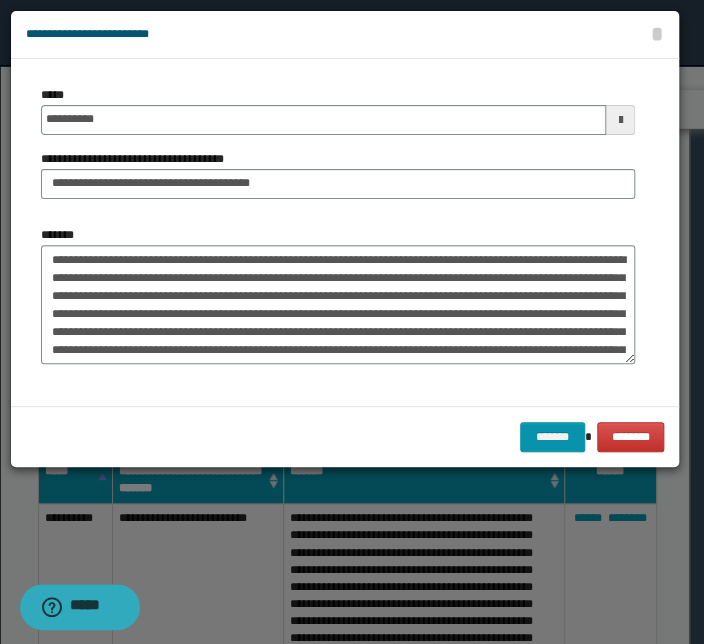 click on "*******
********" at bounding box center [345, 436] 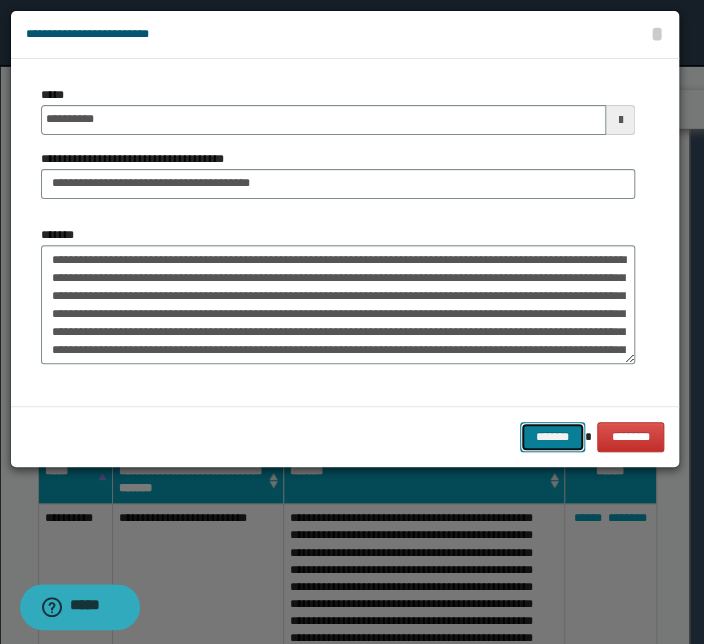 click on "*******" at bounding box center [552, 437] 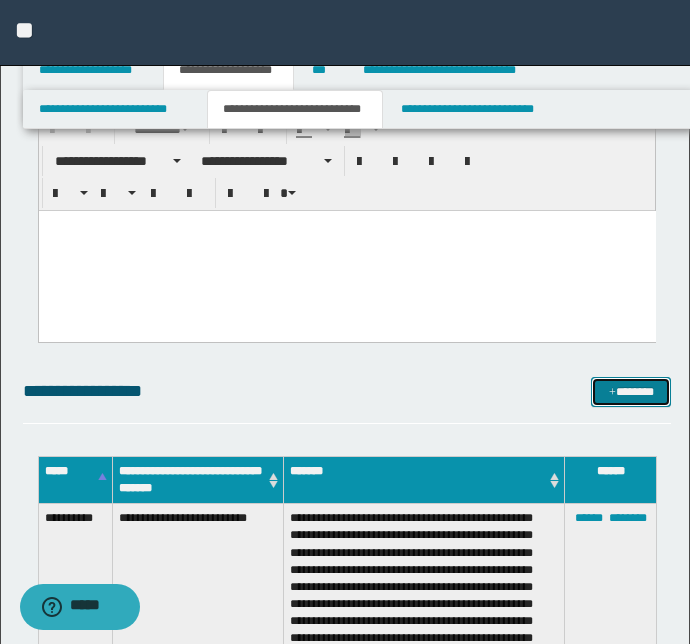 click on "*******" at bounding box center [631, 392] 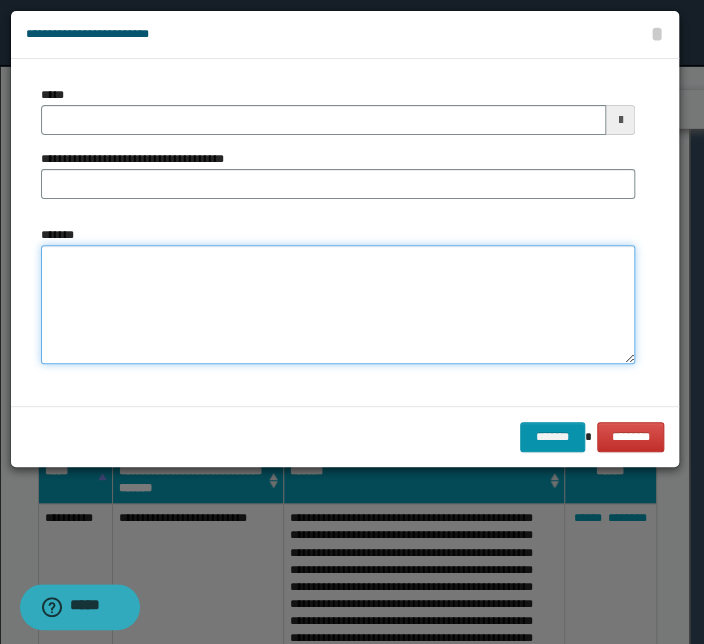 click on "*******" at bounding box center (338, 305) 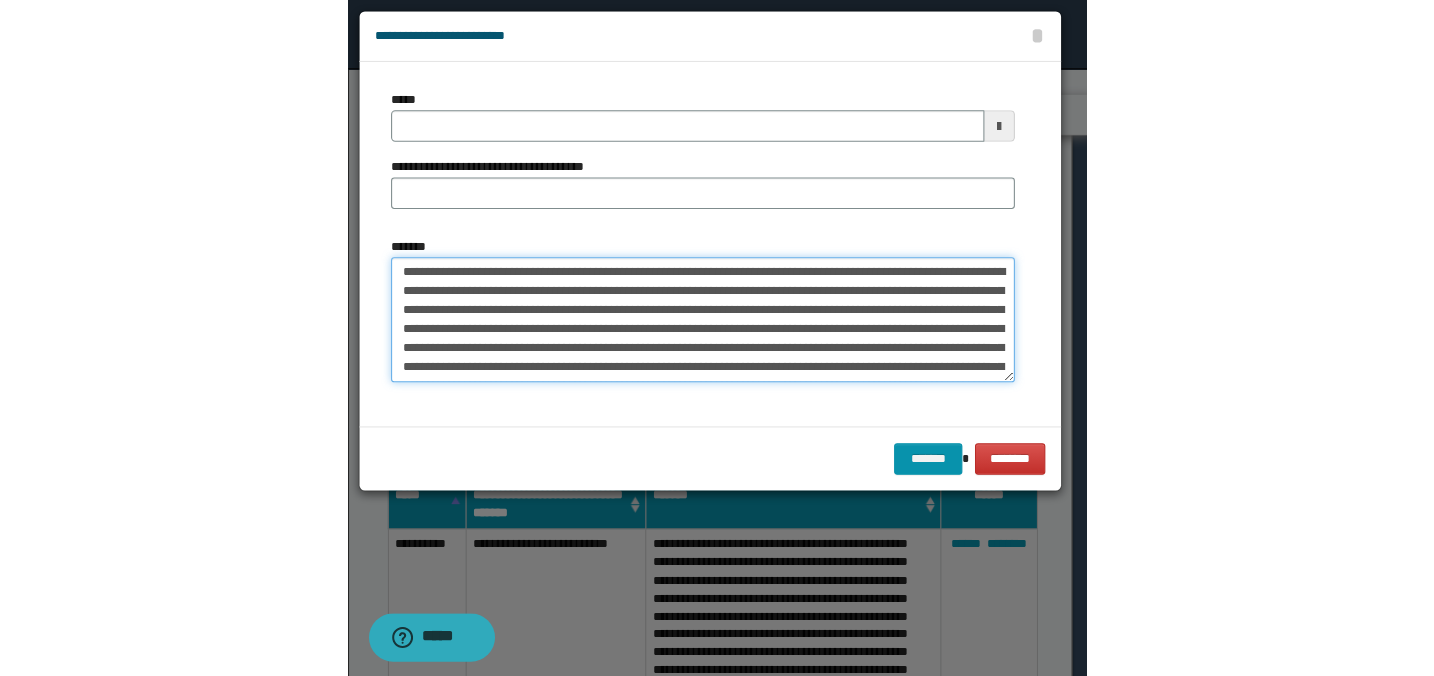 scroll, scrollTop: 0, scrollLeft: 0, axis: both 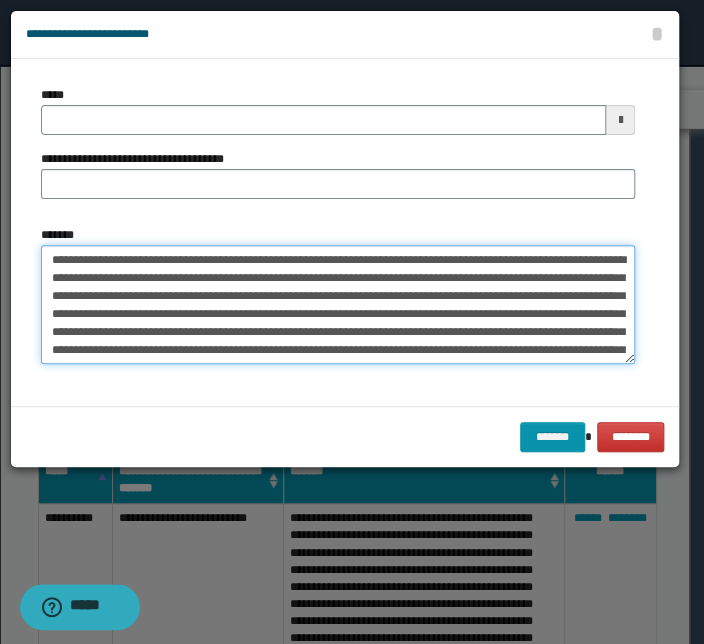 drag, startPoint x: 299, startPoint y: 257, endPoint x: -36, endPoint y: 239, distance: 335.48325 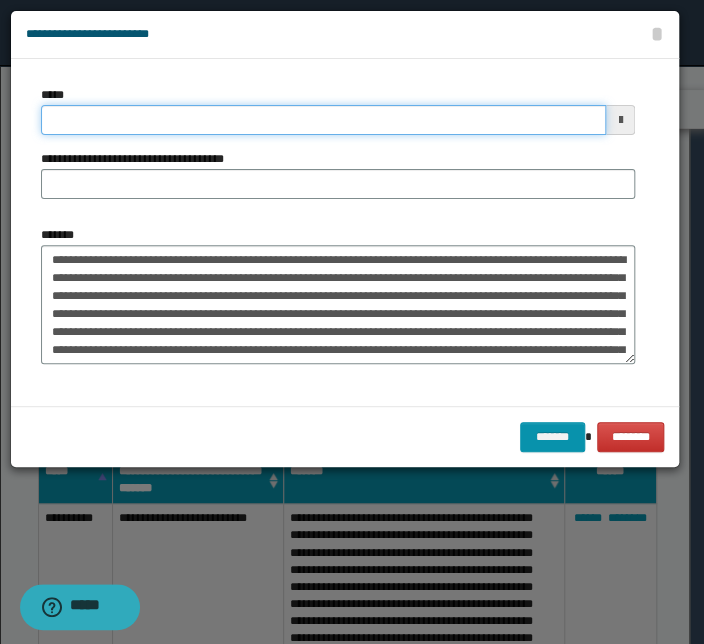 click on "*****" at bounding box center (323, 120) 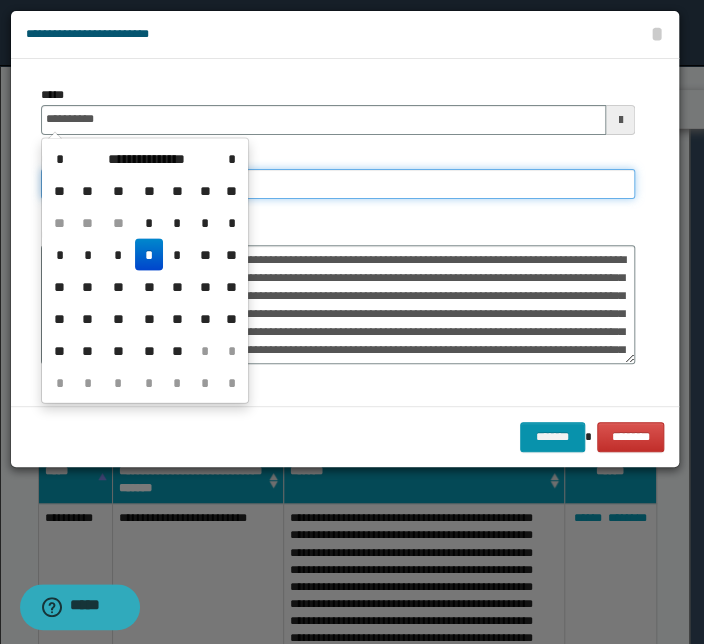 type on "**********" 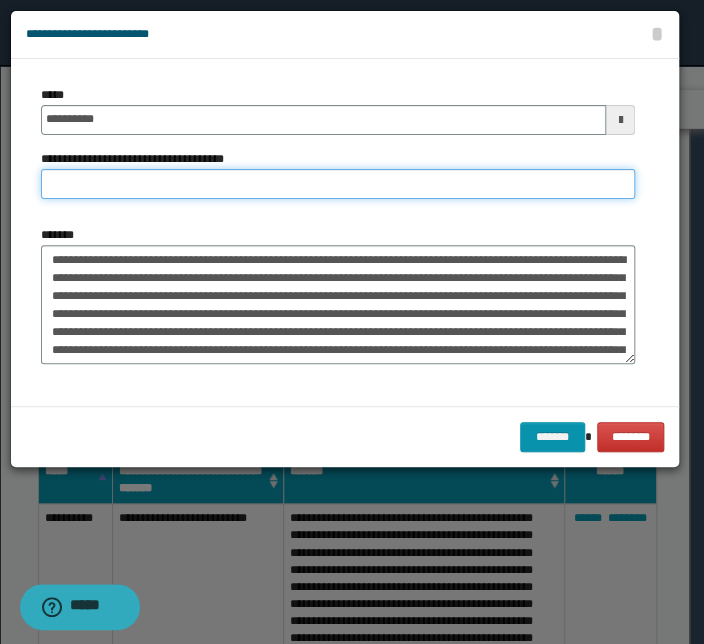 paste on "**********" 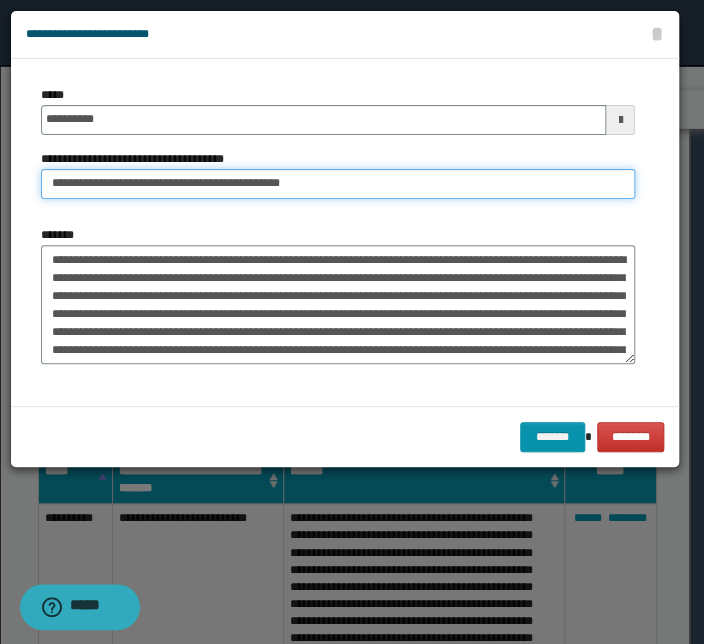 drag, startPoint x: 112, startPoint y: 184, endPoint x: -183, endPoint y: 165, distance: 295.61124 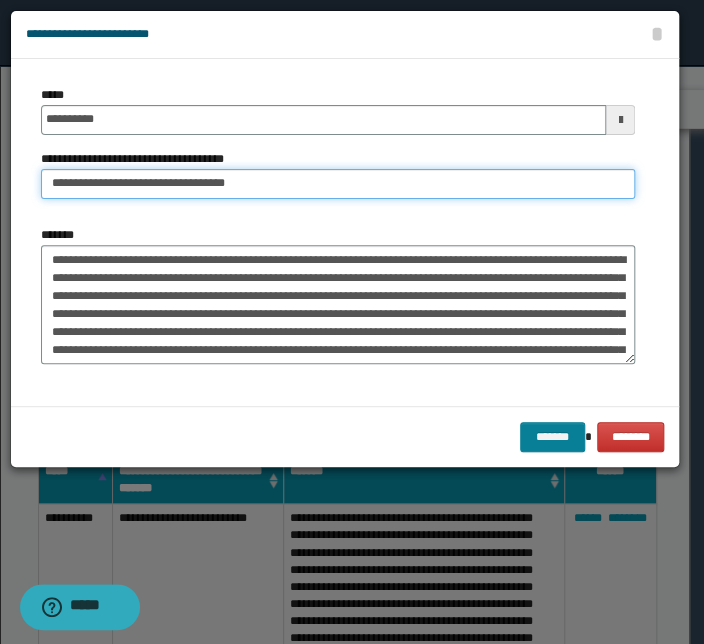 type on "**********" 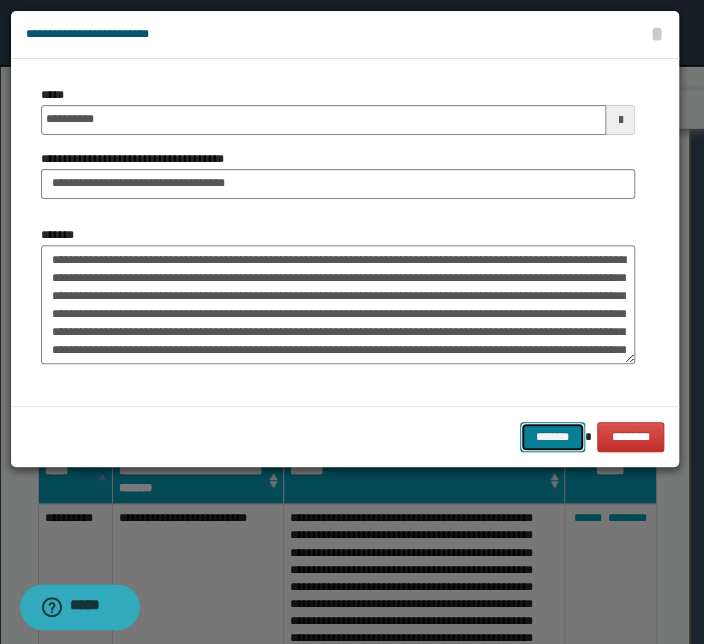 click on "*******" at bounding box center [552, 437] 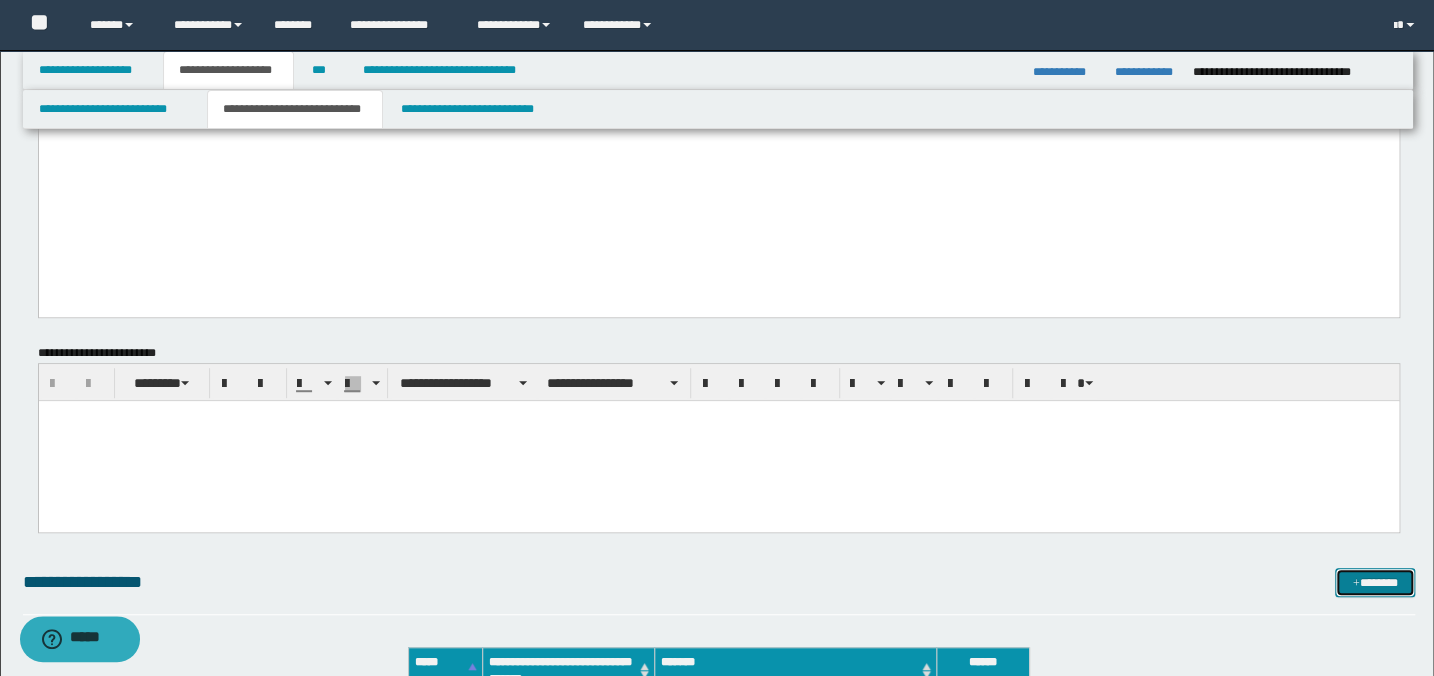 scroll, scrollTop: 4064, scrollLeft: 0, axis: vertical 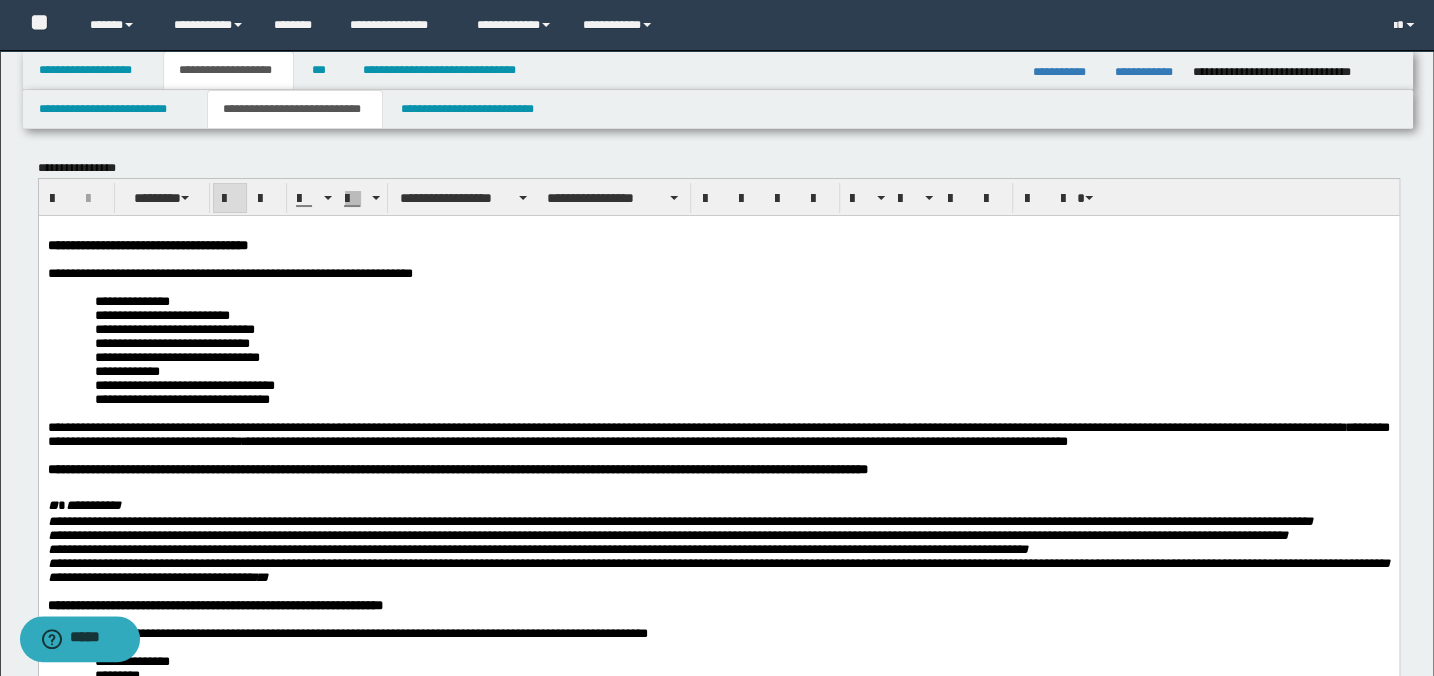 drag, startPoint x: 1155, startPoint y: 4375, endPoint x: 1155, endPoint y: 310, distance: 4065 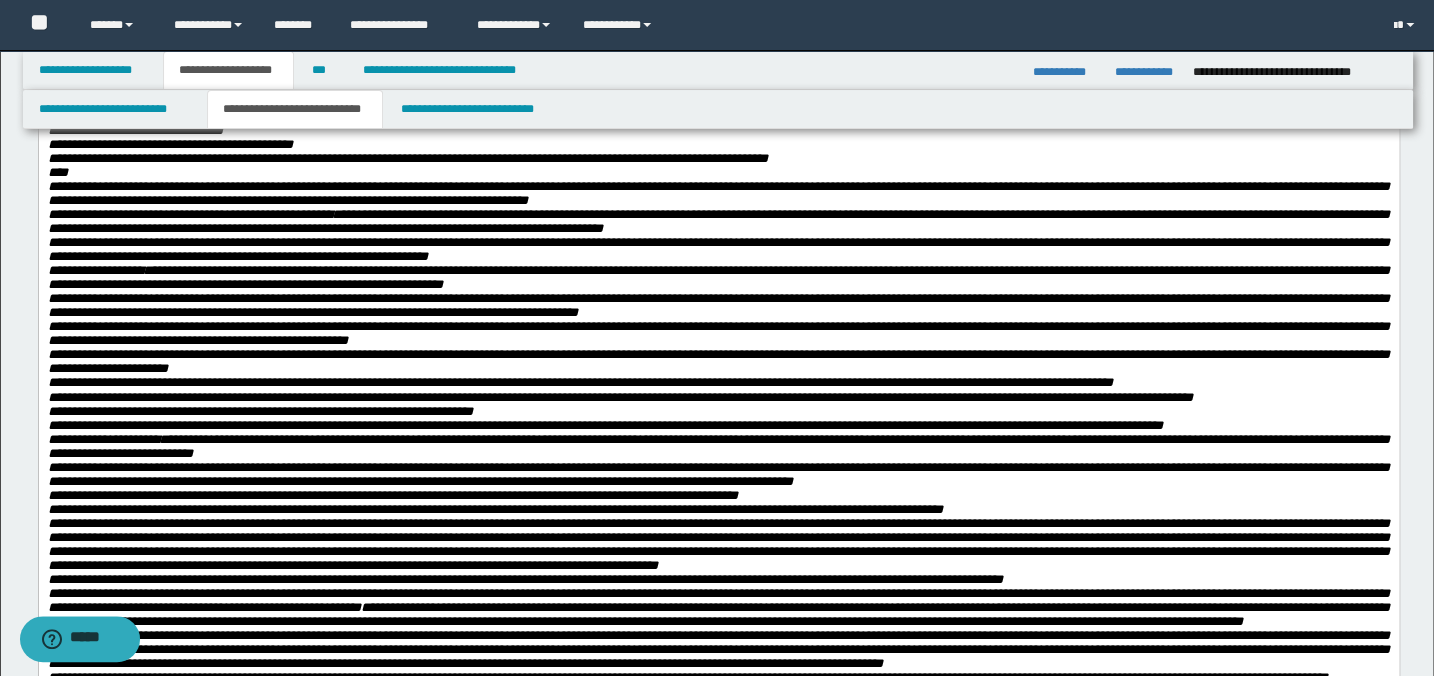 scroll, scrollTop: 1636, scrollLeft: 0, axis: vertical 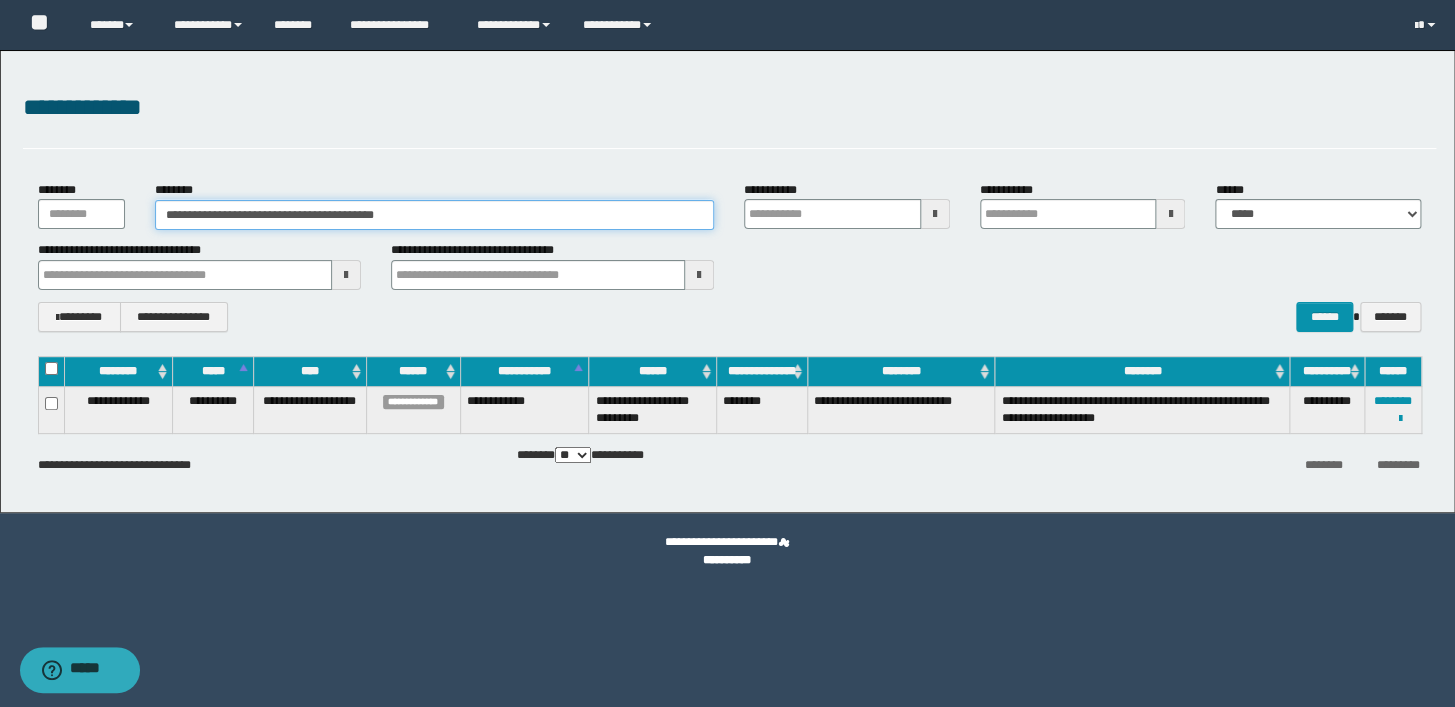 drag, startPoint x: 462, startPoint y: 220, endPoint x: 21, endPoint y: 210, distance: 441.11337 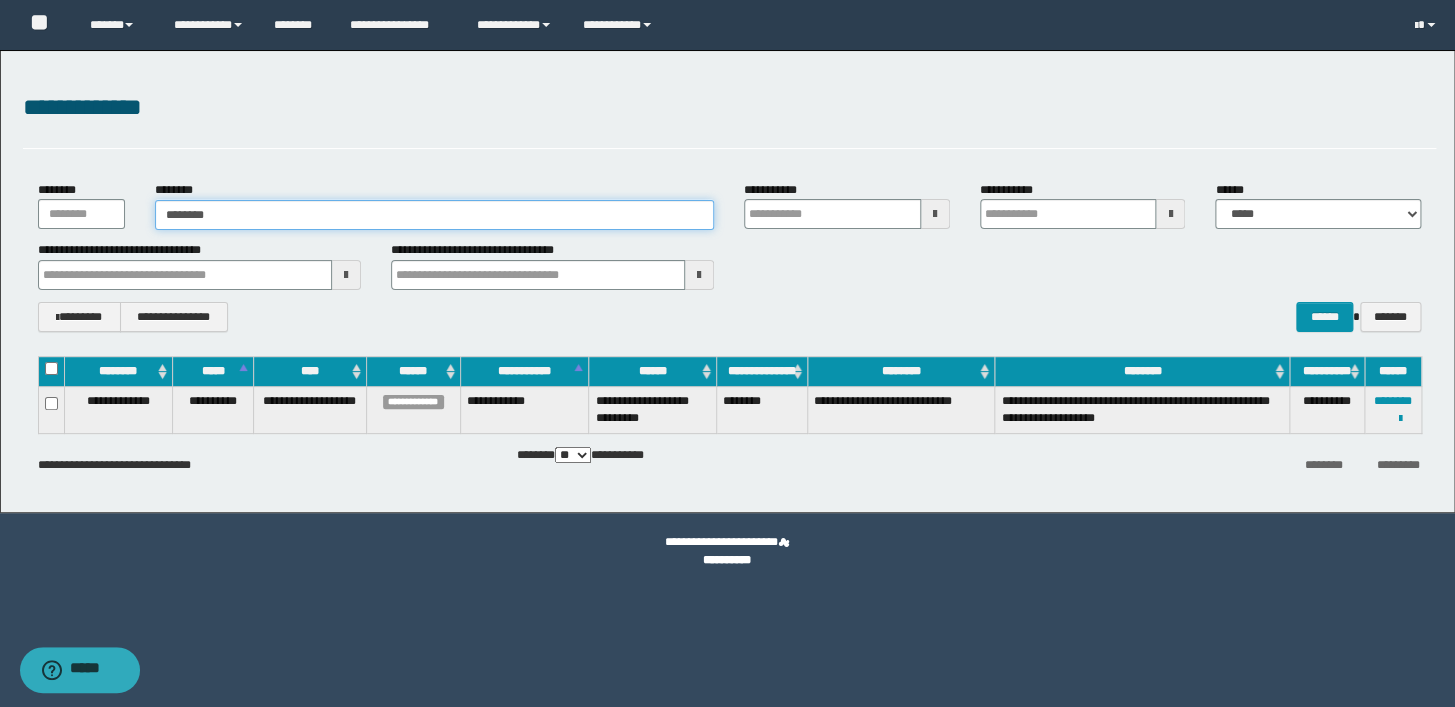type on "********" 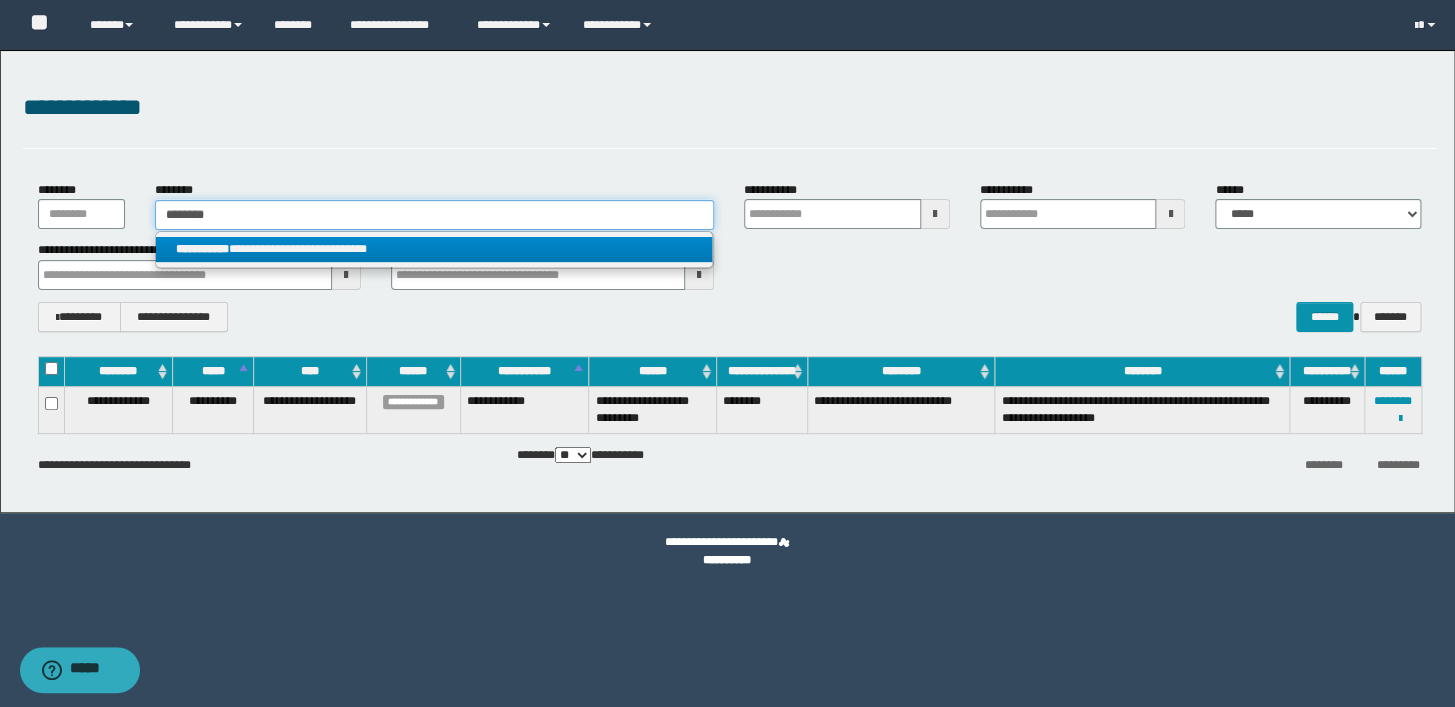 type on "********" 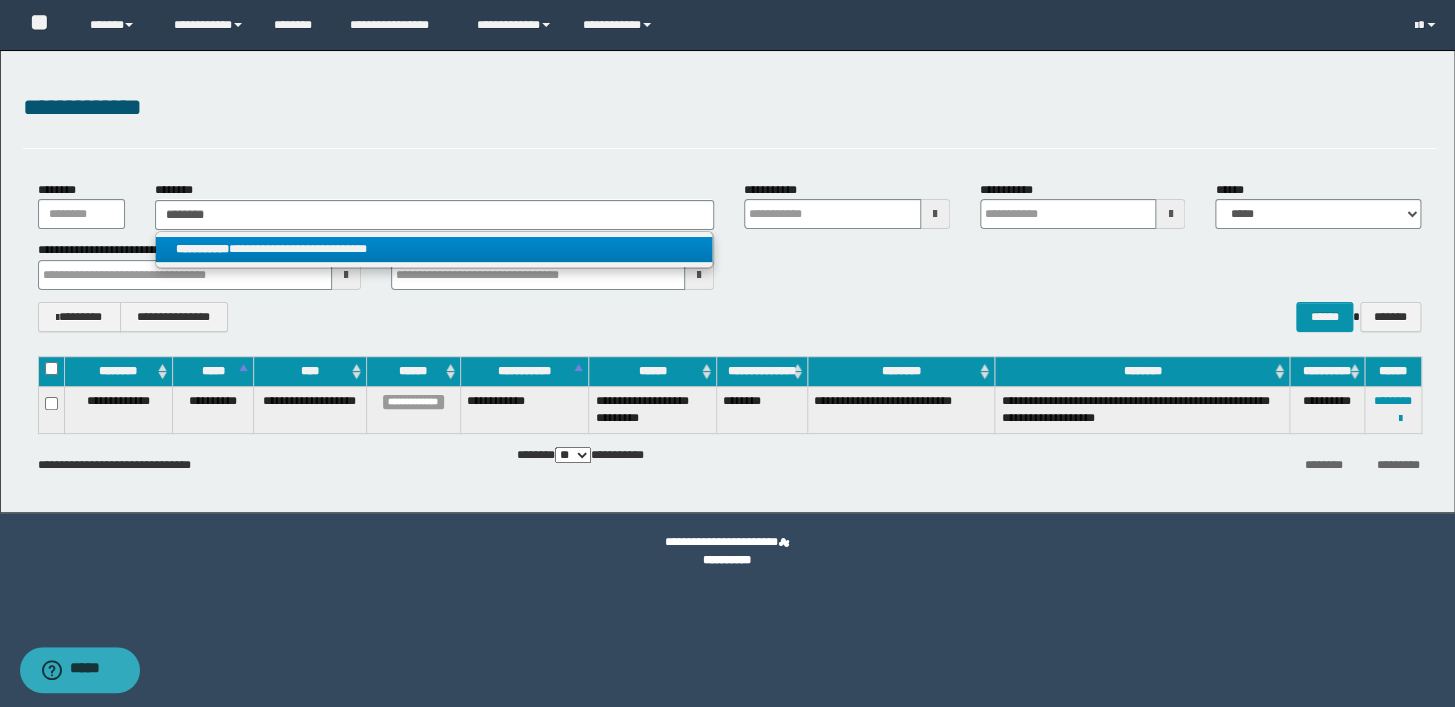 click on "**********" at bounding box center [434, 249] 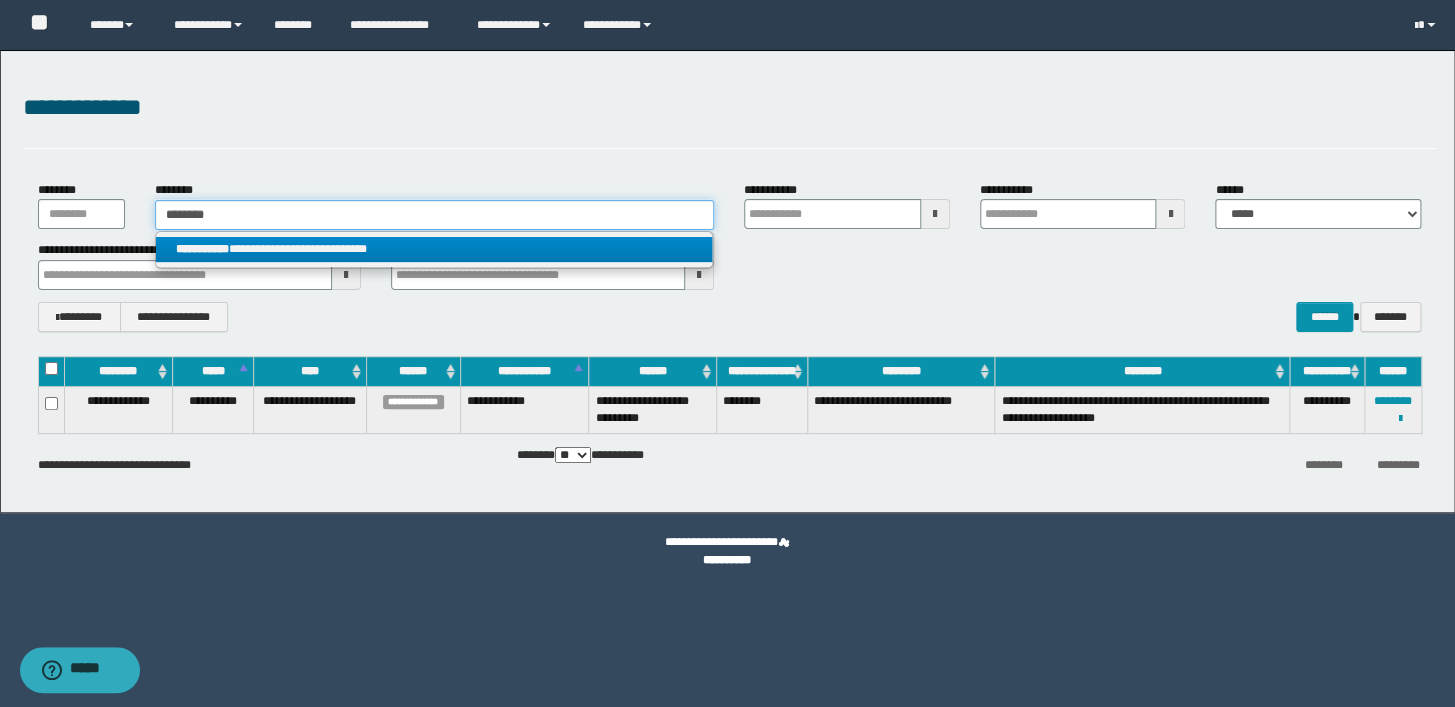 type 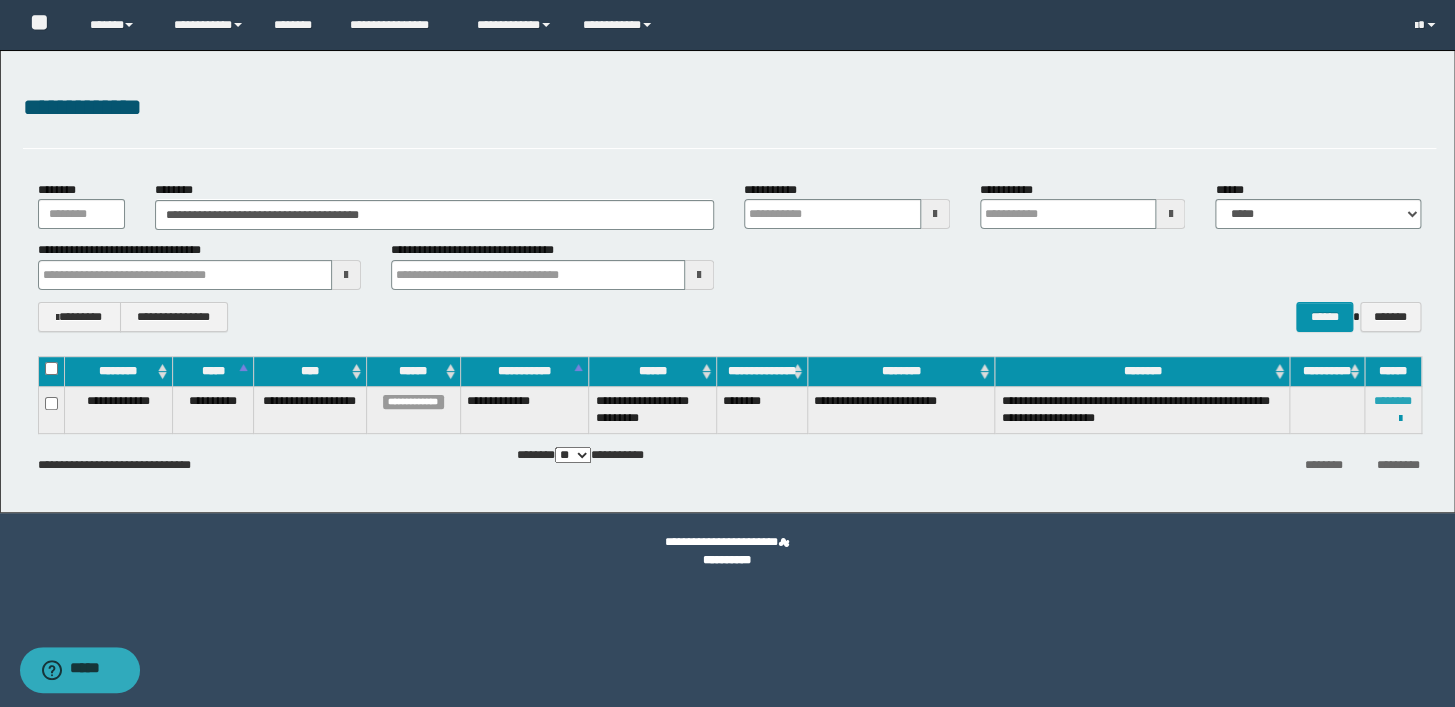 click on "********" at bounding box center (1393, 401) 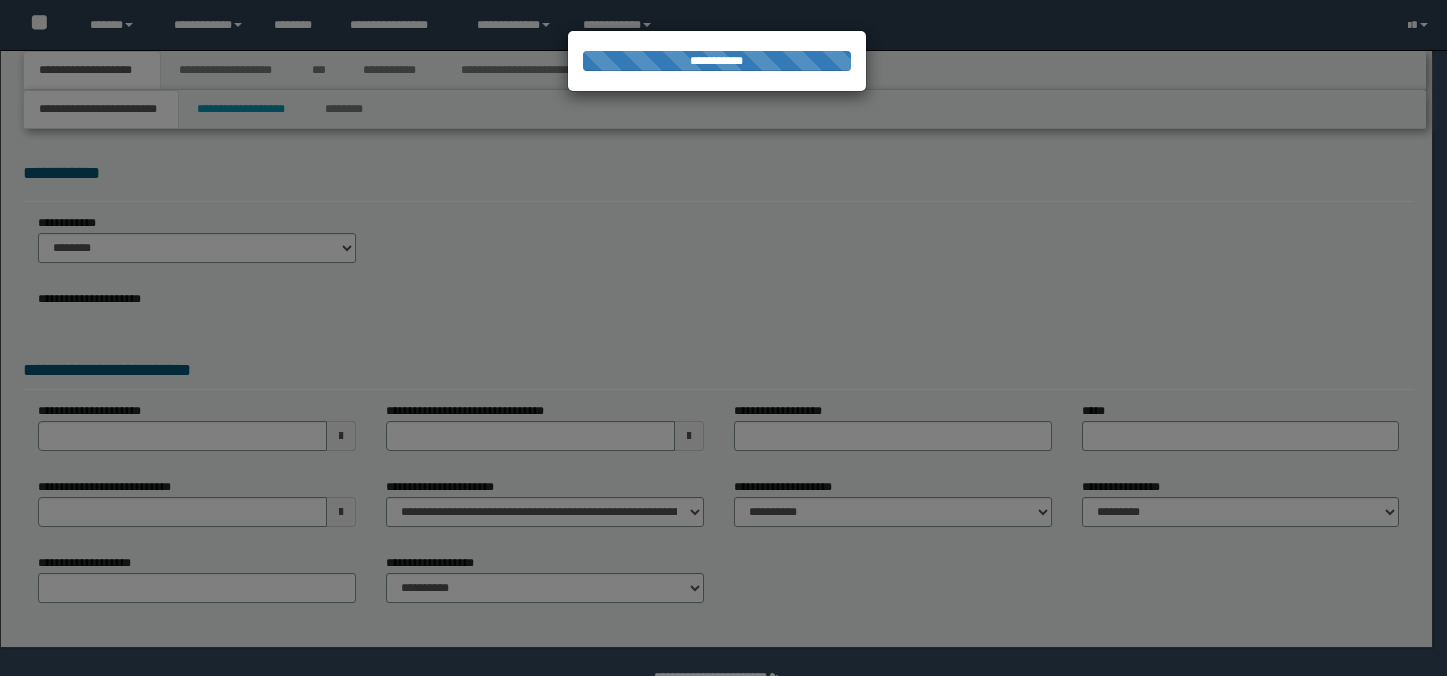 scroll, scrollTop: 0, scrollLeft: 0, axis: both 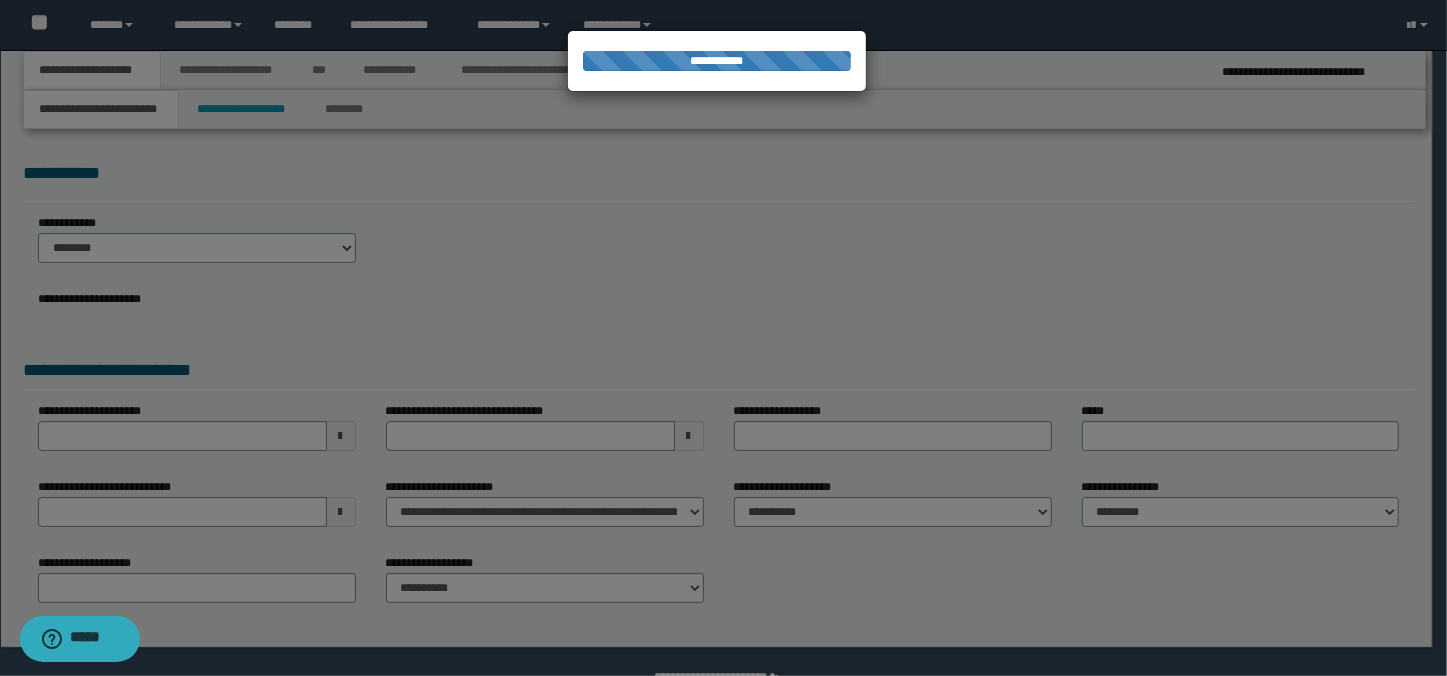 select on "*" 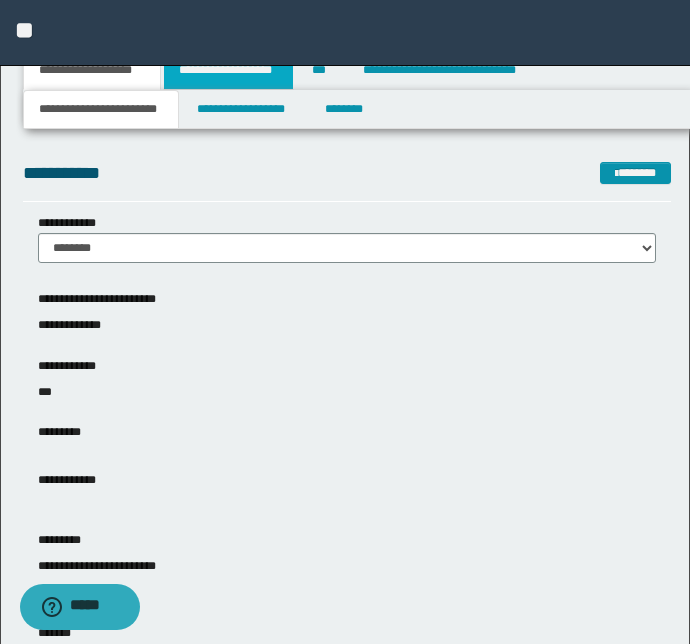 click on "**********" at bounding box center [228, 70] 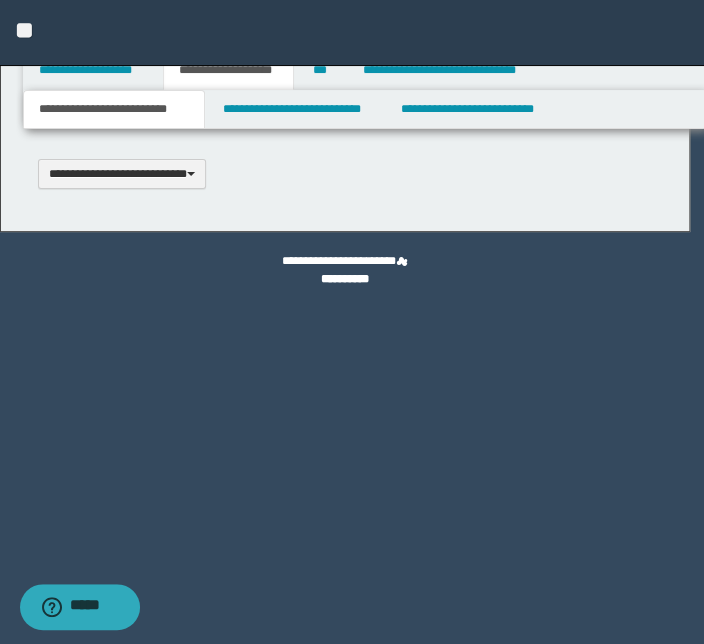 type 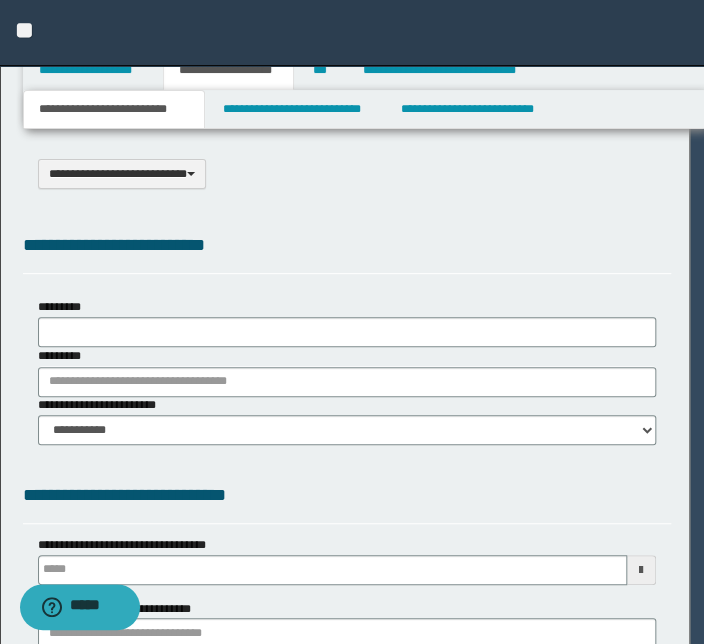 type on "**********" 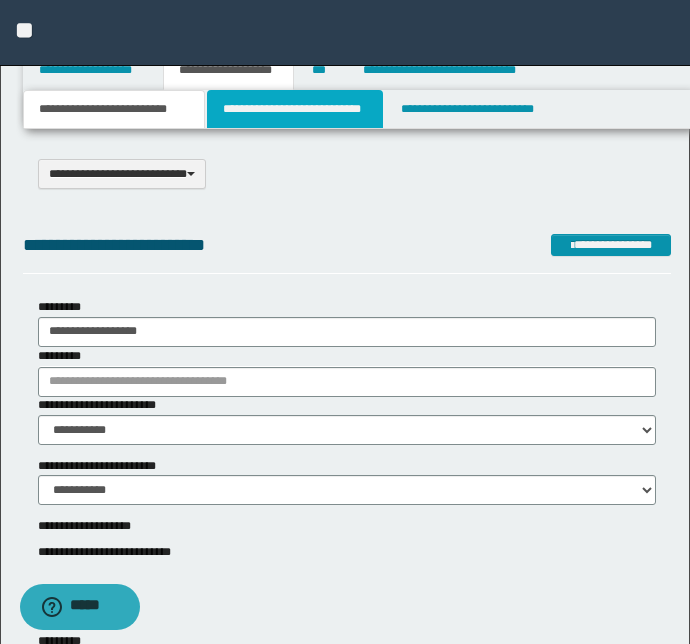 click on "**********" at bounding box center (294, 109) 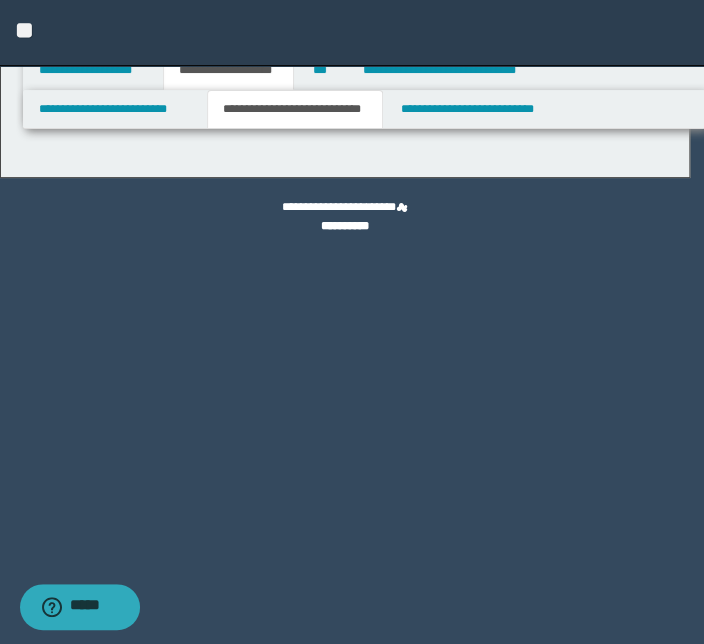 select on "*" 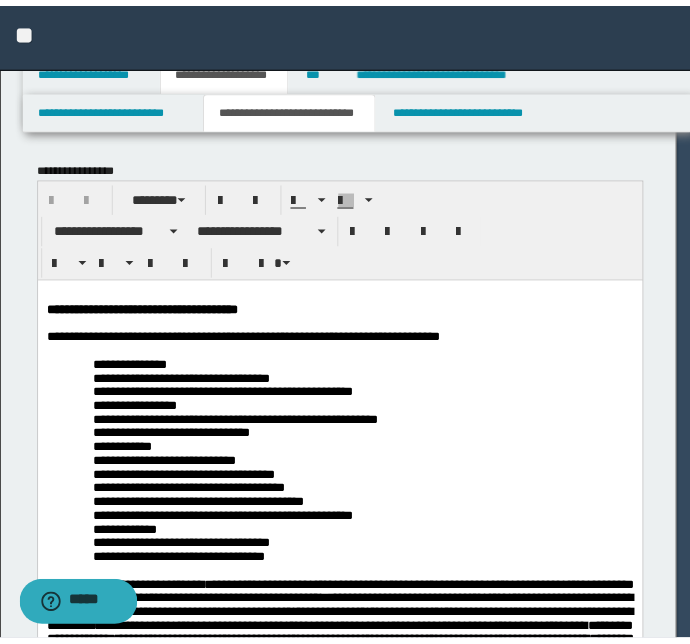 scroll, scrollTop: 0, scrollLeft: 0, axis: both 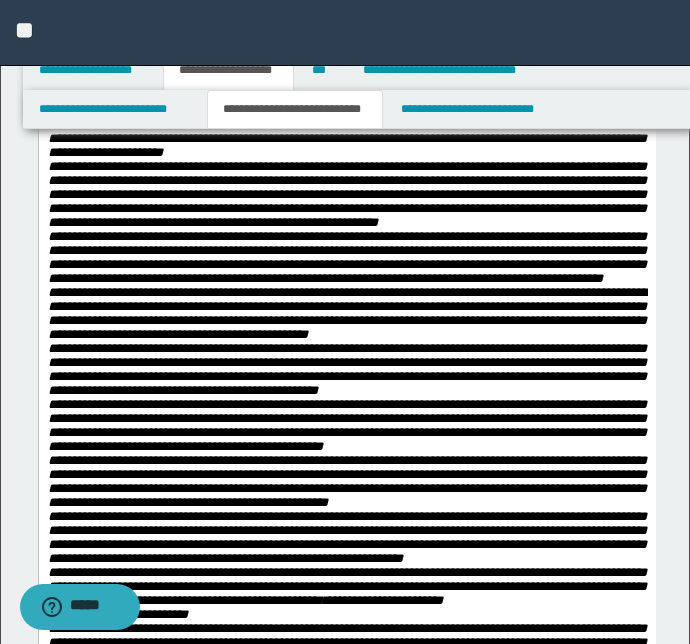 click on "**********" at bounding box center [346, 97] 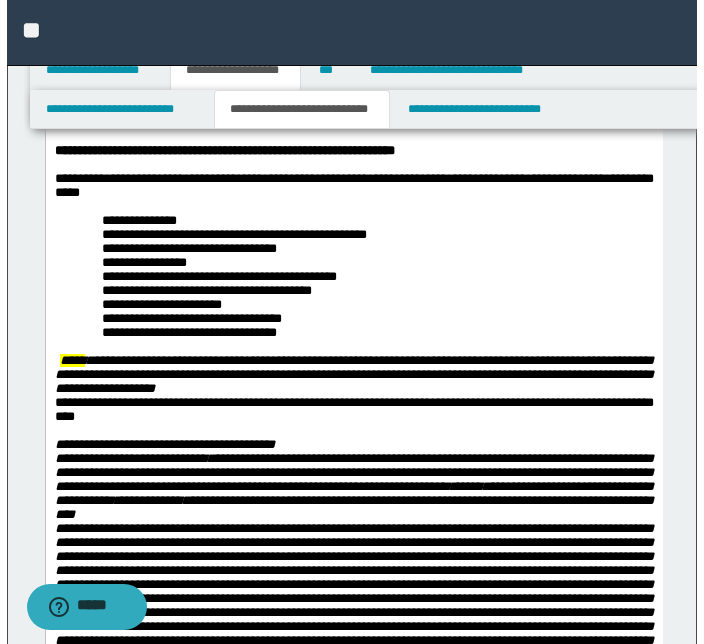 scroll, scrollTop: 4529, scrollLeft: 0, axis: vertical 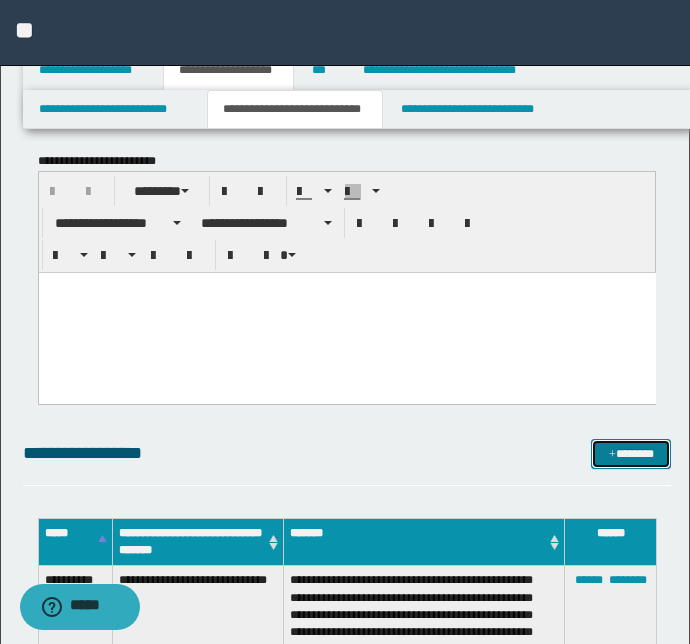 click on "*******" at bounding box center (631, 454) 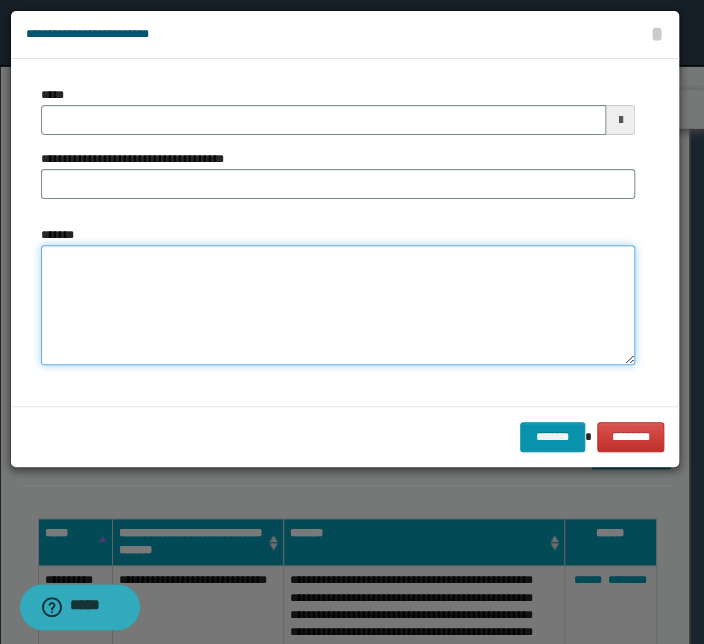 click on "*******" at bounding box center (338, 305) 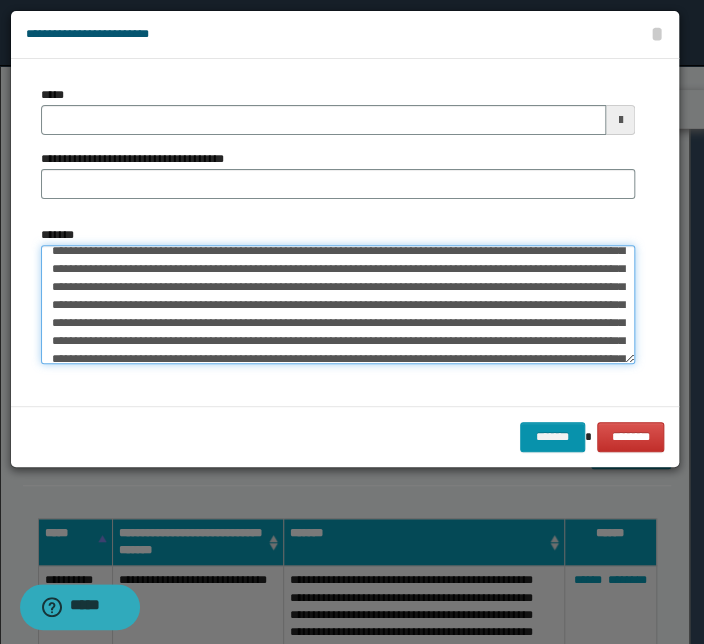 scroll, scrollTop: 0, scrollLeft: 0, axis: both 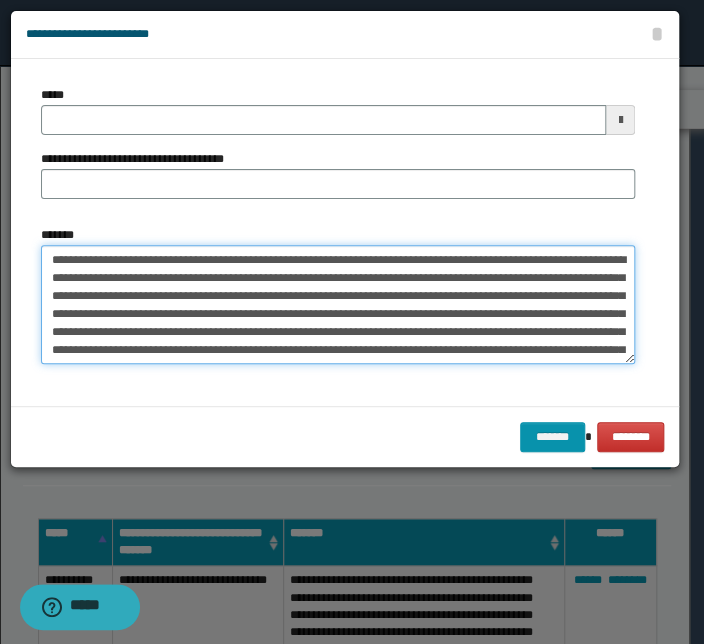 drag, startPoint x: 306, startPoint y: 260, endPoint x: -8, endPoint y: 257, distance: 314.01434 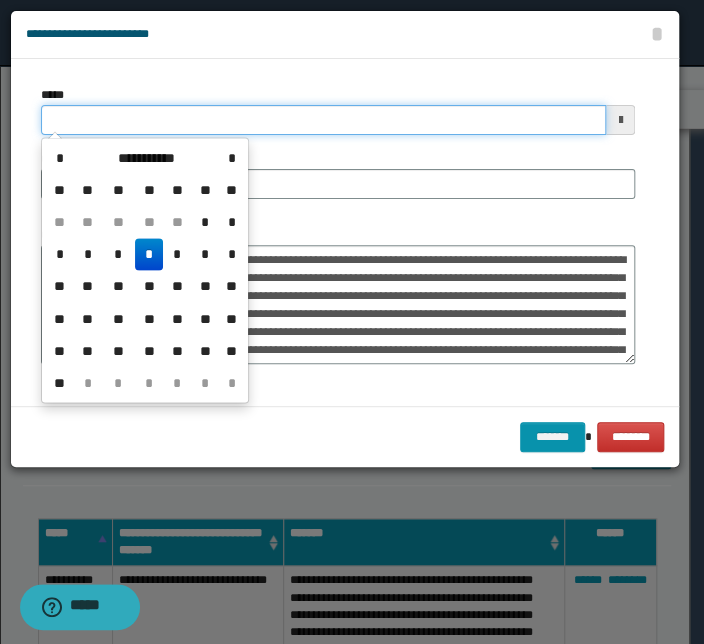 click on "*****" at bounding box center (323, 120) 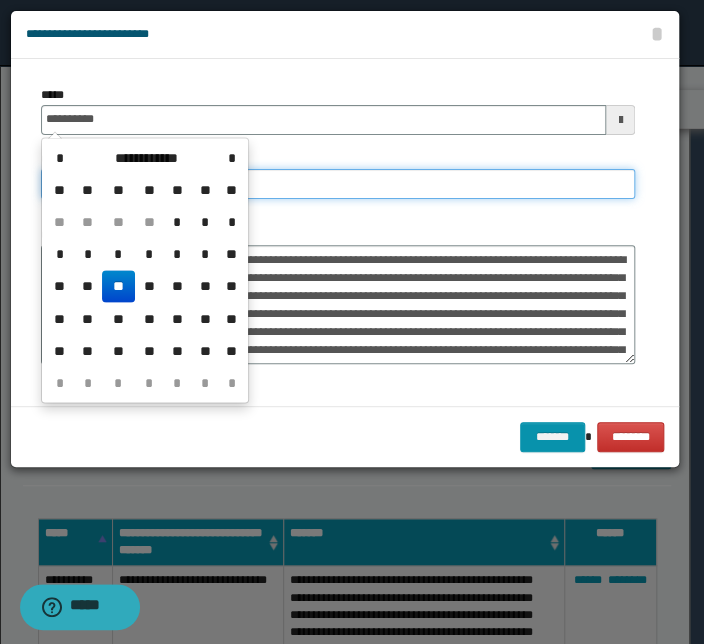 type on "**********" 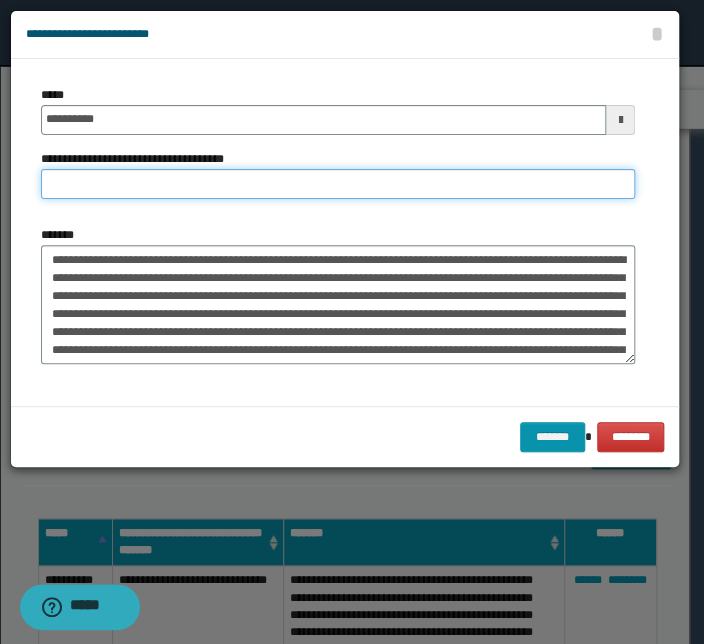 click on "**********" at bounding box center [338, 184] 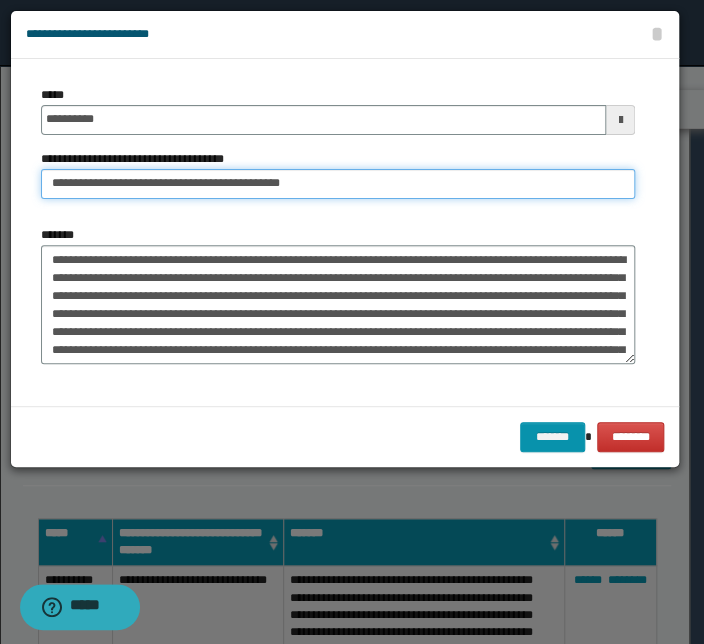 drag, startPoint x: 113, startPoint y: 186, endPoint x: -155, endPoint y: 173, distance: 268.31512 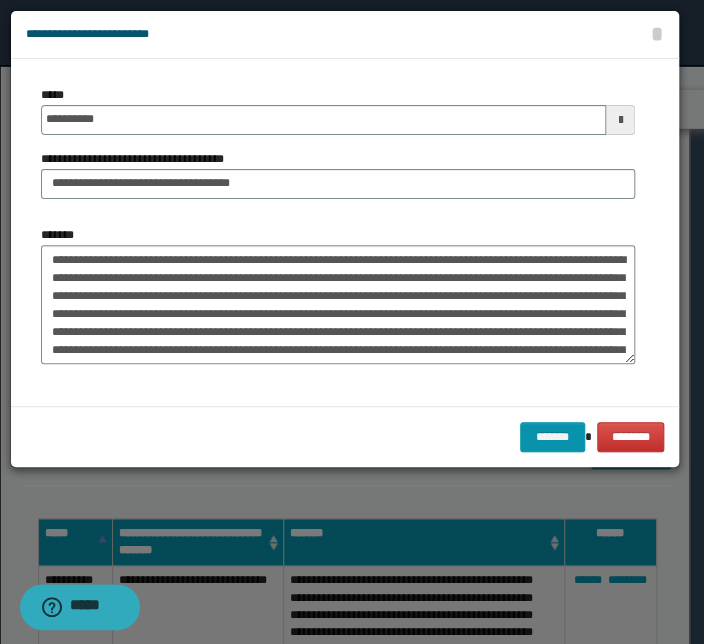 click on "*******" at bounding box center (338, 295) 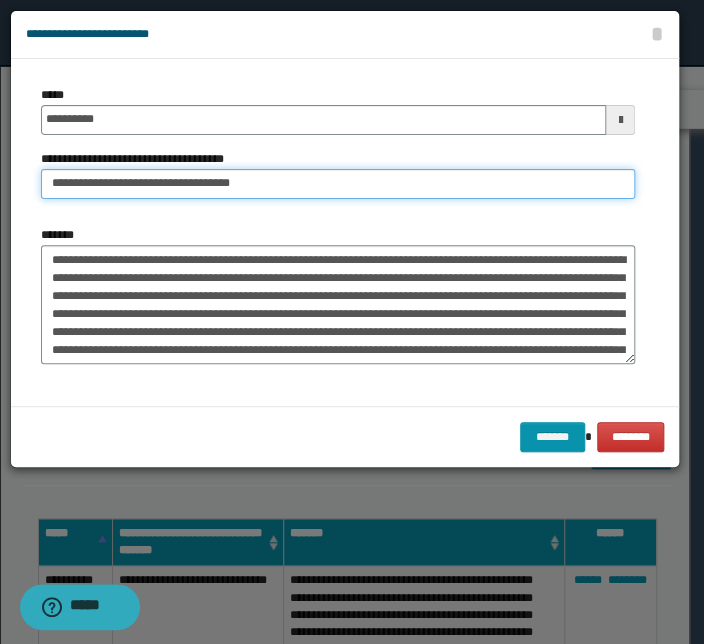 click on "**********" at bounding box center (338, 184) 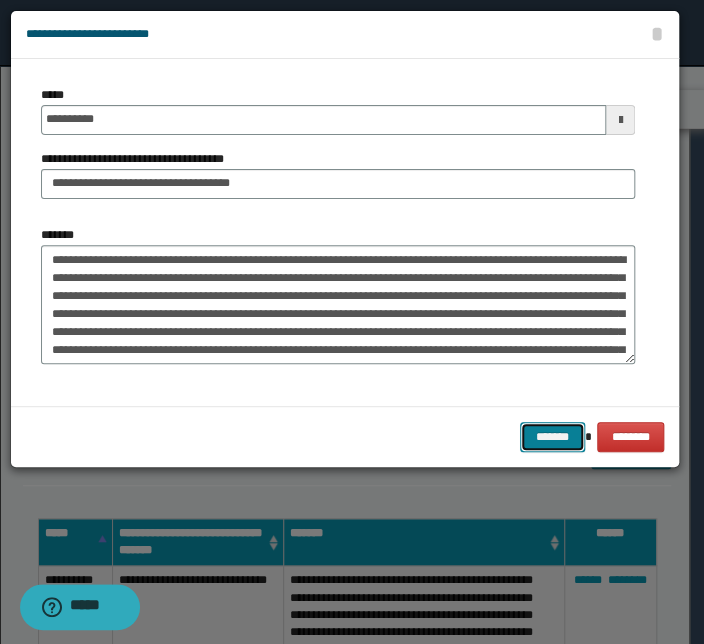 click on "*******" at bounding box center (552, 437) 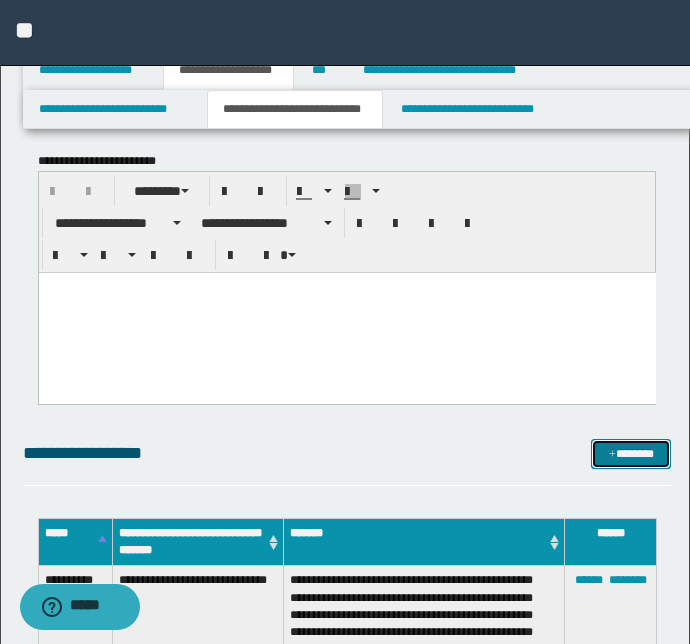 click at bounding box center (612, 455) 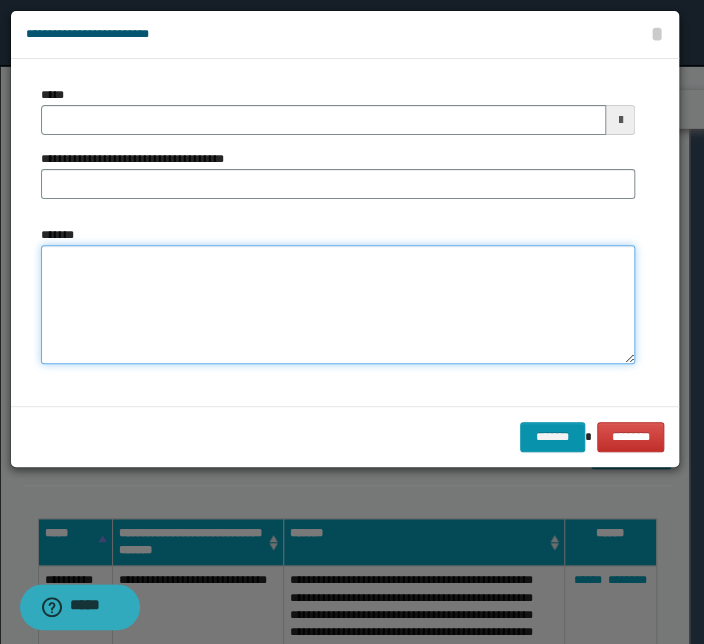 click on "*******" at bounding box center [338, 305] 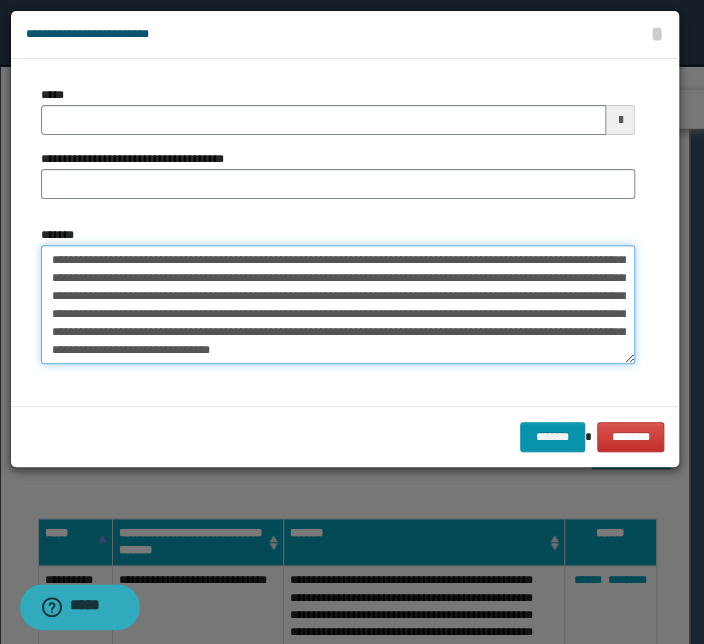 scroll, scrollTop: 0, scrollLeft: 0, axis: both 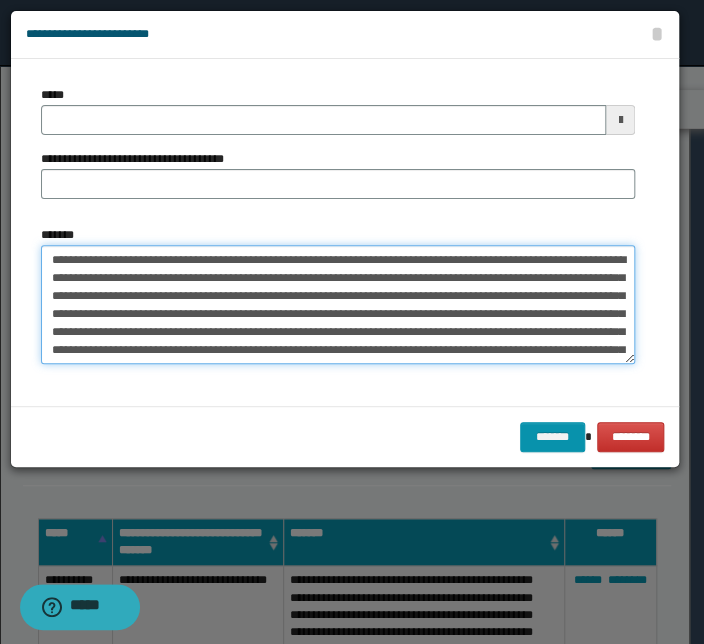 drag, startPoint x: 294, startPoint y: 258, endPoint x: -10, endPoint y: 239, distance: 304.59317 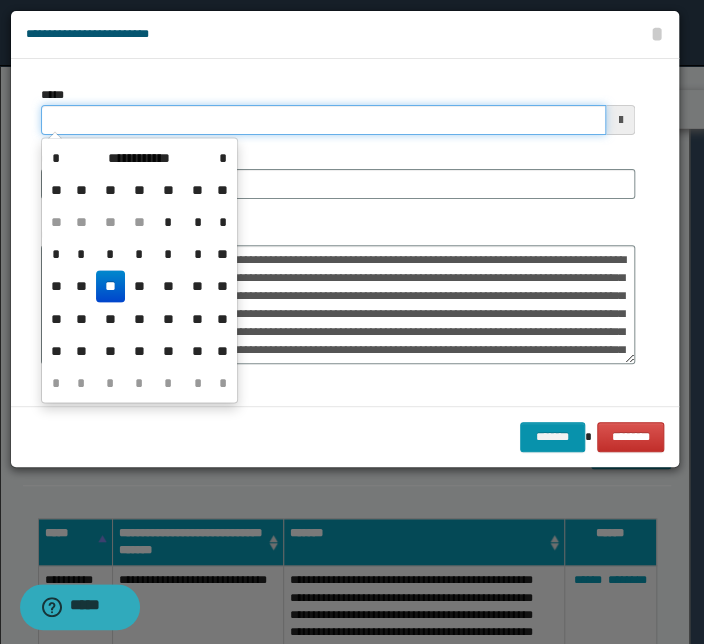 click on "*****" at bounding box center (323, 120) 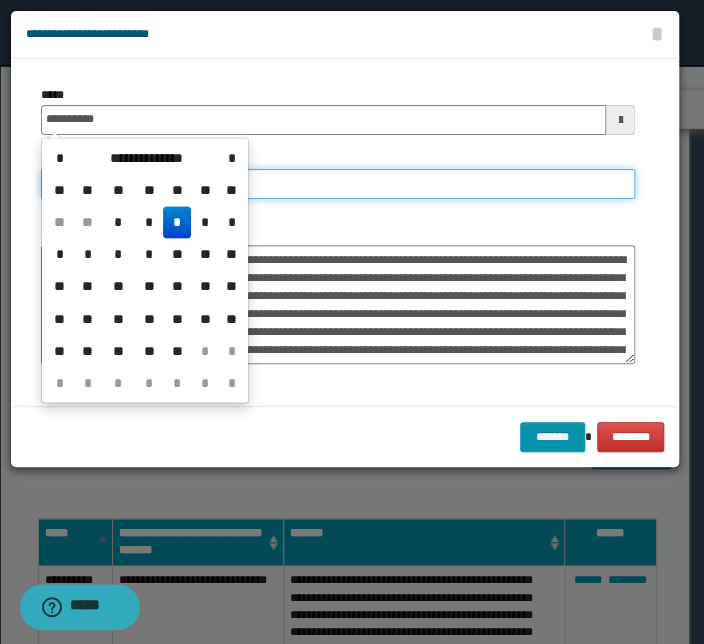 type on "**********" 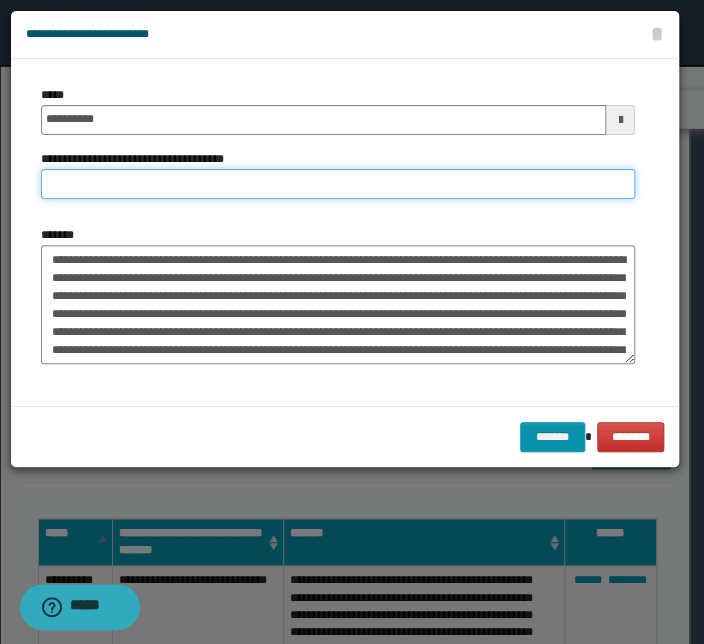 click on "**********" at bounding box center [338, 184] 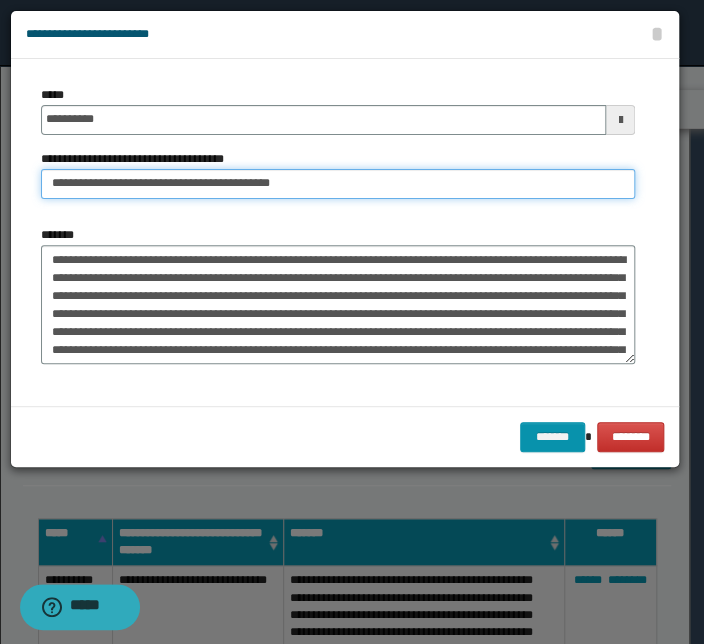drag, startPoint x: 113, startPoint y: 186, endPoint x: -261, endPoint y: 170, distance: 374.3421 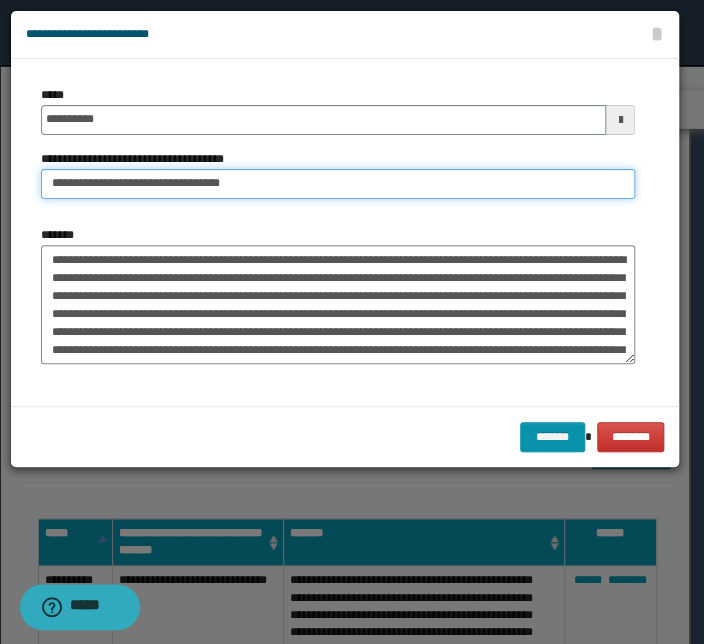 type on "**********" 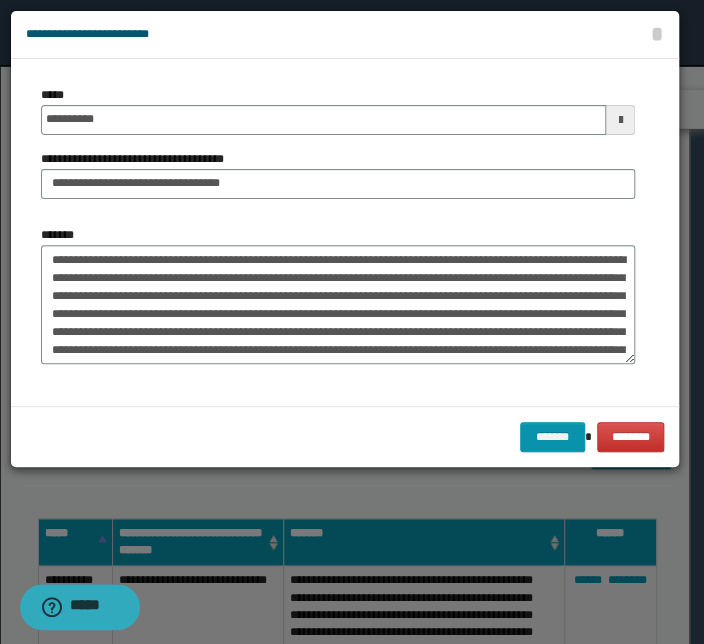 click on "**********" at bounding box center (338, 232) 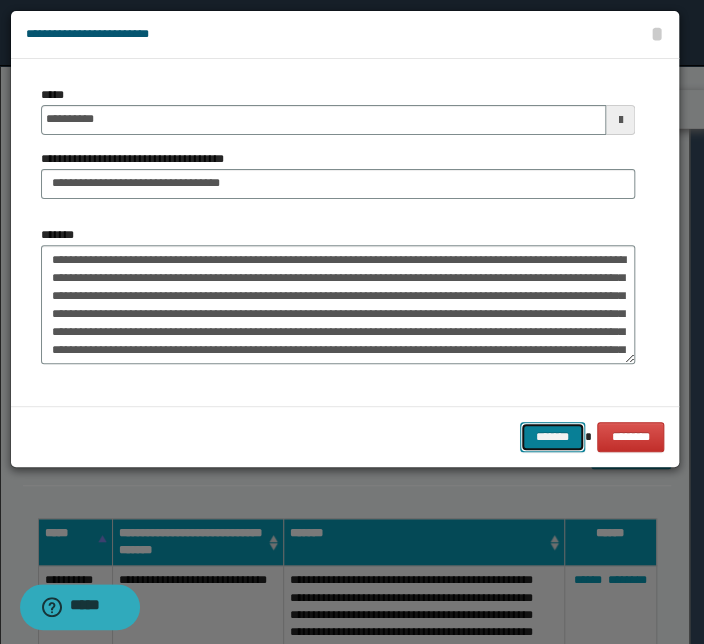drag, startPoint x: 556, startPoint y: 429, endPoint x: 245, endPoint y: 401, distance: 312.2579 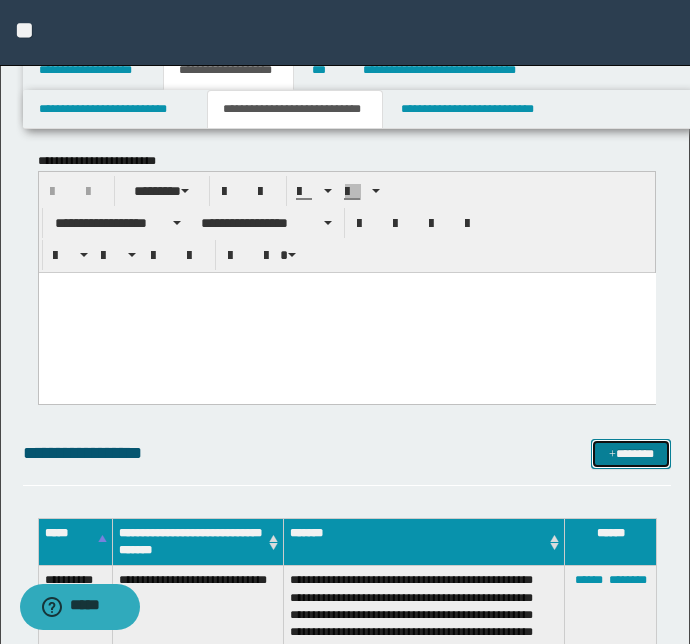 click on "*******" at bounding box center (631, 454) 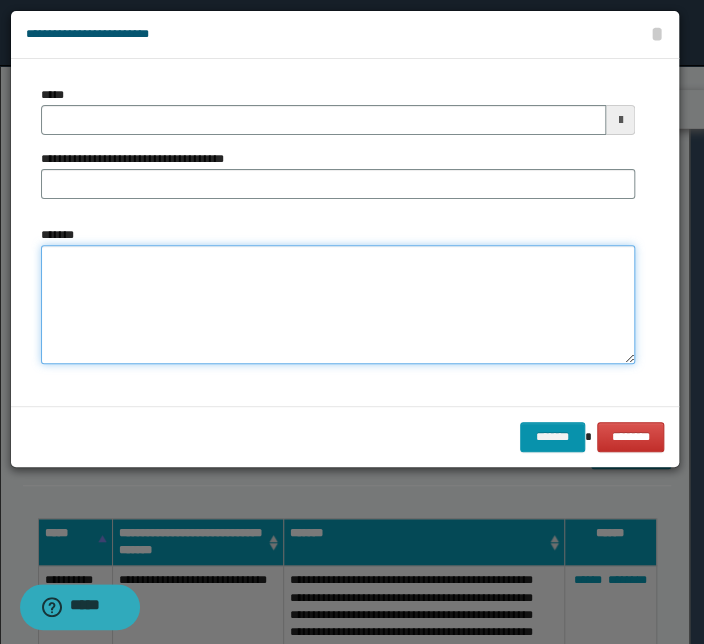 click on "*******" at bounding box center (338, 305) 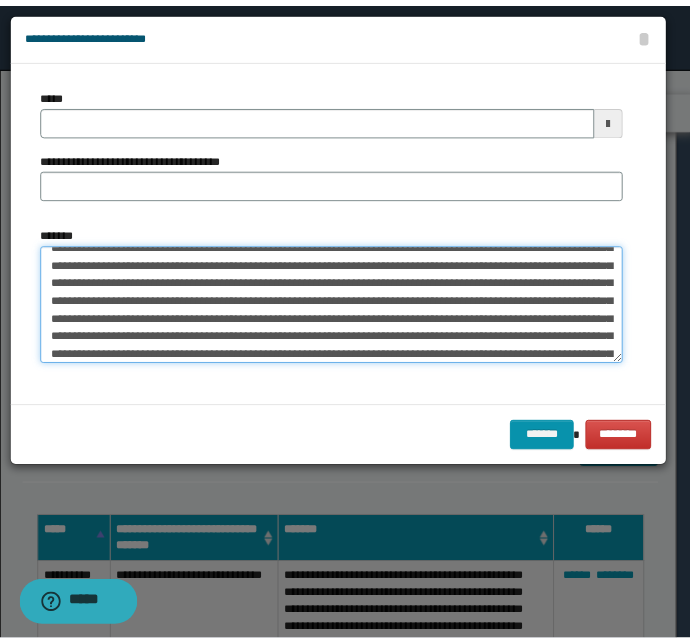 scroll, scrollTop: 0, scrollLeft: 0, axis: both 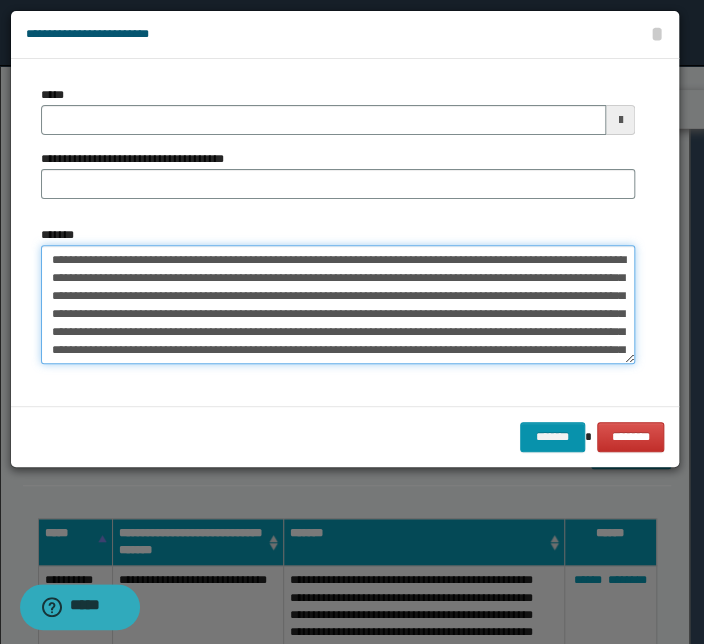 drag, startPoint x: 309, startPoint y: 259, endPoint x: -41, endPoint y: 239, distance: 350.57095 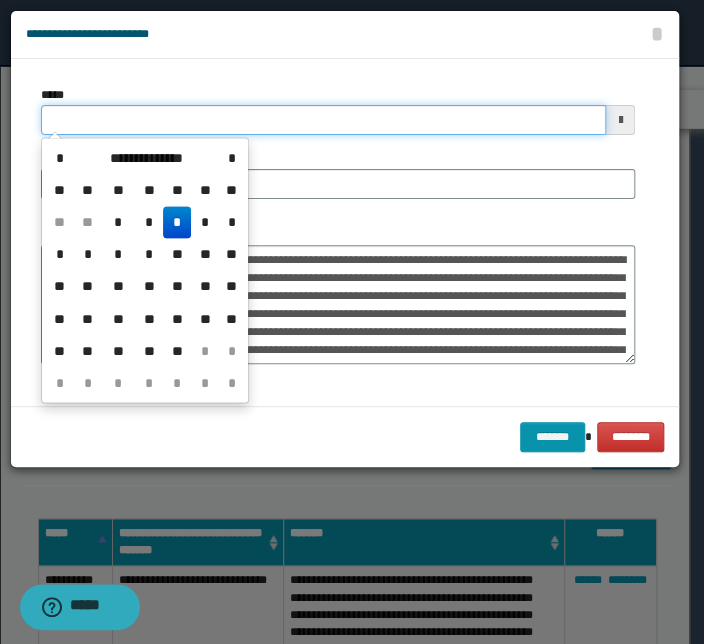 click on "*****" at bounding box center [323, 120] 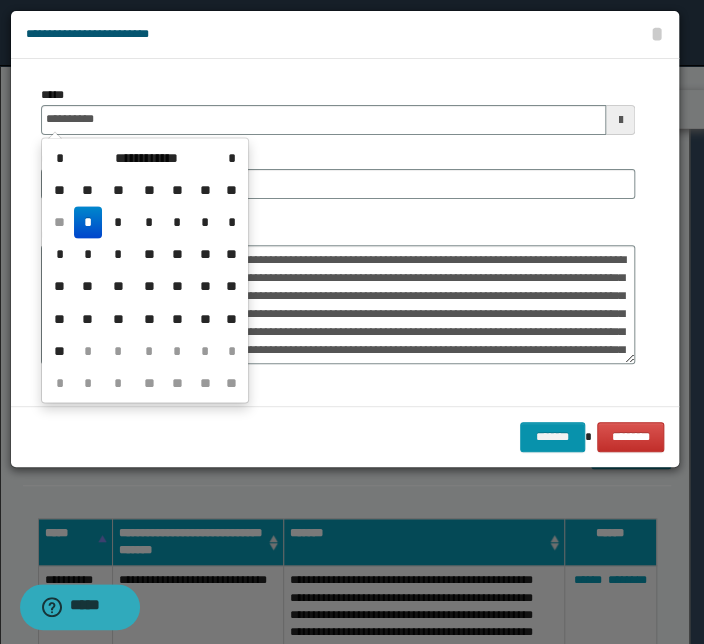 type on "**********" 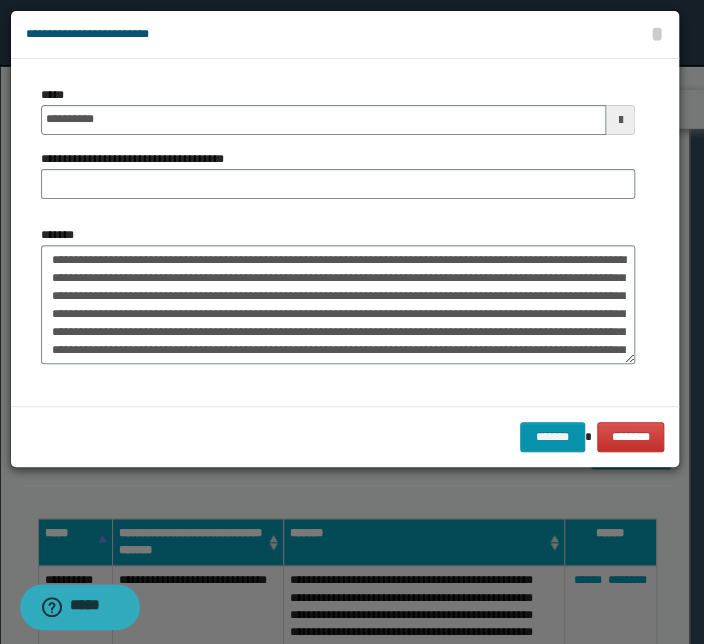 click on "**********" at bounding box center [338, 174] 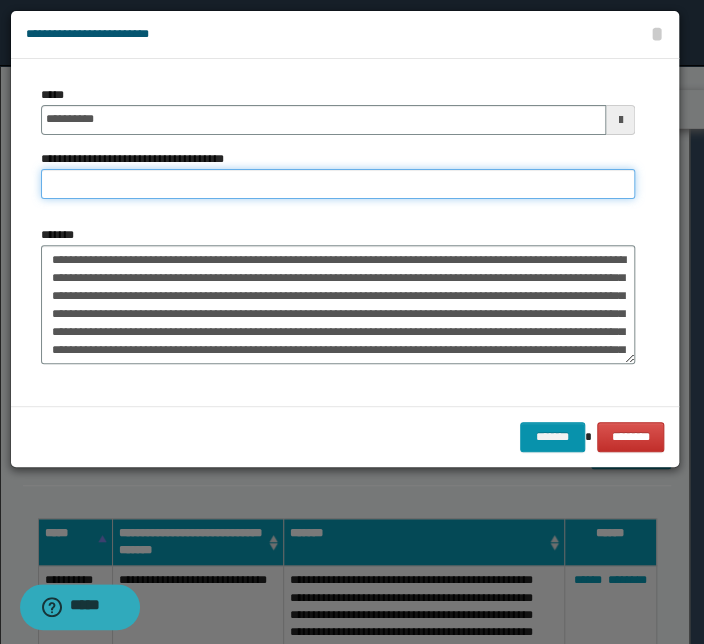 click on "**********" at bounding box center (338, 184) 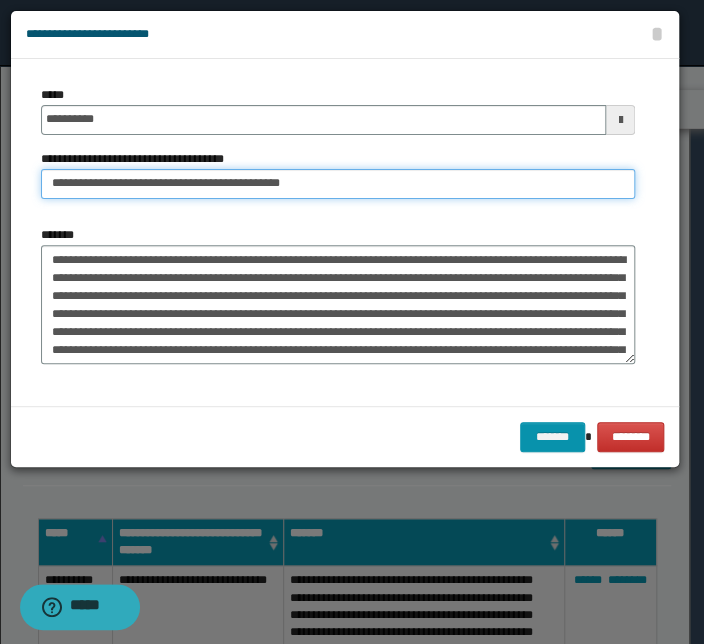 drag, startPoint x: 113, startPoint y: 185, endPoint x: -68, endPoint y: 166, distance: 181.9945 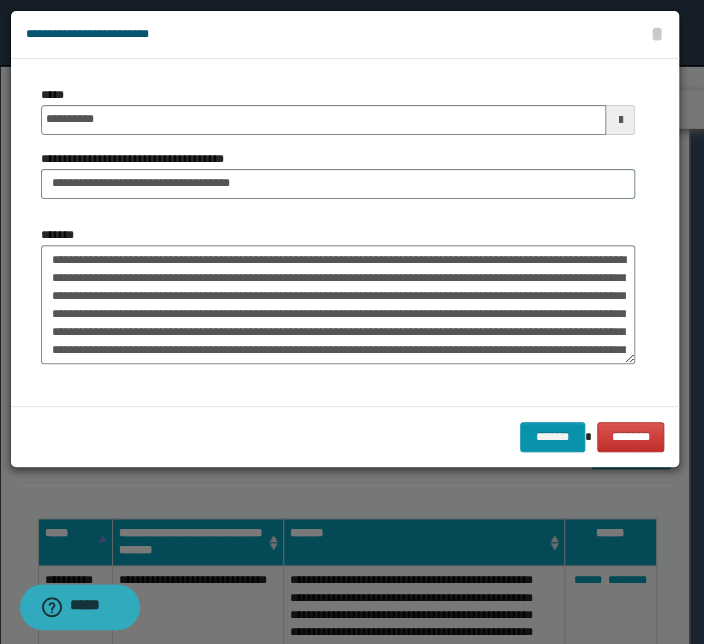 click on "**********" at bounding box center (338, 232) 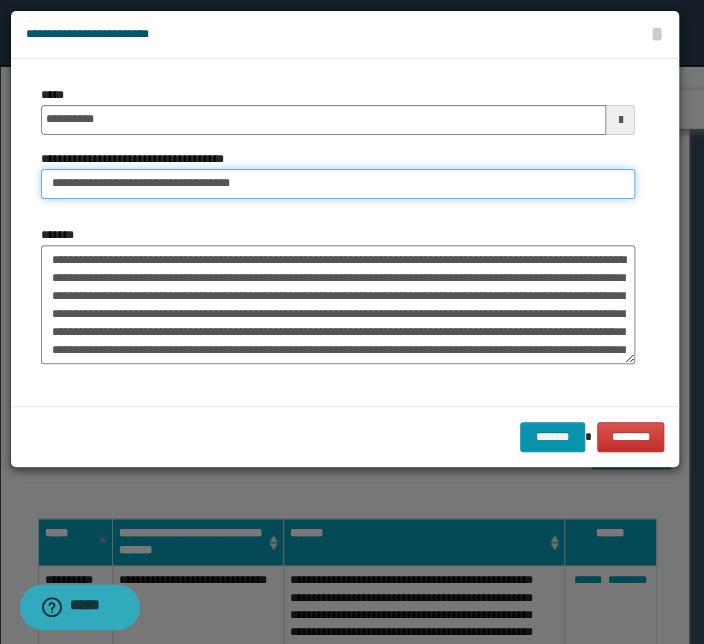 click on "**********" at bounding box center (338, 184) 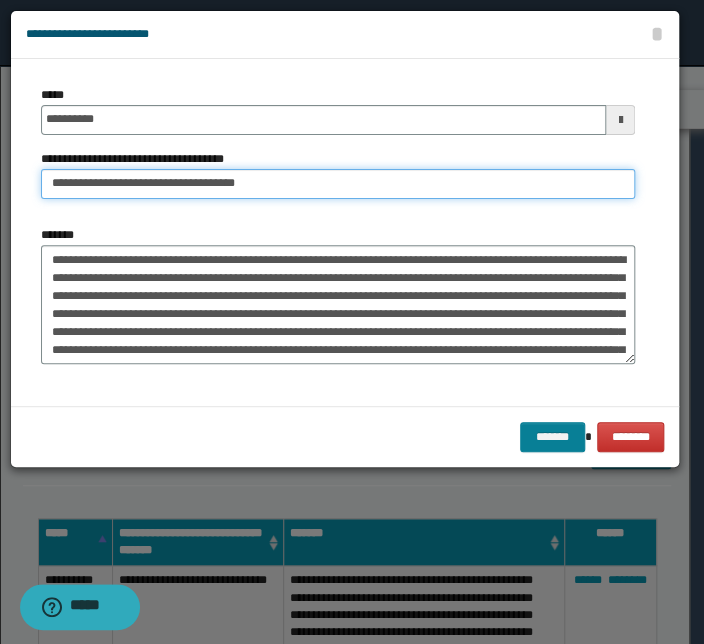 type on "**********" 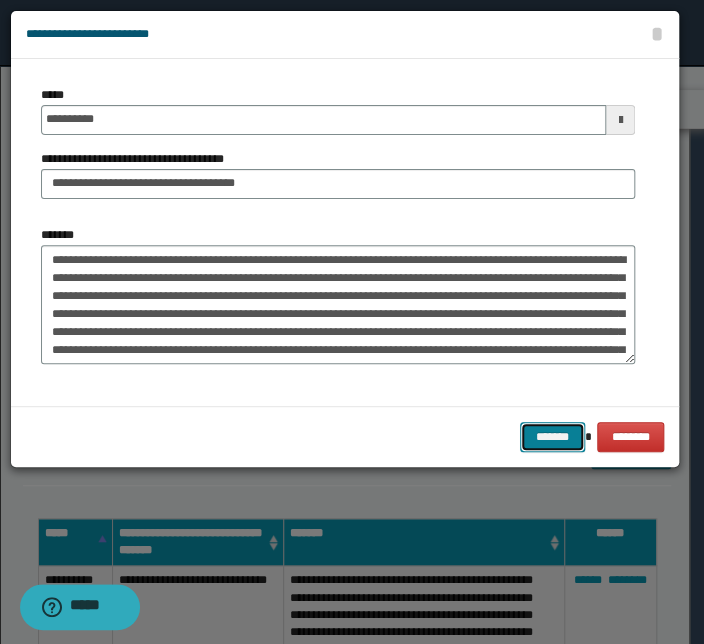 click on "*******" at bounding box center (552, 437) 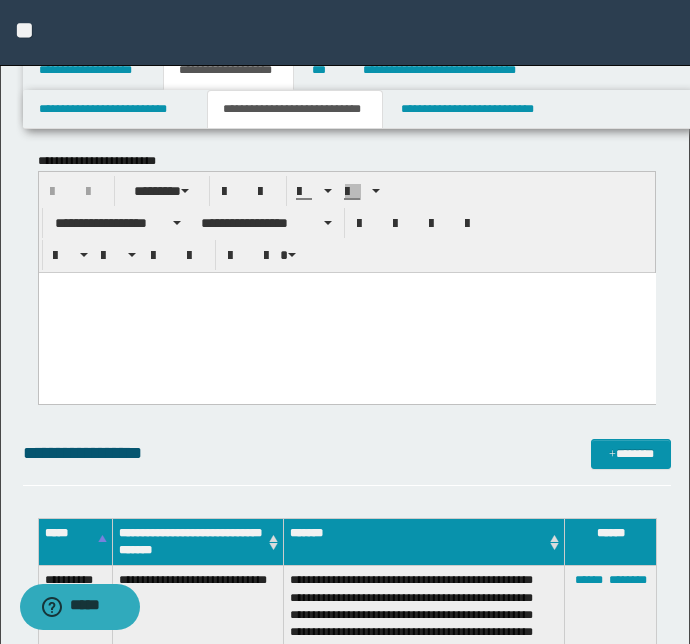 click at bounding box center (346, 312) 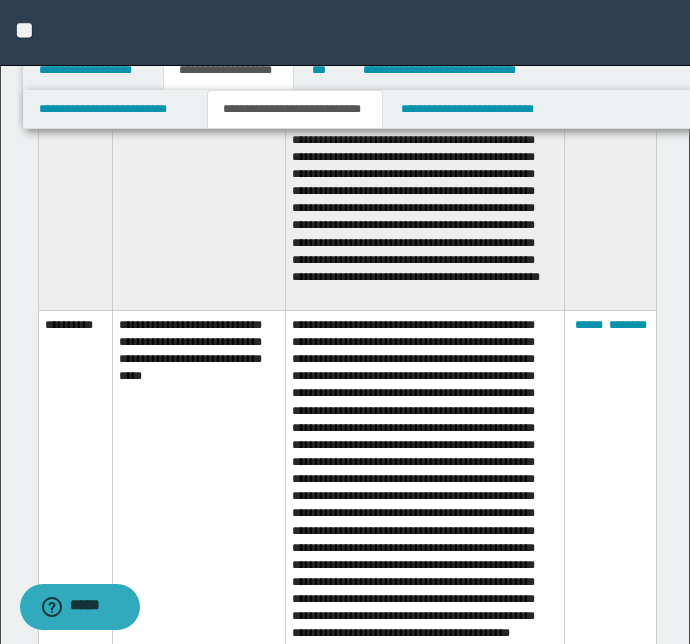 scroll, scrollTop: 13180, scrollLeft: 0, axis: vertical 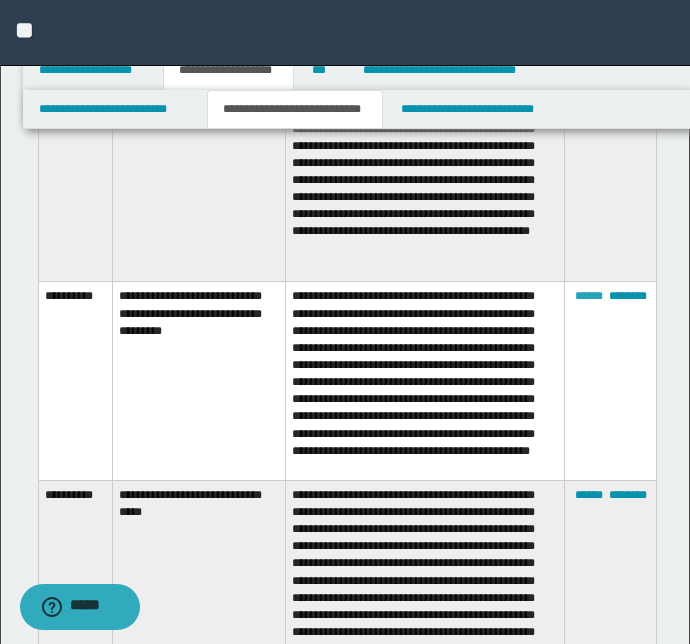 click on "******" at bounding box center (589, 296) 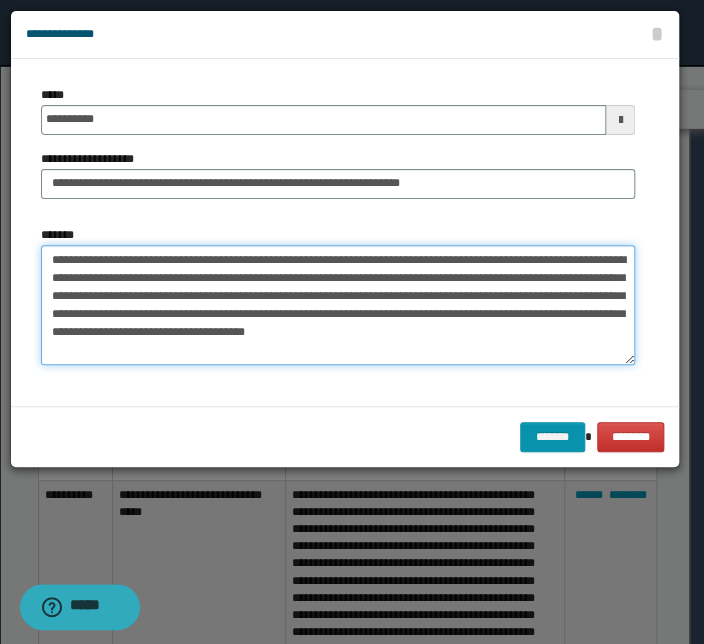 drag, startPoint x: 527, startPoint y: 338, endPoint x: -70, endPoint y: 206, distance: 611.4188 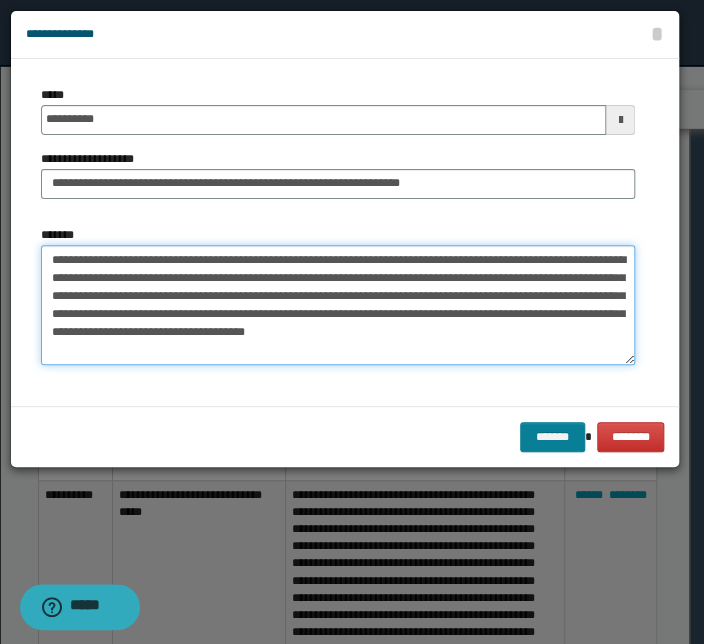 type on "**********" 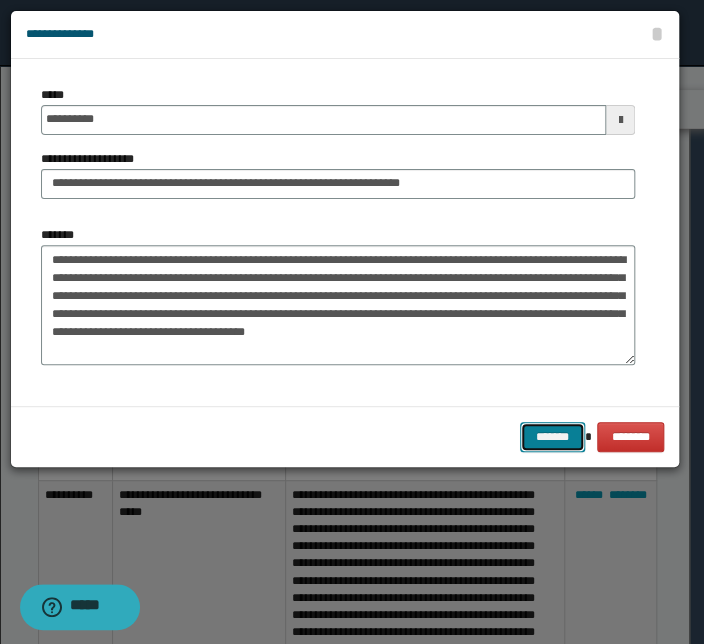 click on "*******" at bounding box center (552, 437) 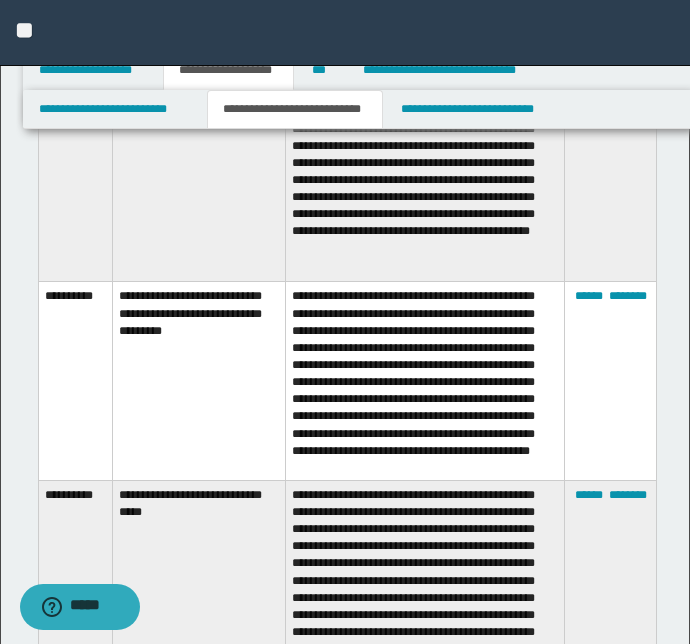 click at bounding box center [424, 35] 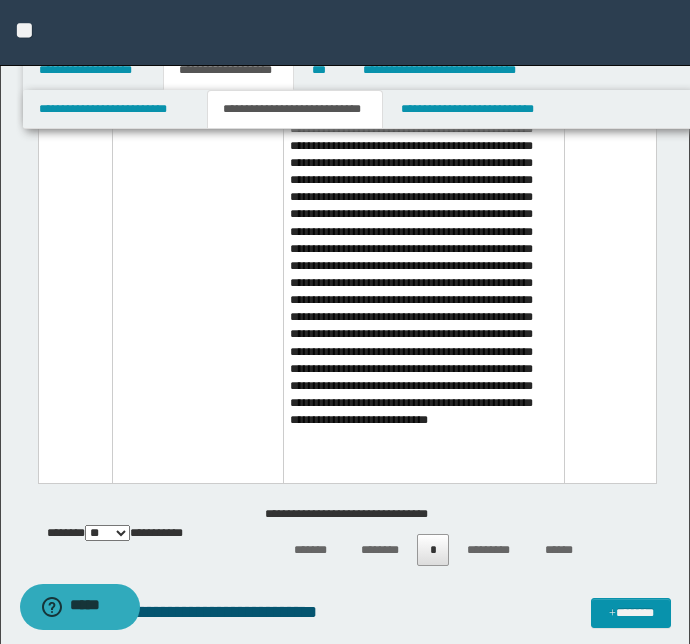 scroll, scrollTop: 9513, scrollLeft: 0, axis: vertical 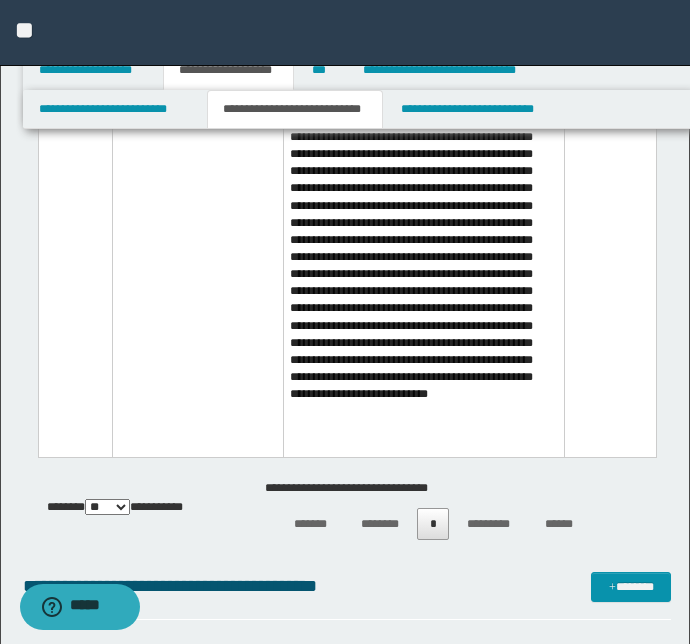 click on "**********" at bounding box center (197, 84) 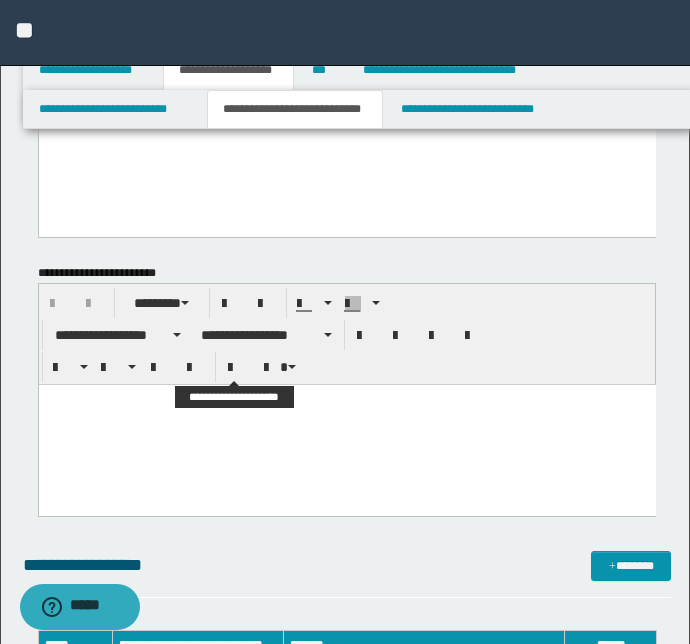 scroll, scrollTop: 3886, scrollLeft: 0, axis: vertical 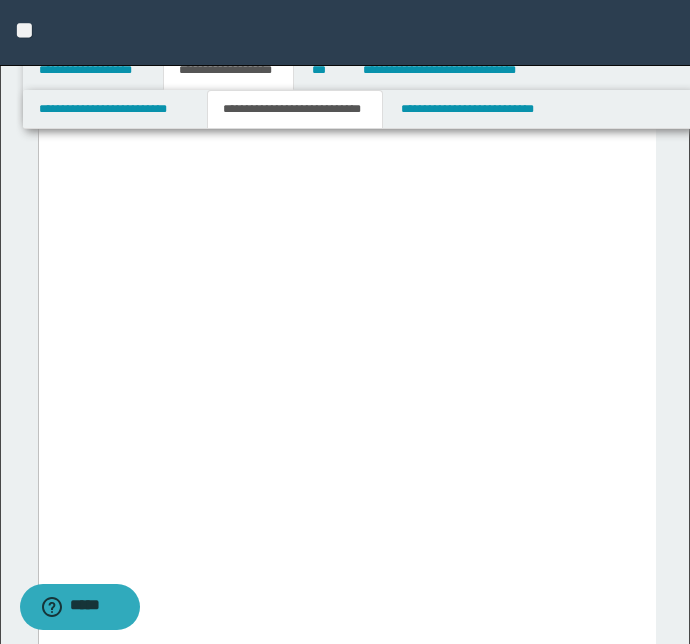 type 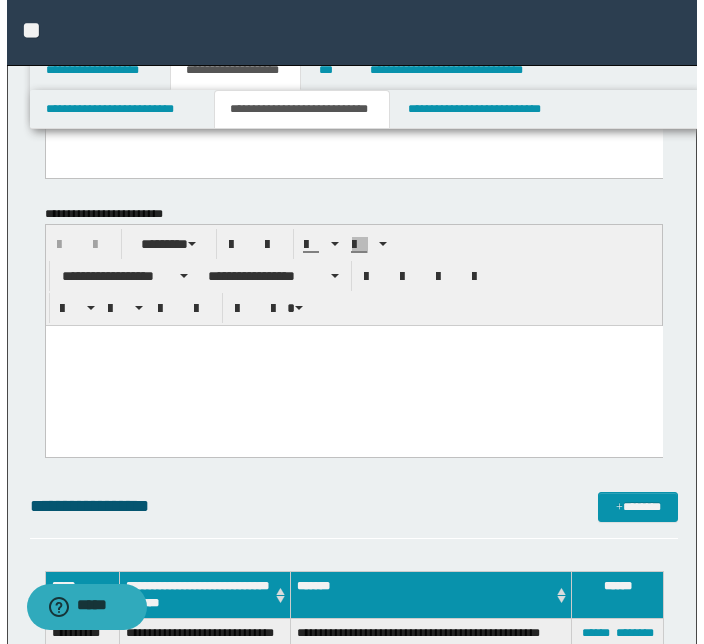 scroll, scrollTop: 4490, scrollLeft: 0, axis: vertical 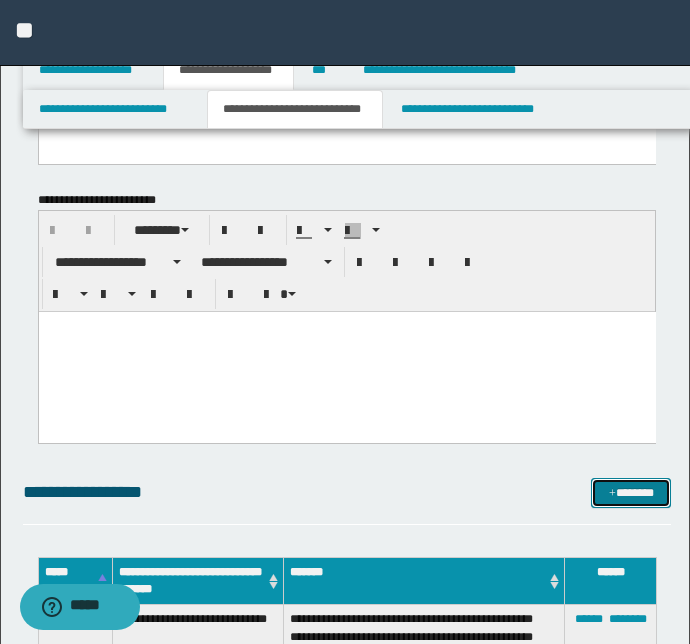 click on "*******" at bounding box center (631, 493) 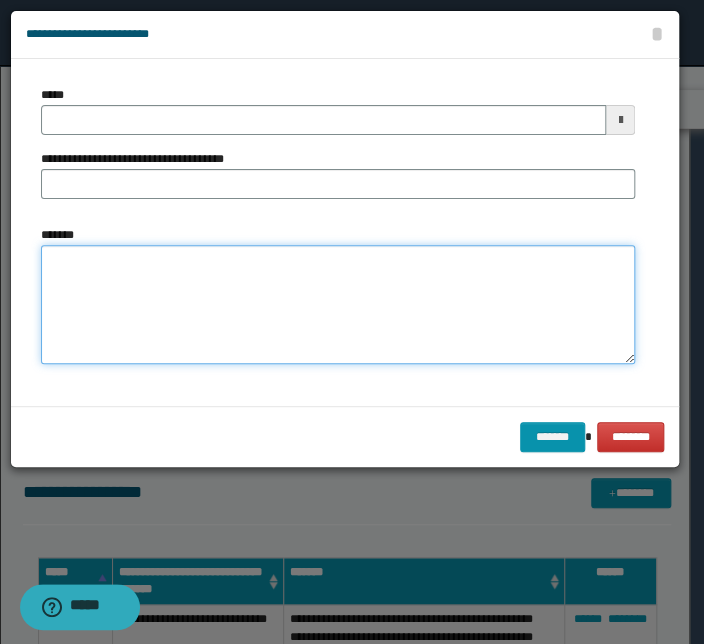 drag, startPoint x: 343, startPoint y: 289, endPoint x: 356, endPoint y: 327, distance: 40.16217 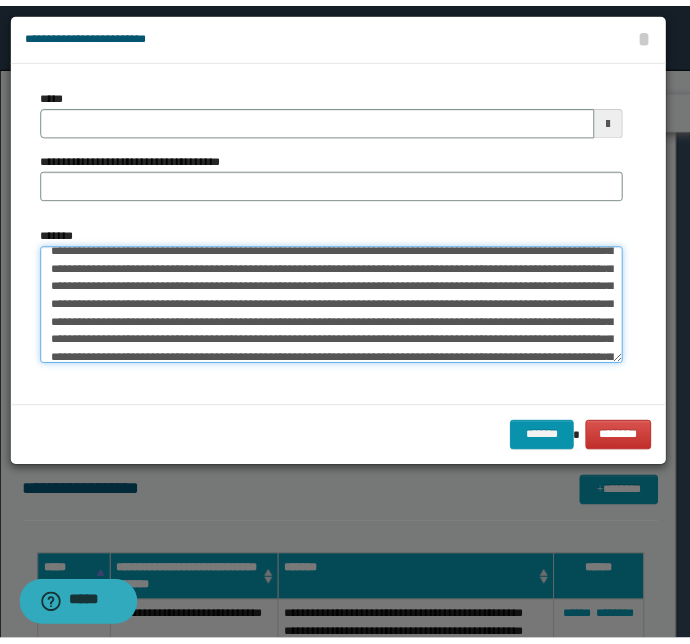 scroll, scrollTop: 0, scrollLeft: 0, axis: both 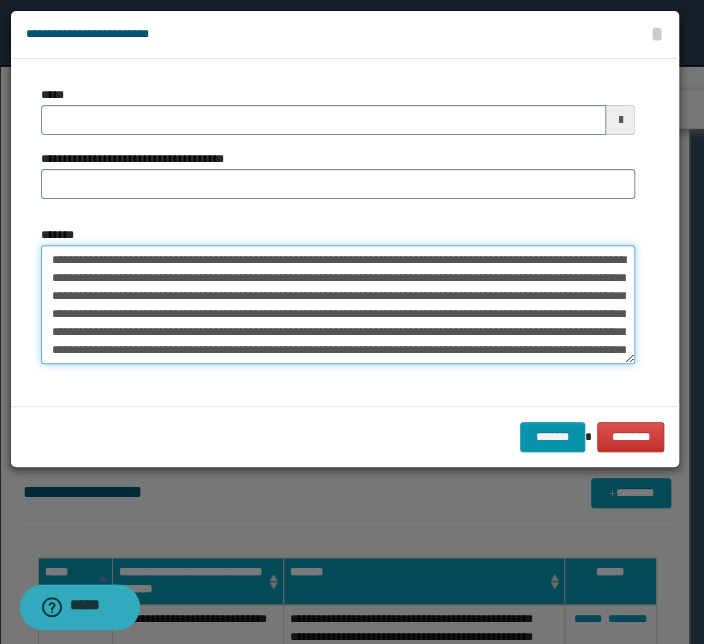 drag, startPoint x: 280, startPoint y: 258, endPoint x: 9, endPoint y: 248, distance: 271.18445 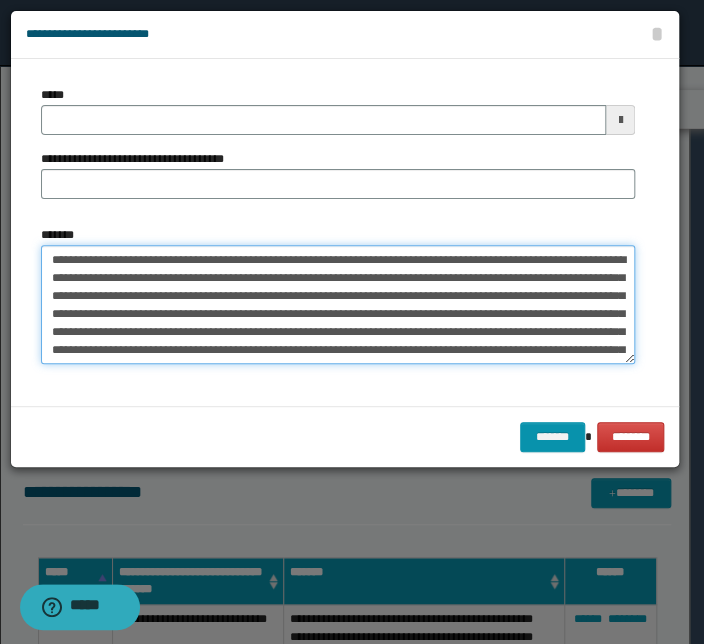 type 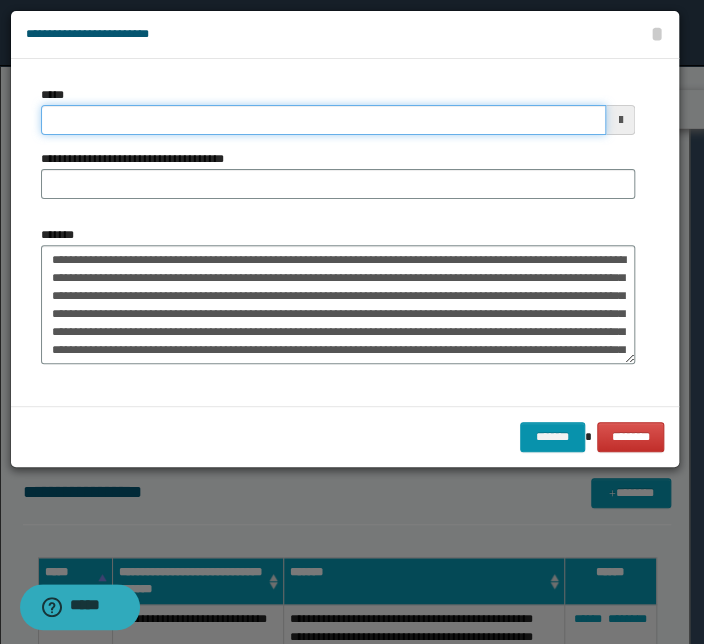 click on "*****" at bounding box center [323, 120] 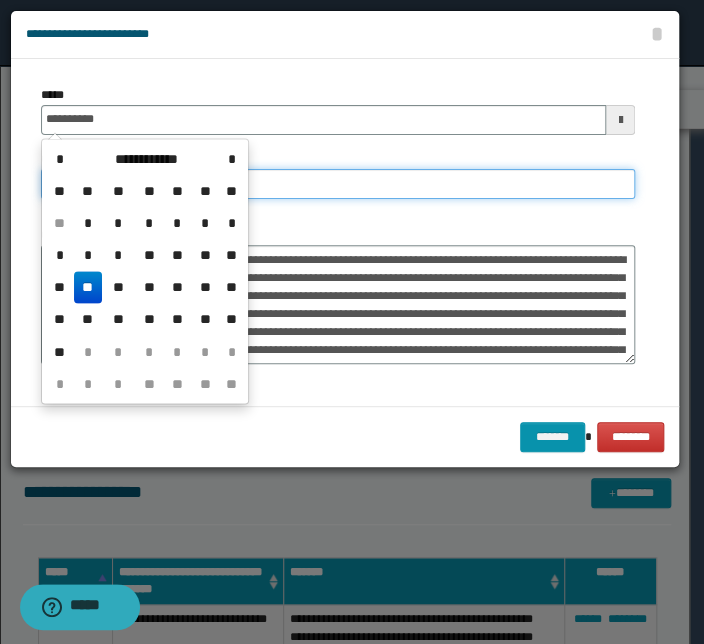 type on "**********" 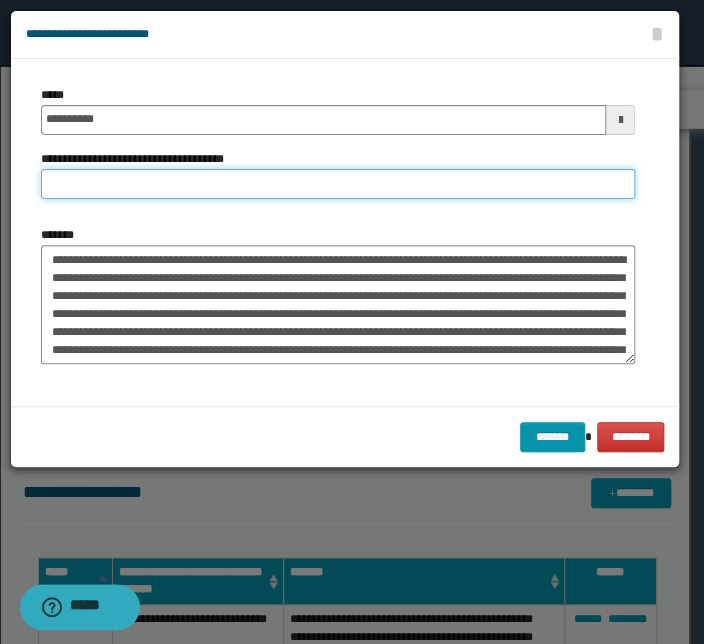 click on "**********" at bounding box center (338, 184) 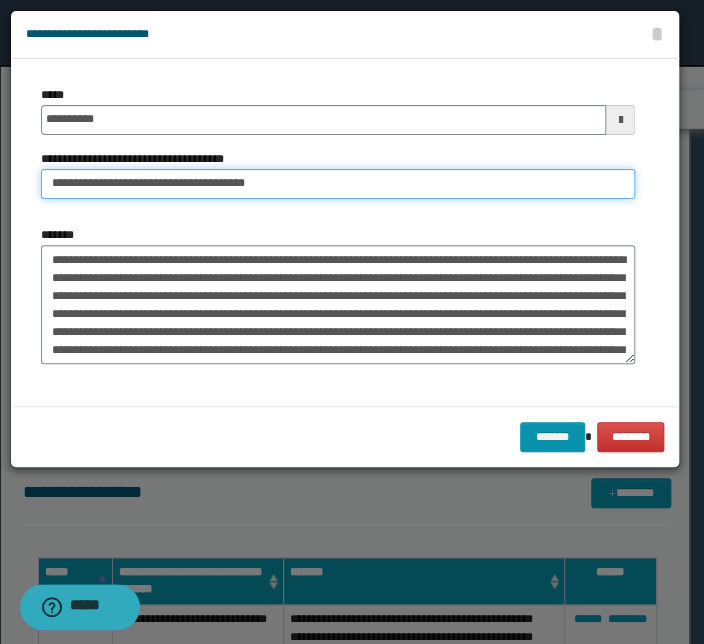 drag, startPoint x: 116, startPoint y: 186, endPoint x: -110, endPoint y: 170, distance: 226.56566 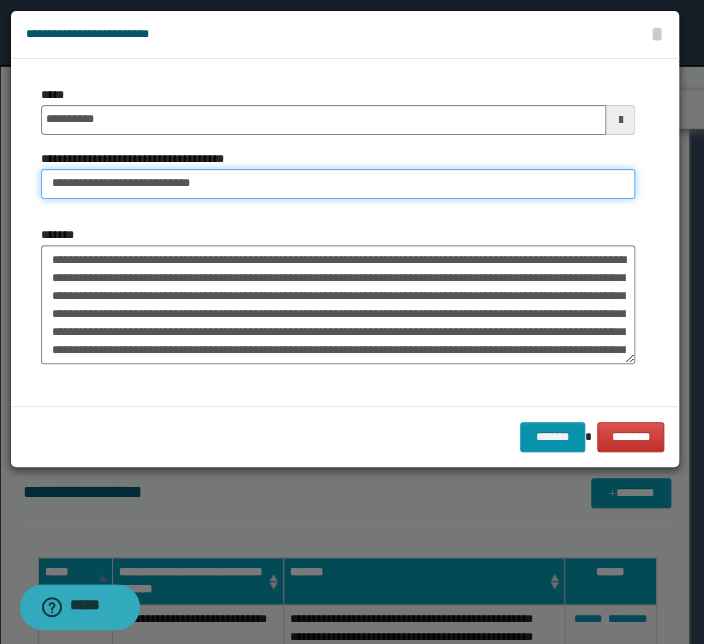 type on "**********" 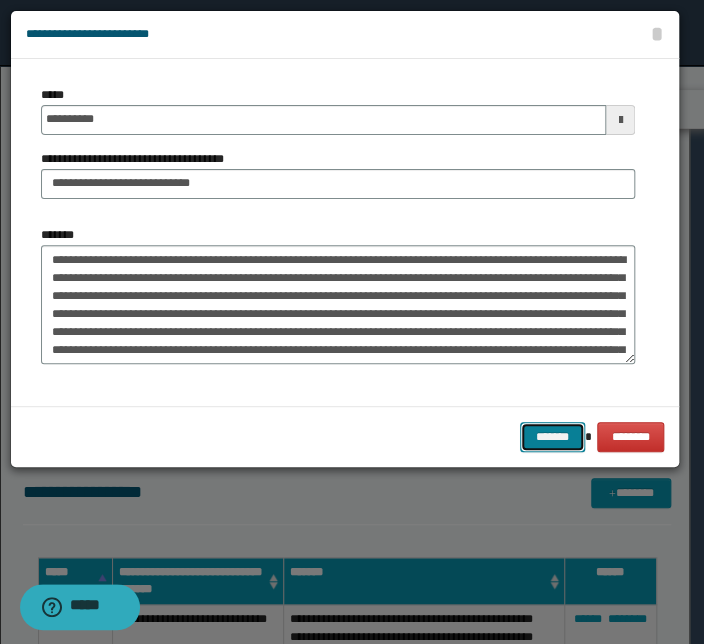 click on "*******" at bounding box center (552, 437) 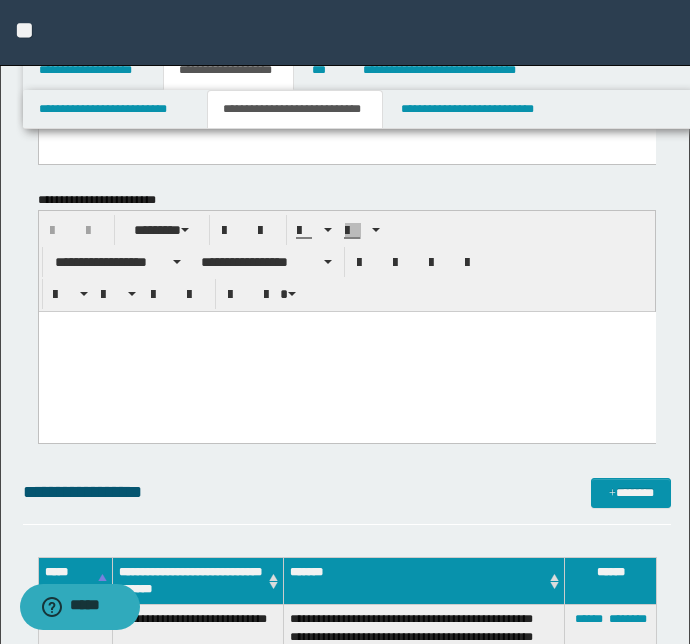 click on "**********" at bounding box center (347, 492) 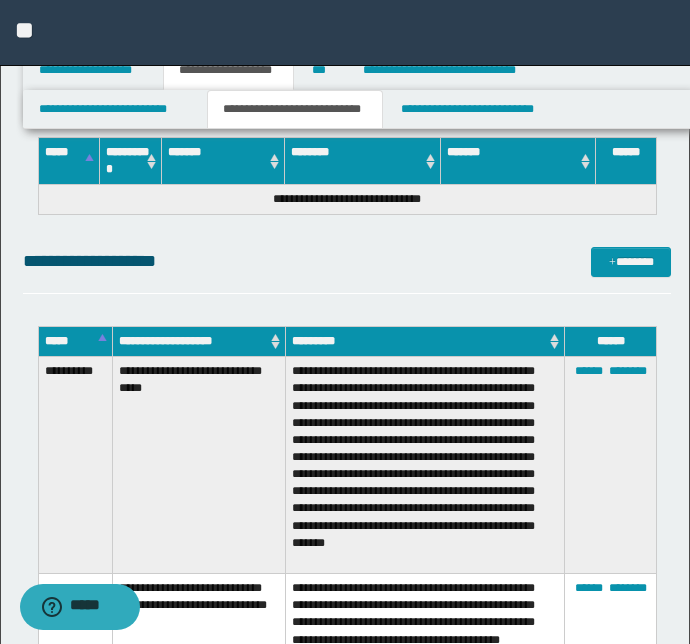 scroll, scrollTop: 10317, scrollLeft: 0, axis: vertical 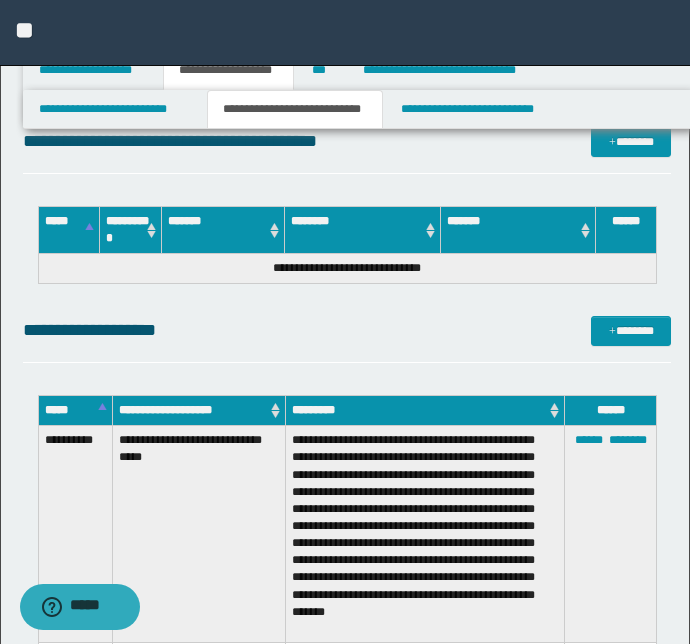 click on "**********" at bounding box center (347, 330) 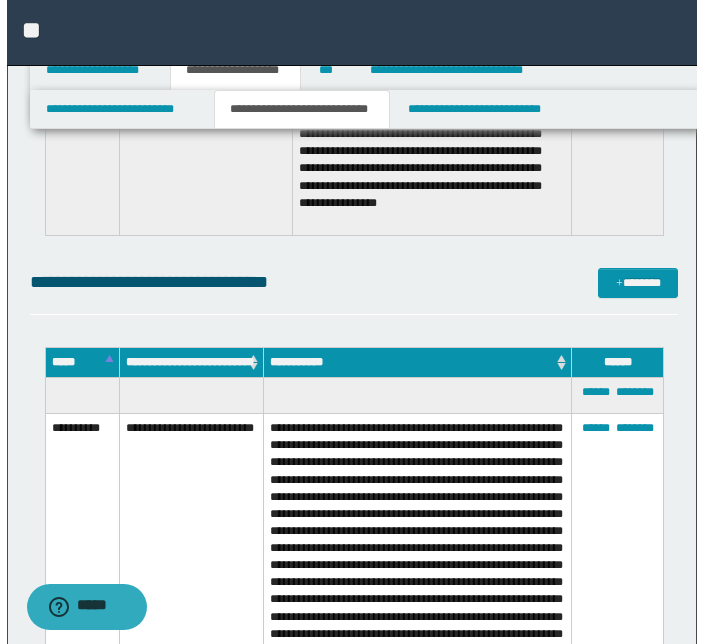 scroll, scrollTop: 20440, scrollLeft: 0, axis: vertical 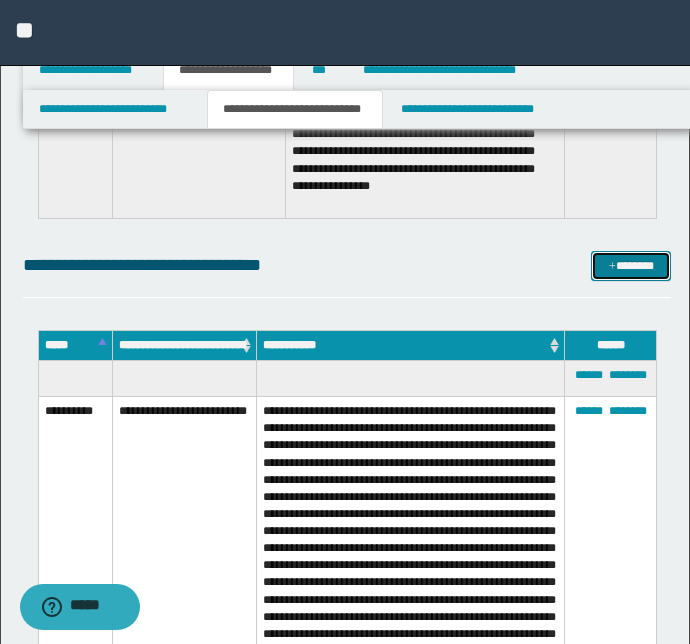 click on "*******" at bounding box center (631, 266) 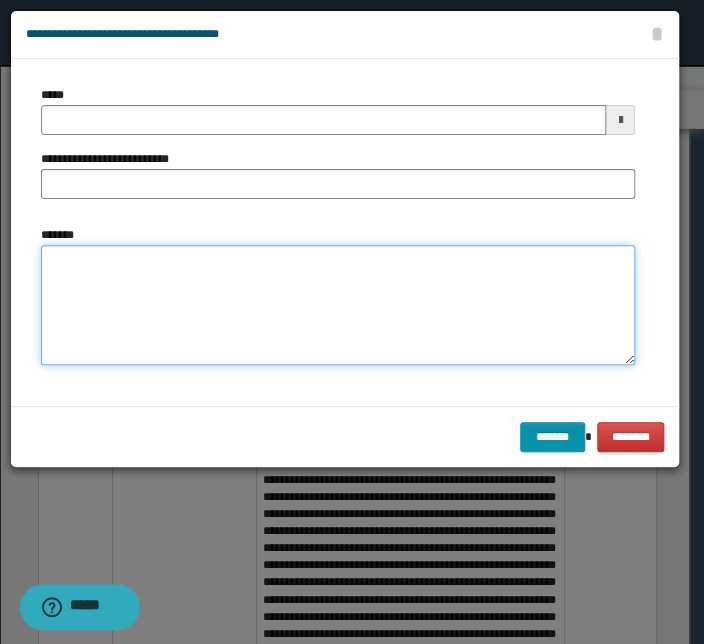 click on "*******" at bounding box center (338, 305) 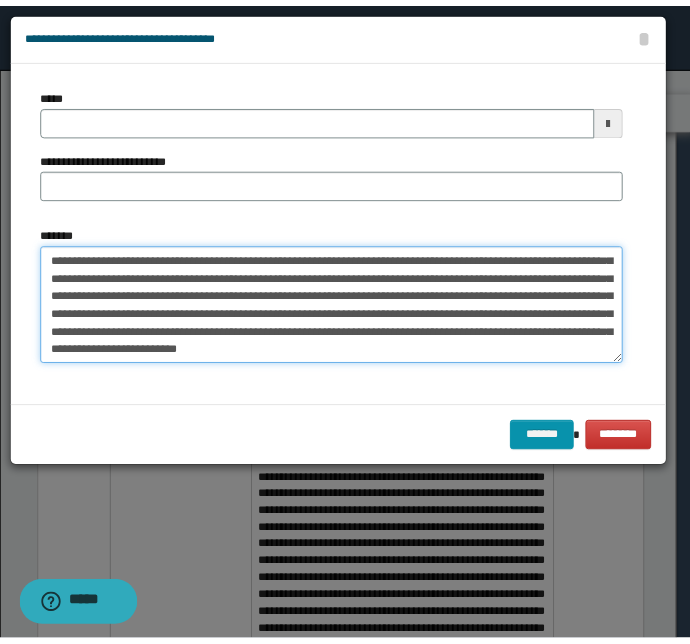 scroll, scrollTop: 0, scrollLeft: 0, axis: both 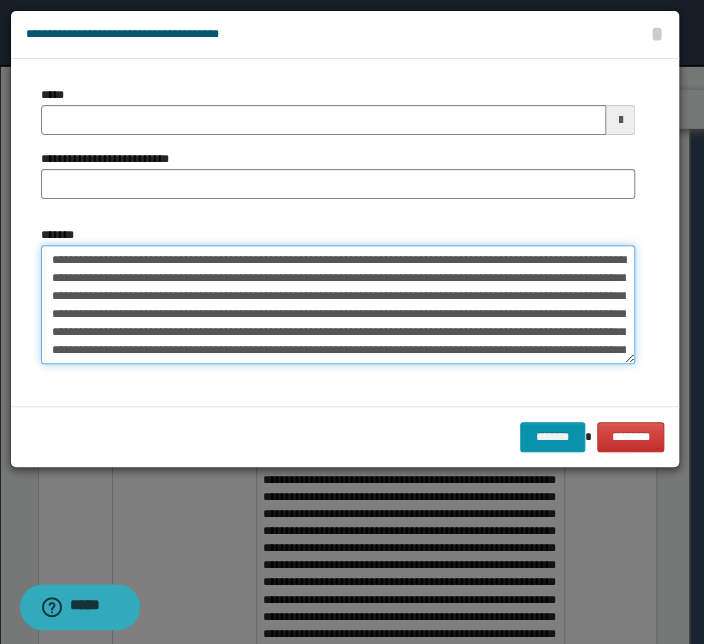 drag, startPoint x: 267, startPoint y: 259, endPoint x: -62, endPoint y: 239, distance: 329.60733 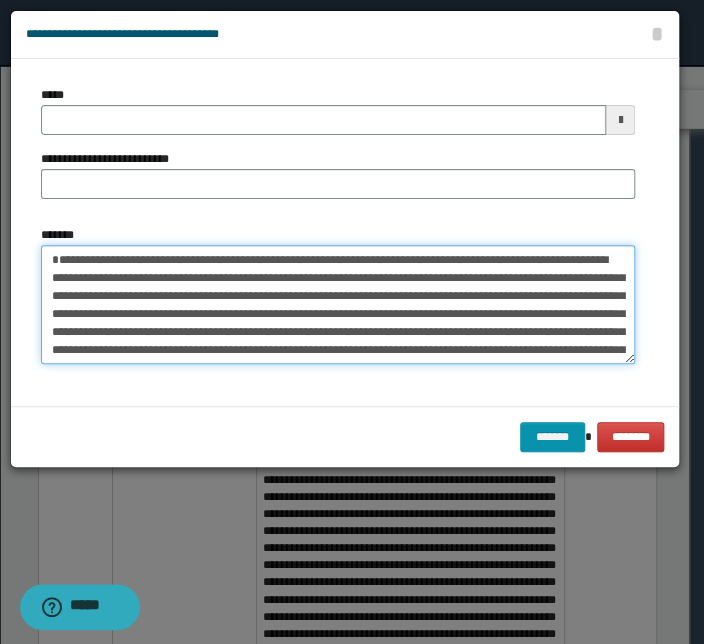 type 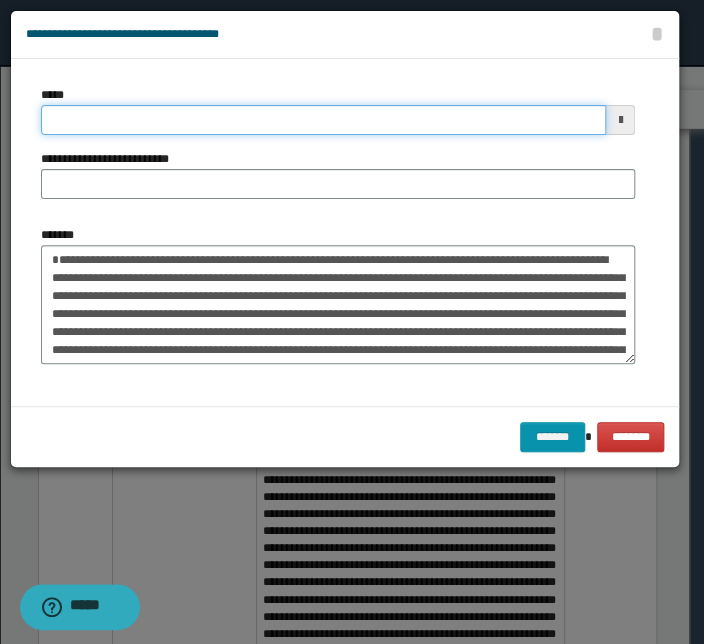 click on "*****" at bounding box center [323, 120] 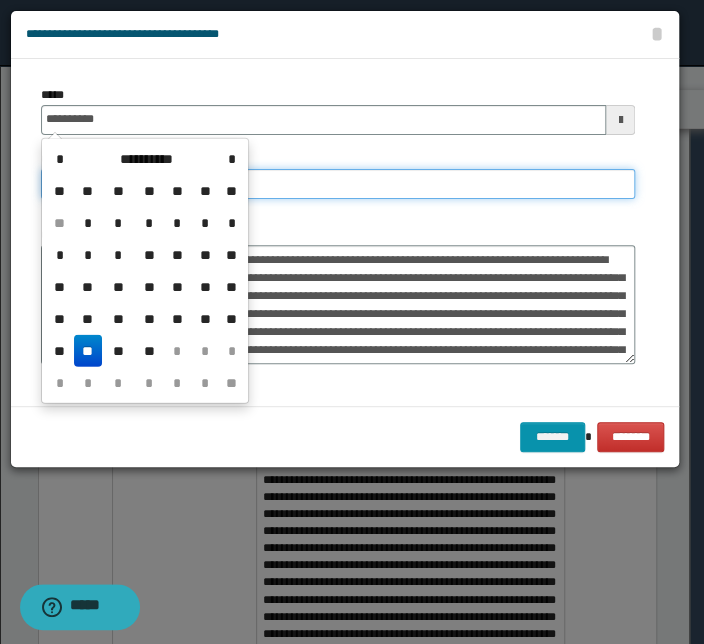 type on "**********" 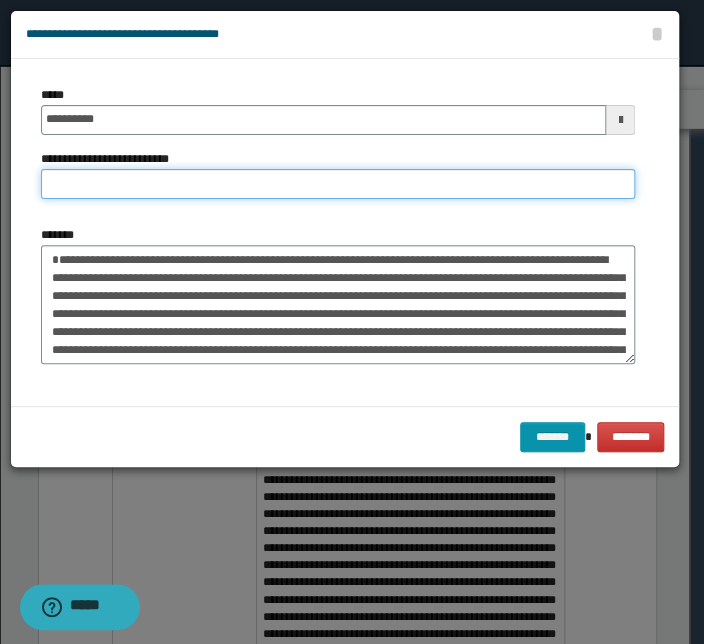 paste on "**********" 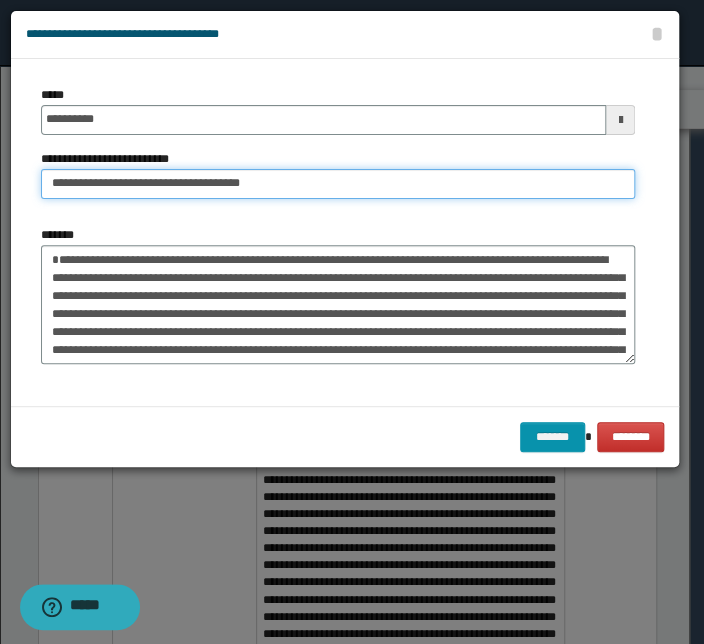 drag, startPoint x: 32, startPoint y: 173, endPoint x: -78, endPoint y: 178, distance: 110.11358 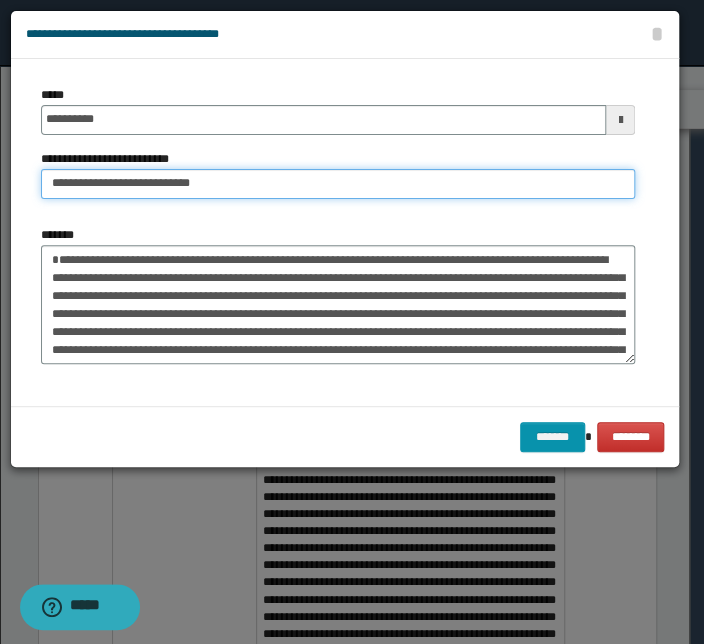 type on "**********" 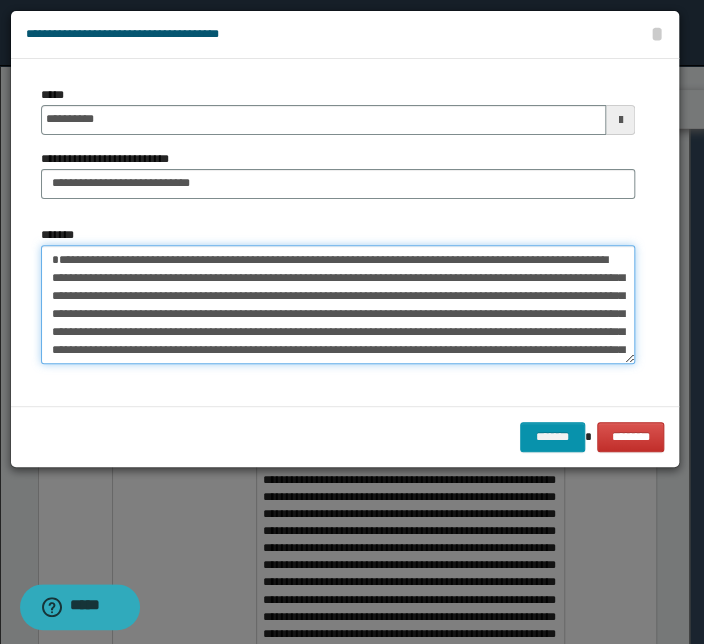 drag, startPoint x: 143, startPoint y: 243, endPoint x: 84, endPoint y: 210, distance: 67.601776 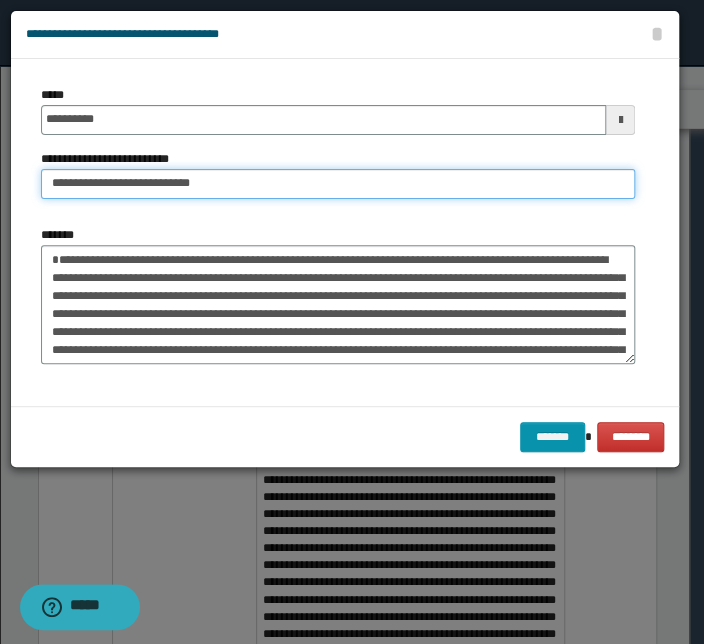 click on "**********" at bounding box center [338, 184] 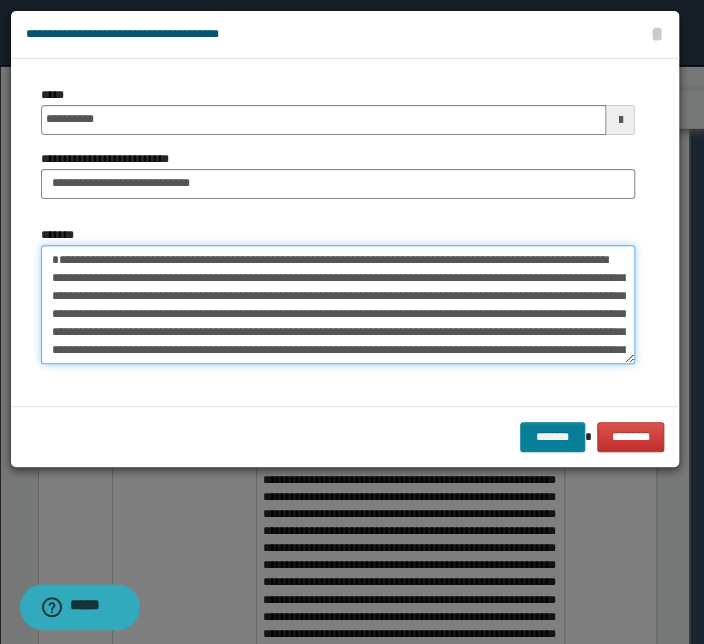 type on "**********" 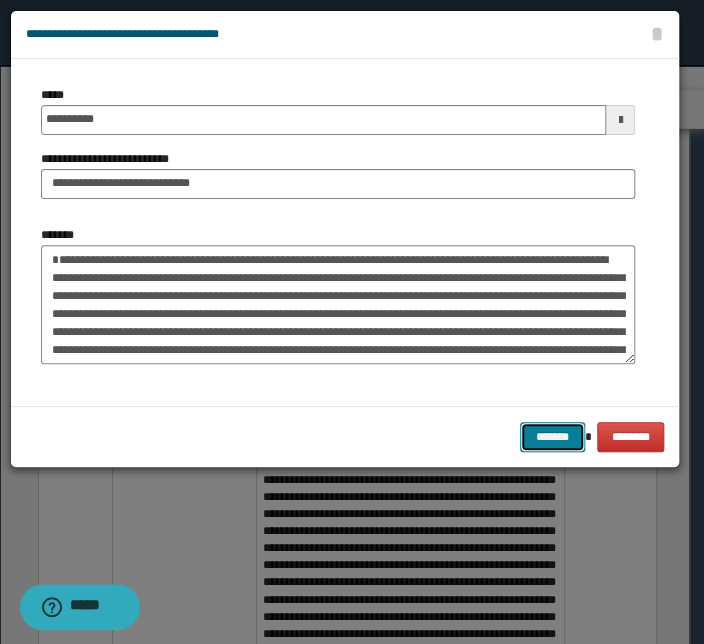 click on "*******" at bounding box center [552, 437] 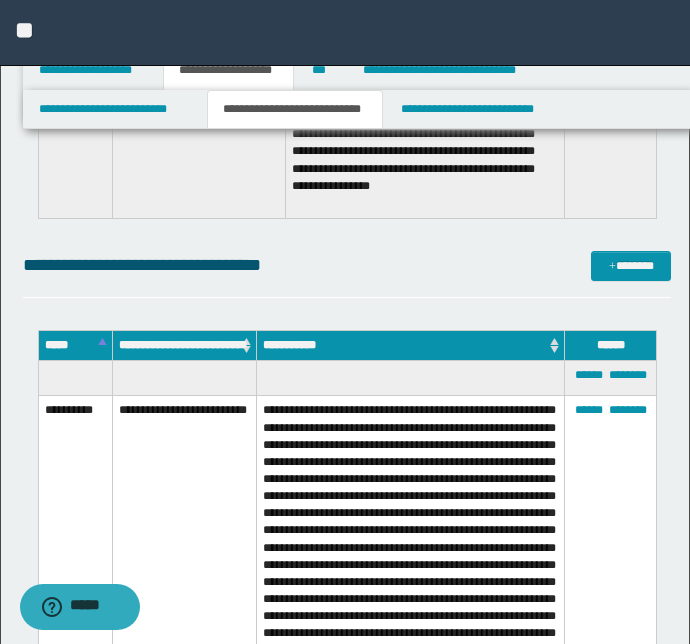 click on "**********" at bounding box center (347, 274) 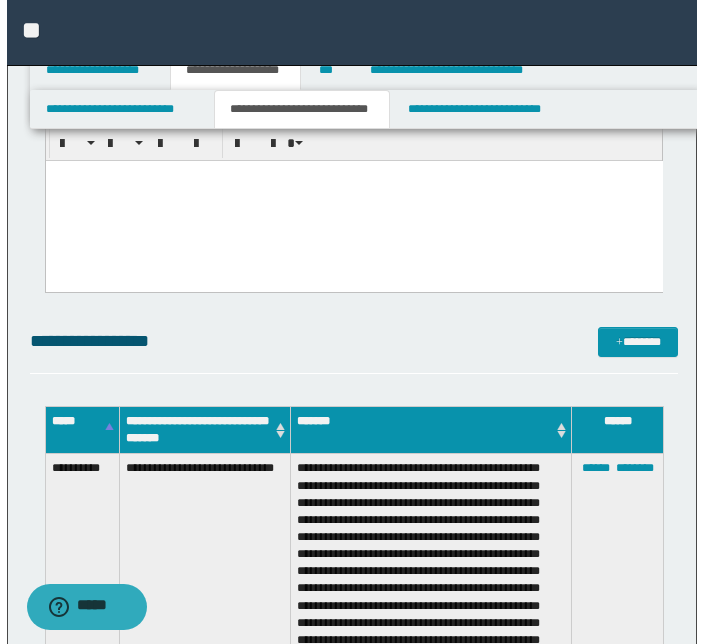 scroll, scrollTop: 4684, scrollLeft: 0, axis: vertical 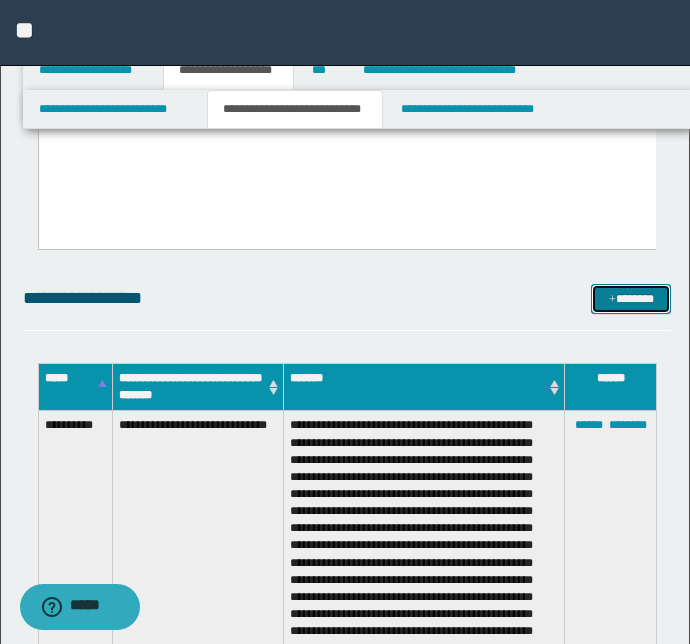 click at bounding box center [612, 300] 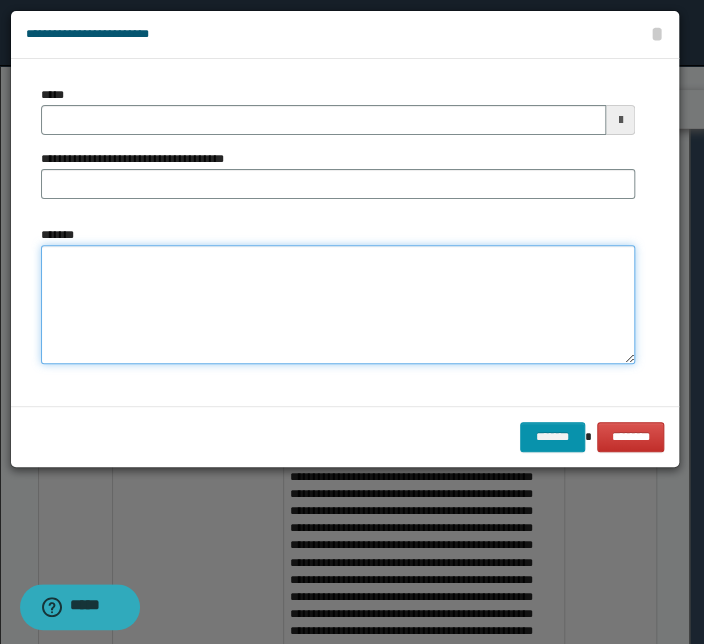 click on "*******" at bounding box center (338, 305) 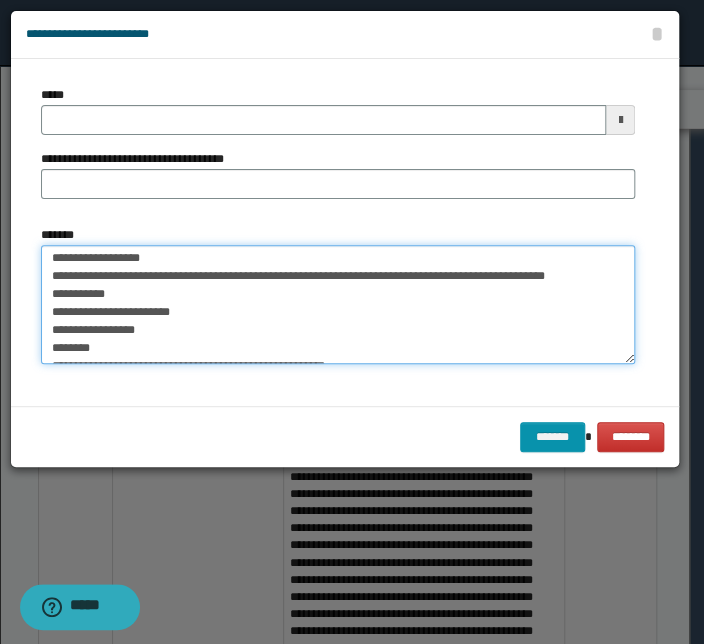 scroll, scrollTop: 0, scrollLeft: 0, axis: both 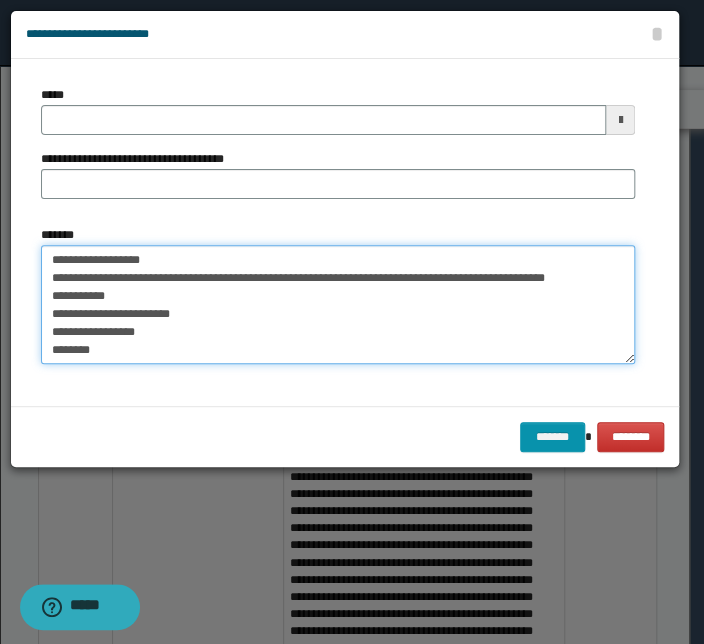 drag, startPoint x: 260, startPoint y: 344, endPoint x: 46, endPoint y: 175, distance: 272.6848 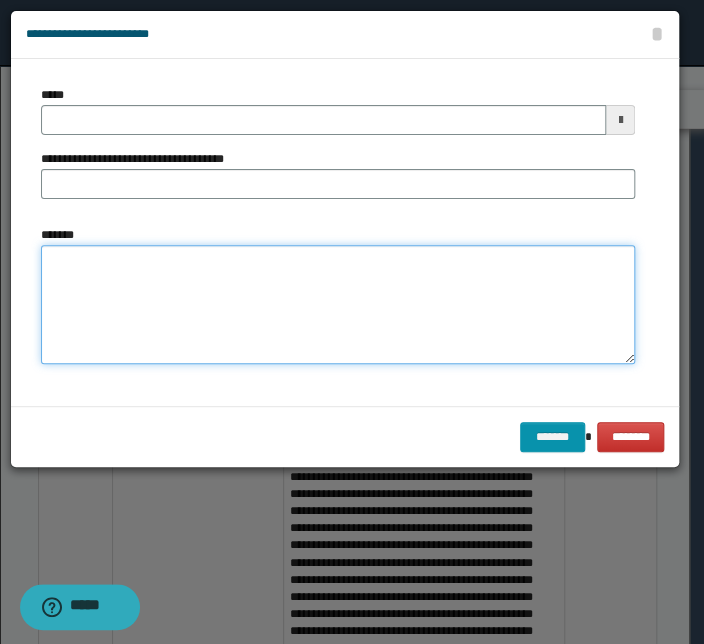 paste on "**********" 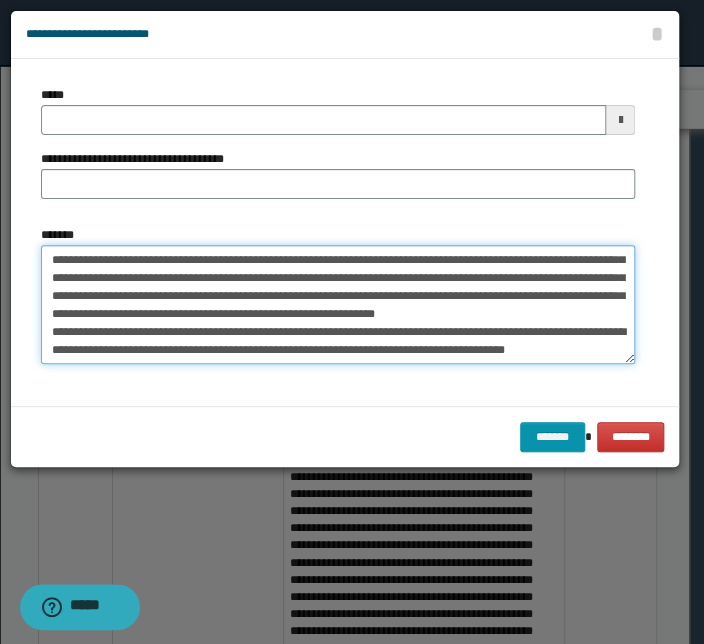 scroll, scrollTop: 71, scrollLeft: 0, axis: vertical 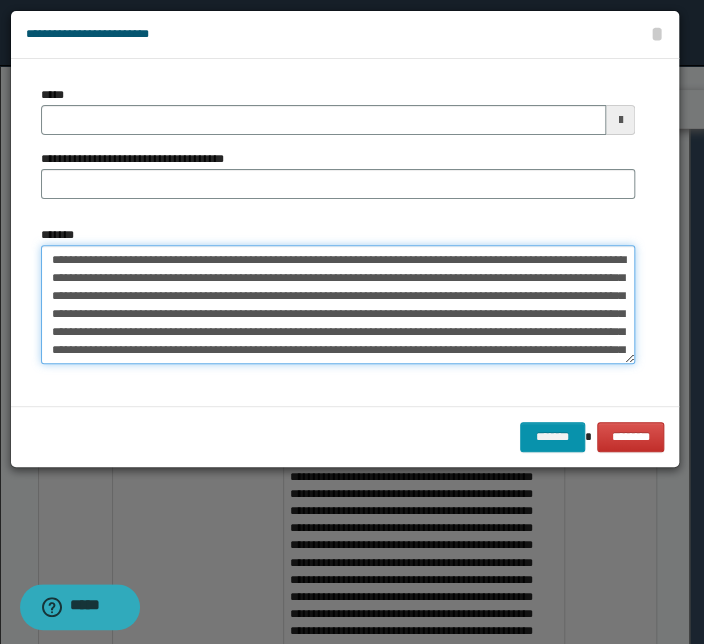 drag, startPoint x: 309, startPoint y: 258, endPoint x: -25, endPoint y: 252, distance: 334.0539 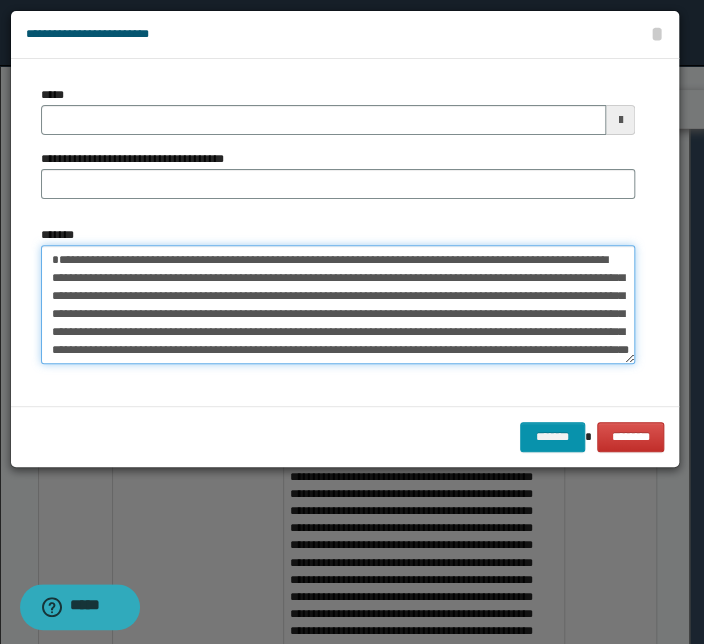 type 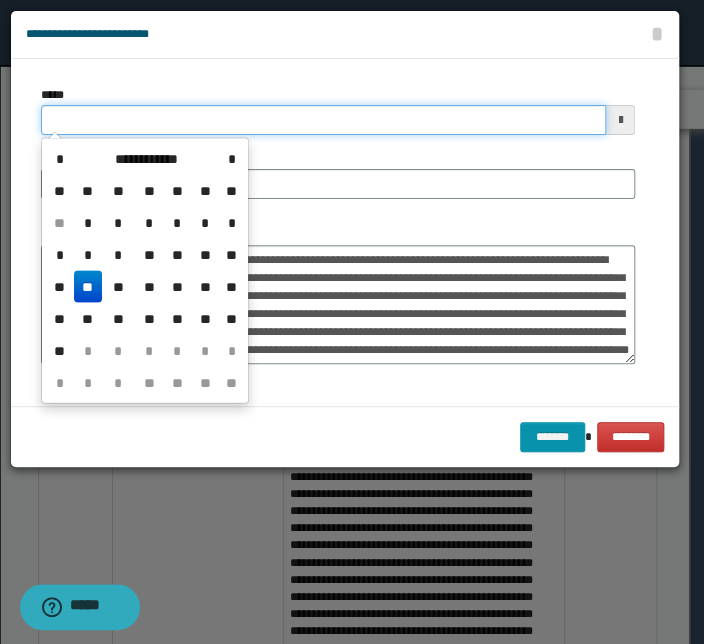 click on "*****" at bounding box center [323, 120] 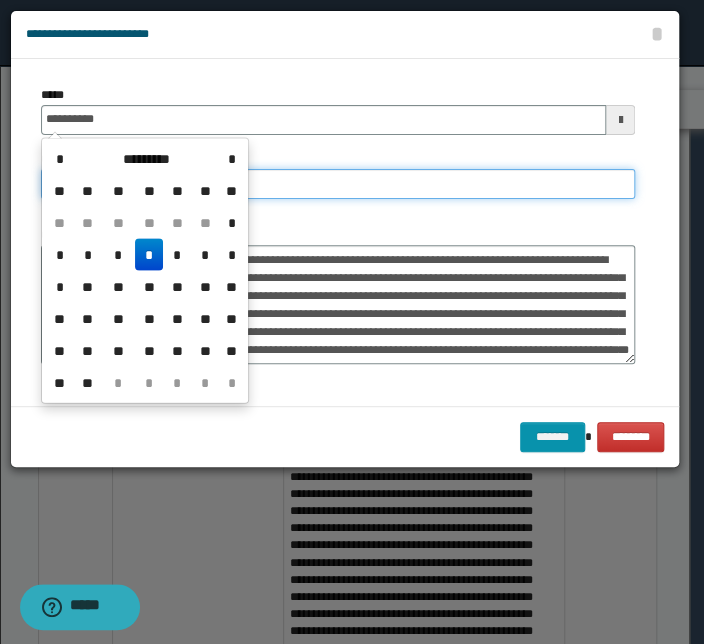 type on "**********" 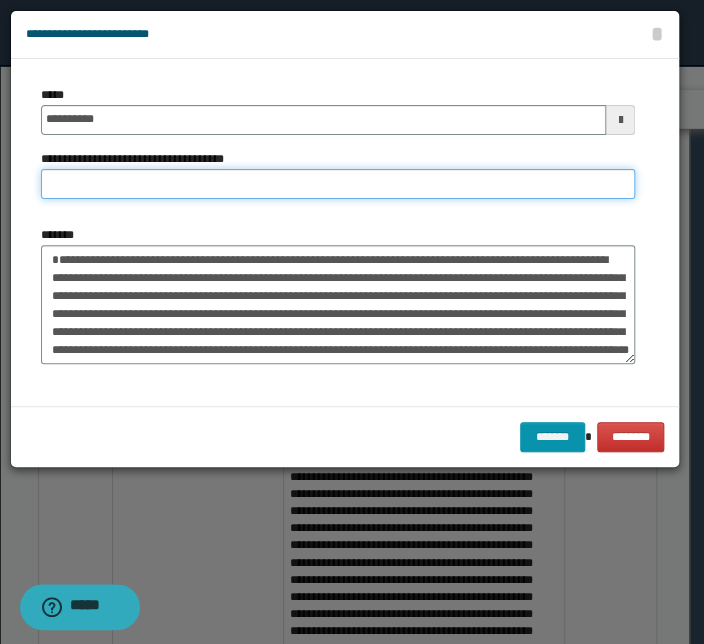 paste on "**********" 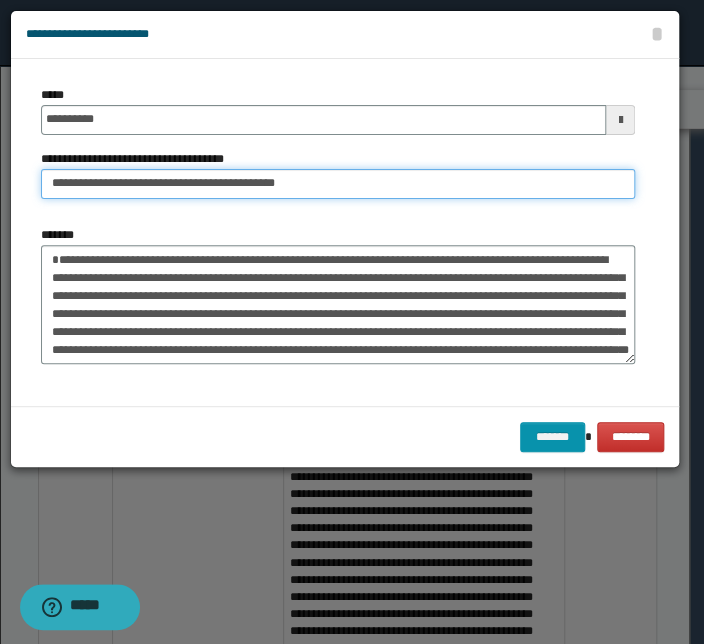 drag, startPoint x: 116, startPoint y: 183, endPoint x: -106, endPoint y: 165, distance: 222.72853 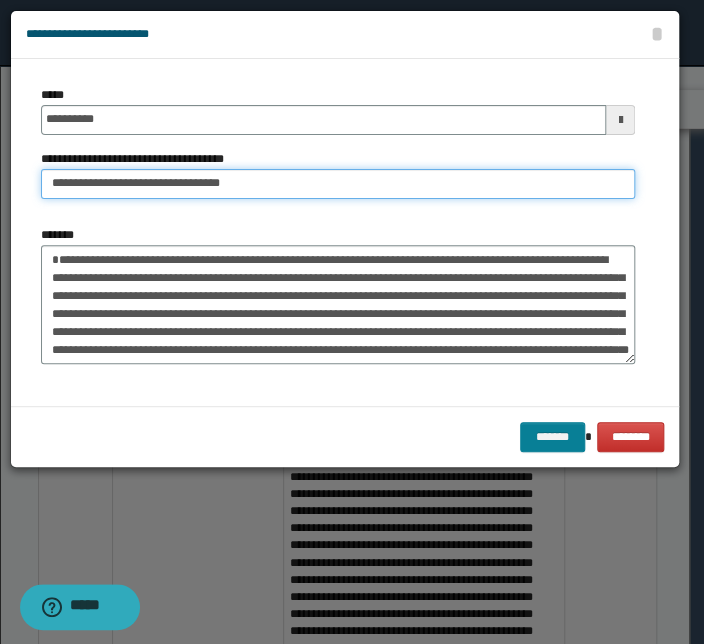 type on "**********" 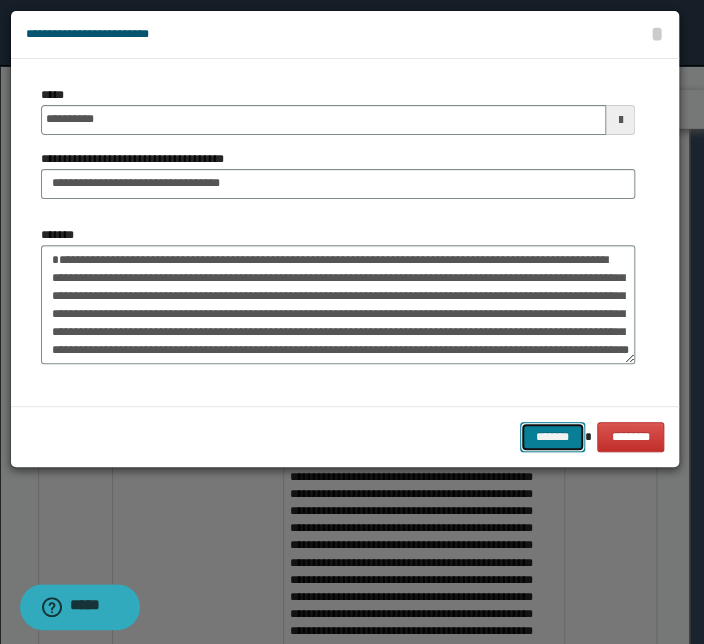 click on "*******" at bounding box center (552, 437) 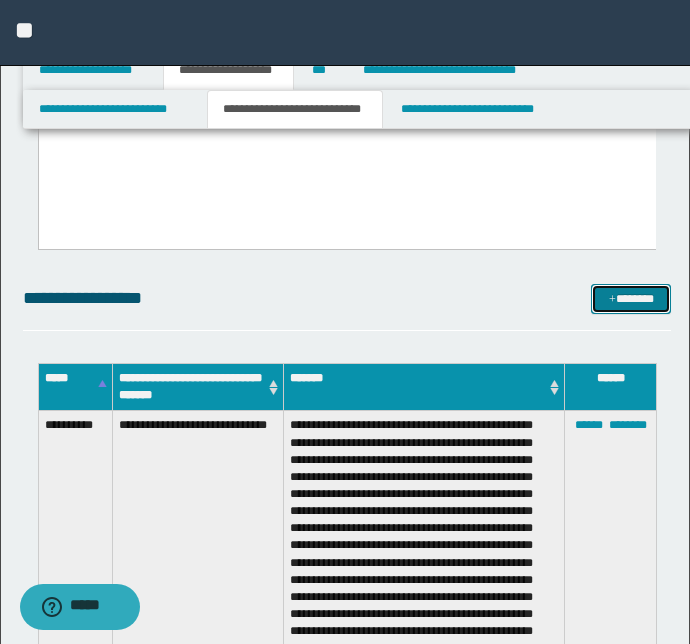 click on "*******" at bounding box center (631, 299) 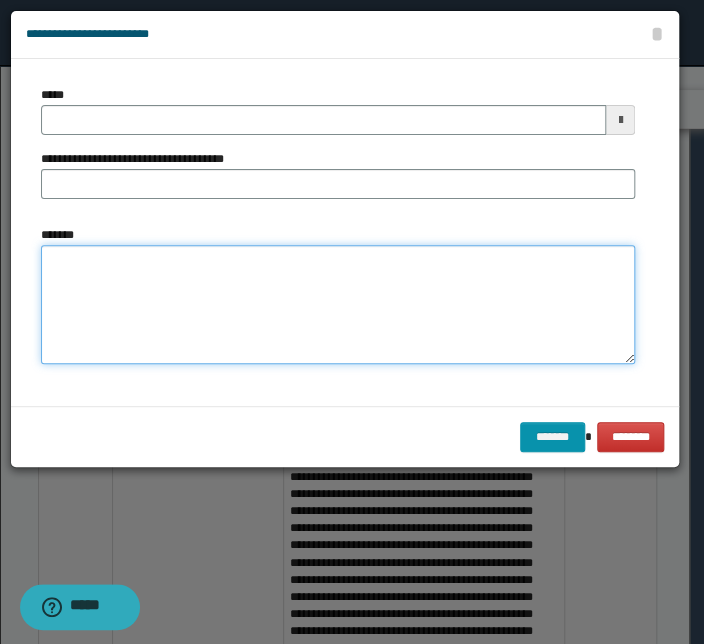 click on "*******" at bounding box center (338, 305) 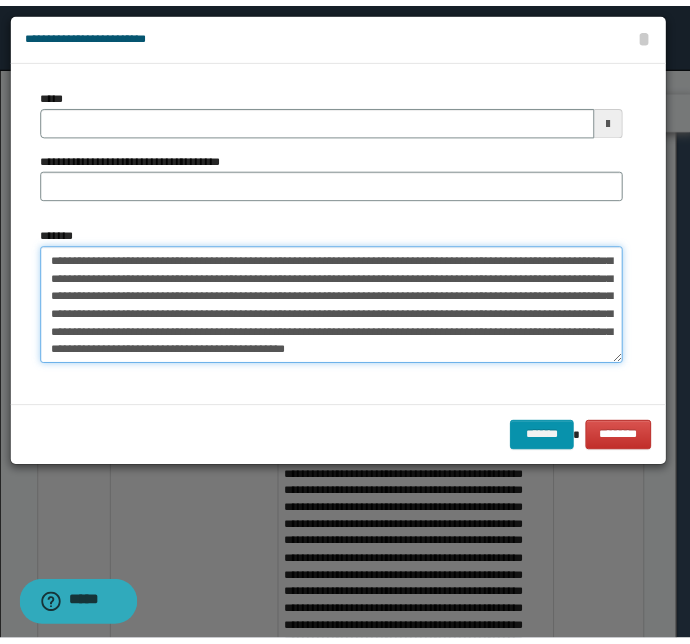 scroll, scrollTop: 0, scrollLeft: 0, axis: both 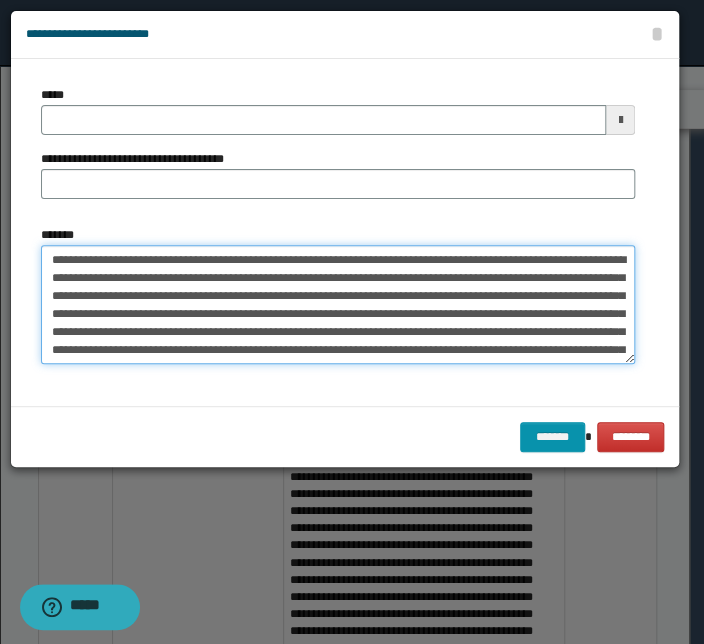 drag, startPoint x: 324, startPoint y: 258, endPoint x: -28, endPoint y: 241, distance: 352.41028 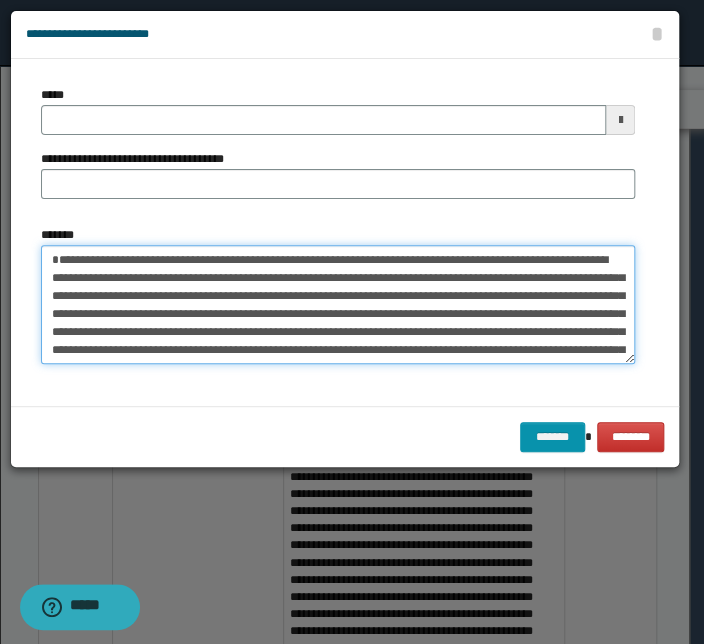 type 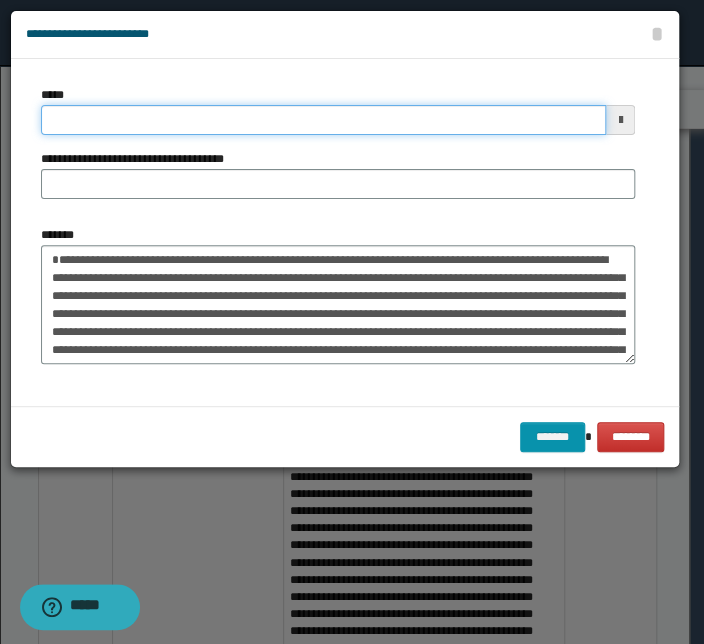 click on "*****" at bounding box center [323, 120] 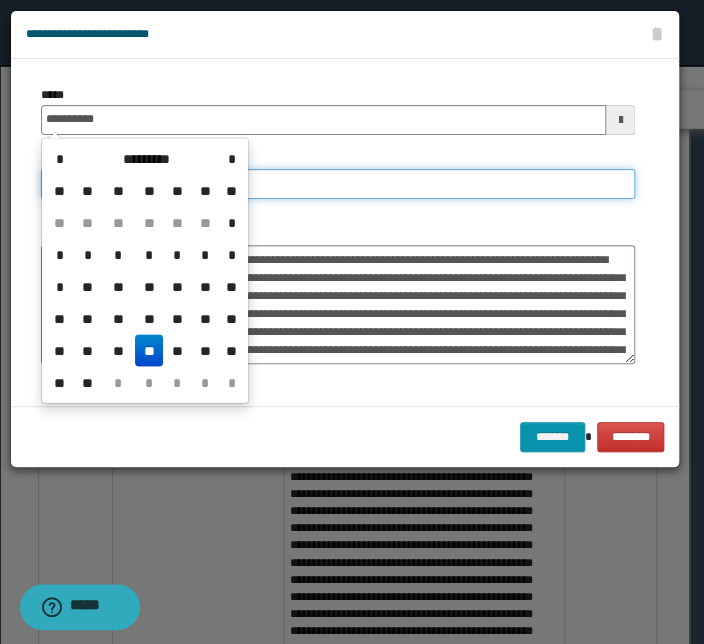 type on "**********" 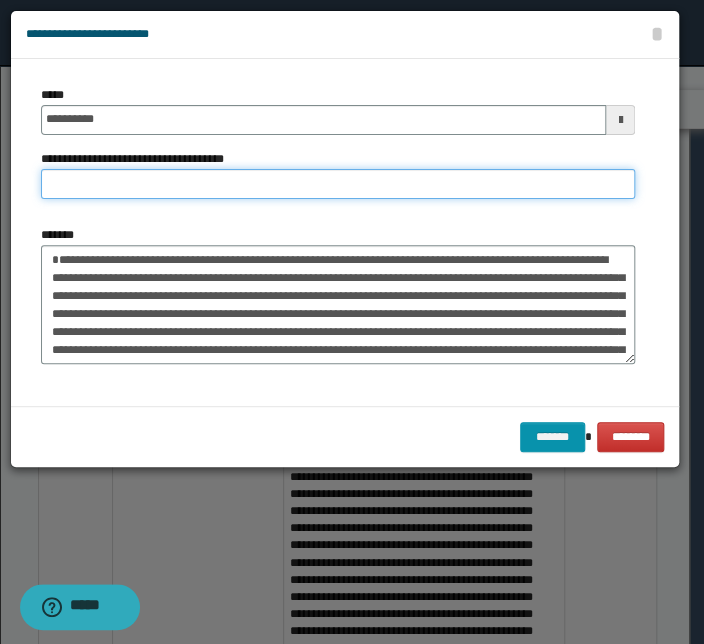 click on "**********" at bounding box center [338, 184] 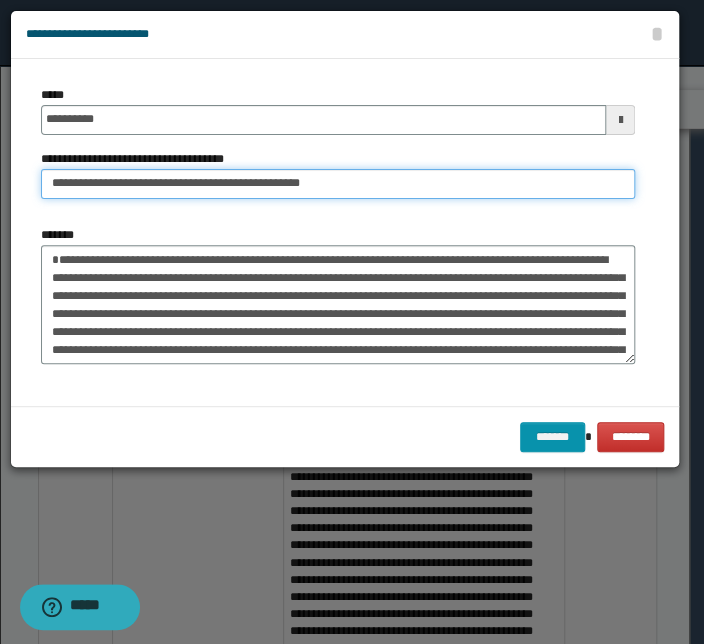 drag, startPoint x: 115, startPoint y: 181, endPoint x: -114, endPoint y: 165, distance: 229.55827 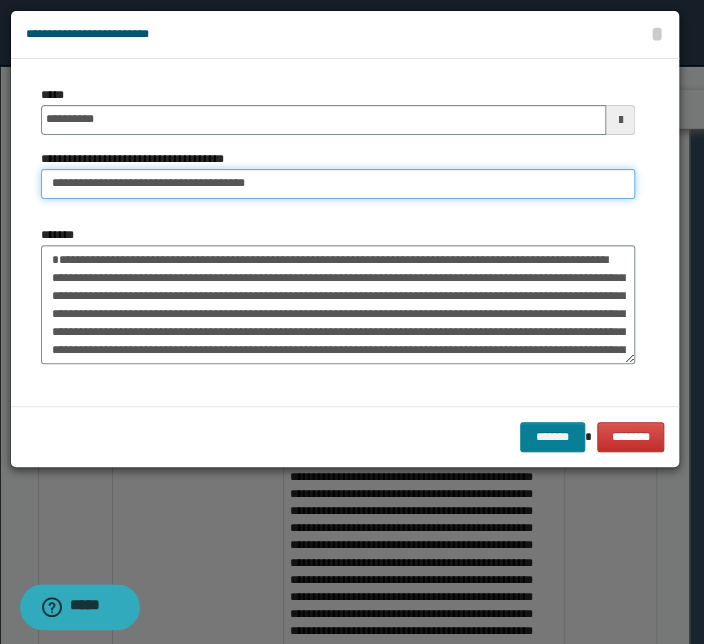 type on "**********" 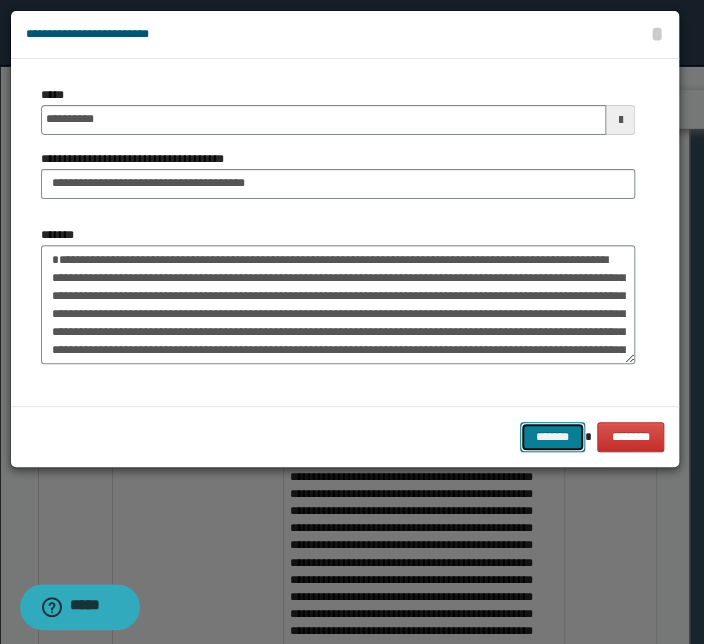 drag, startPoint x: 541, startPoint y: 427, endPoint x: 264, endPoint y: 388, distance: 279.73203 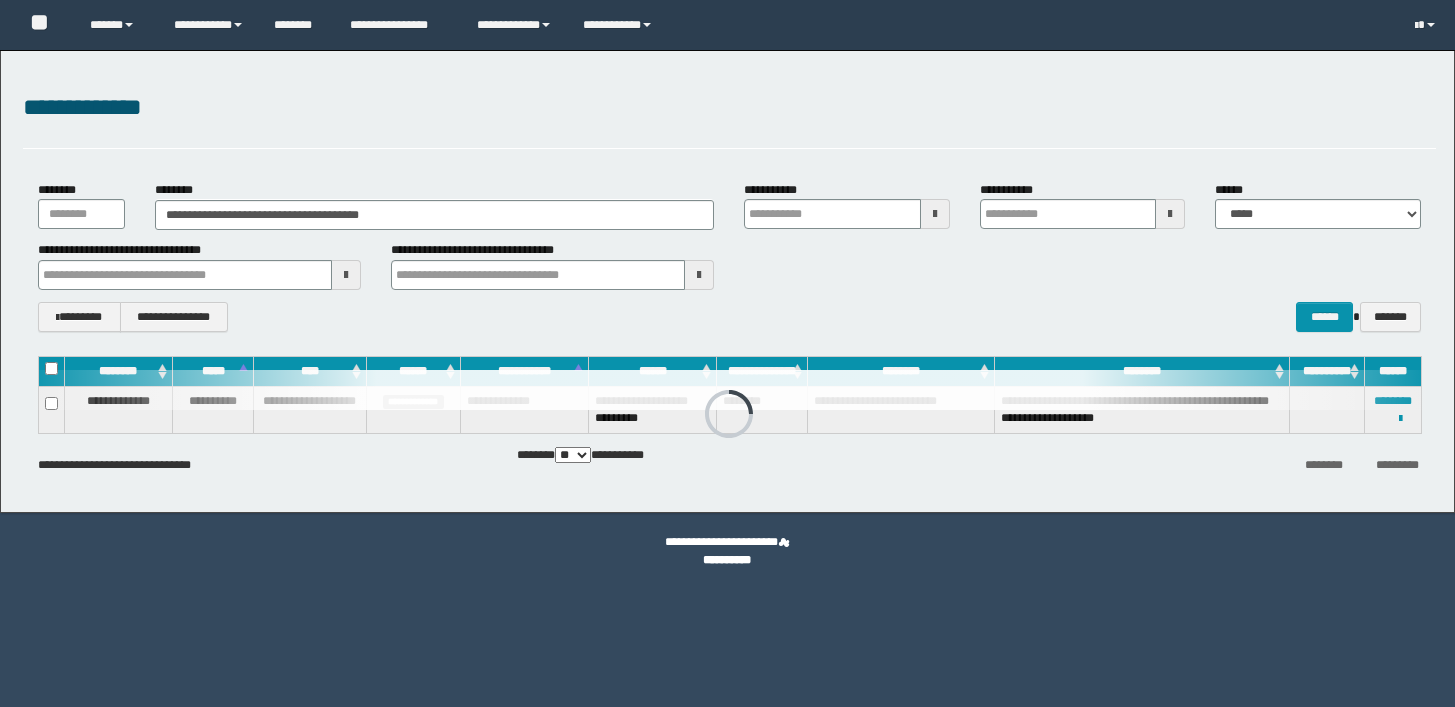 scroll, scrollTop: 0, scrollLeft: 0, axis: both 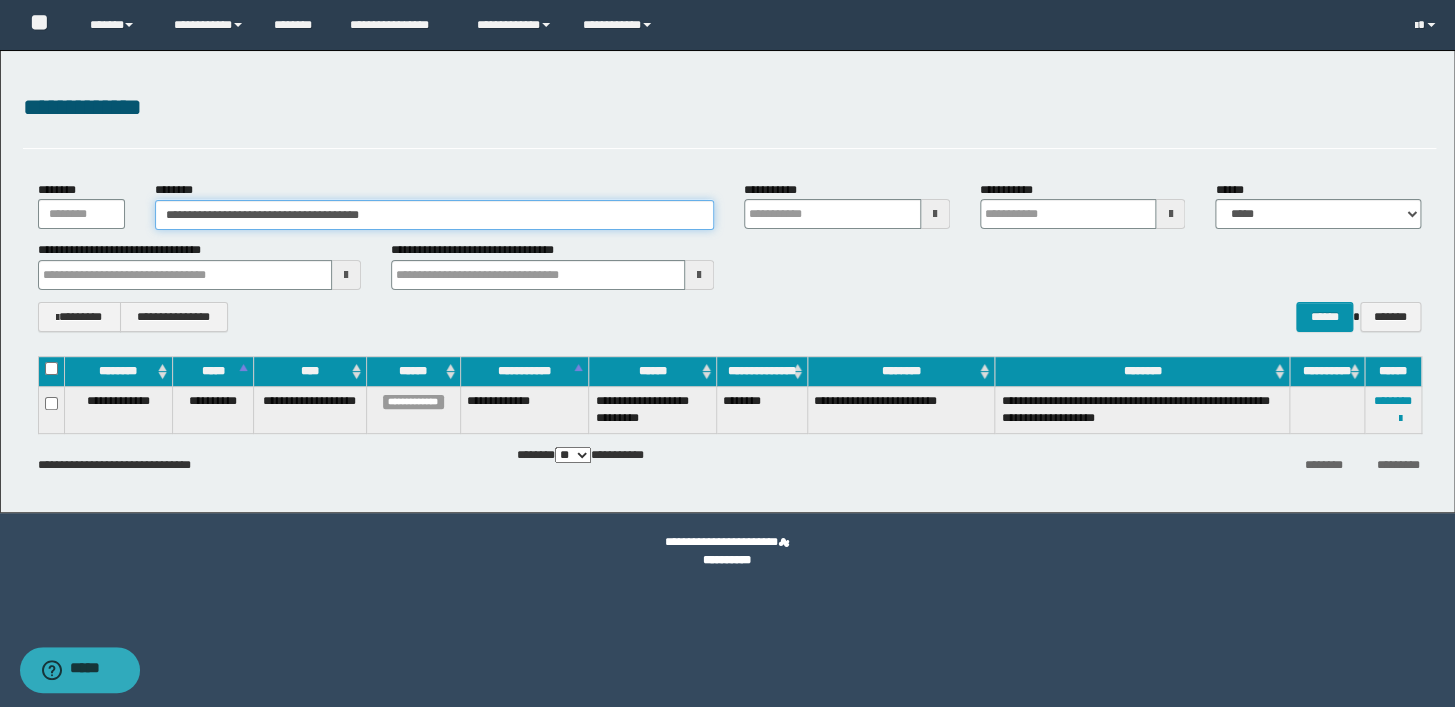 drag, startPoint x: 430, startPoint y: 213, endPoint x: 0, endPoint y: 215, distance: 430.00464 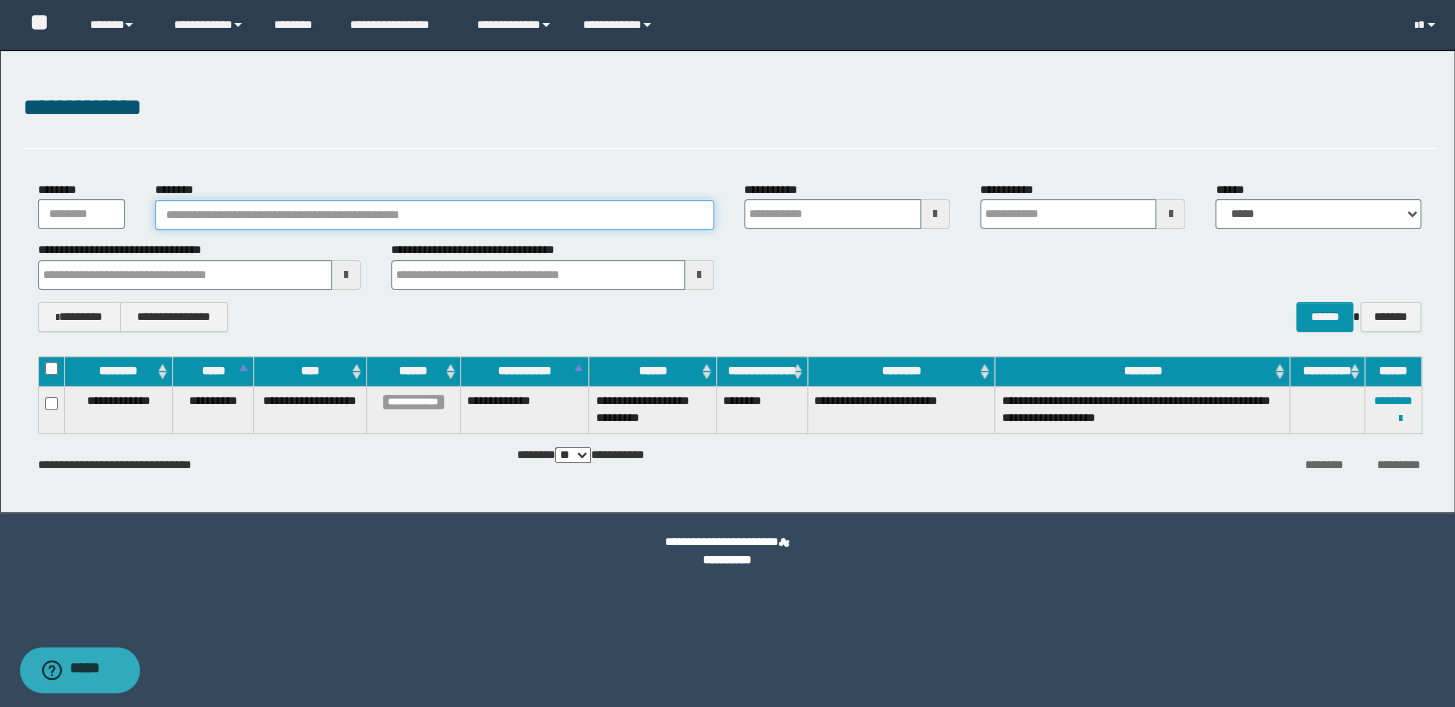 paste on "*******" 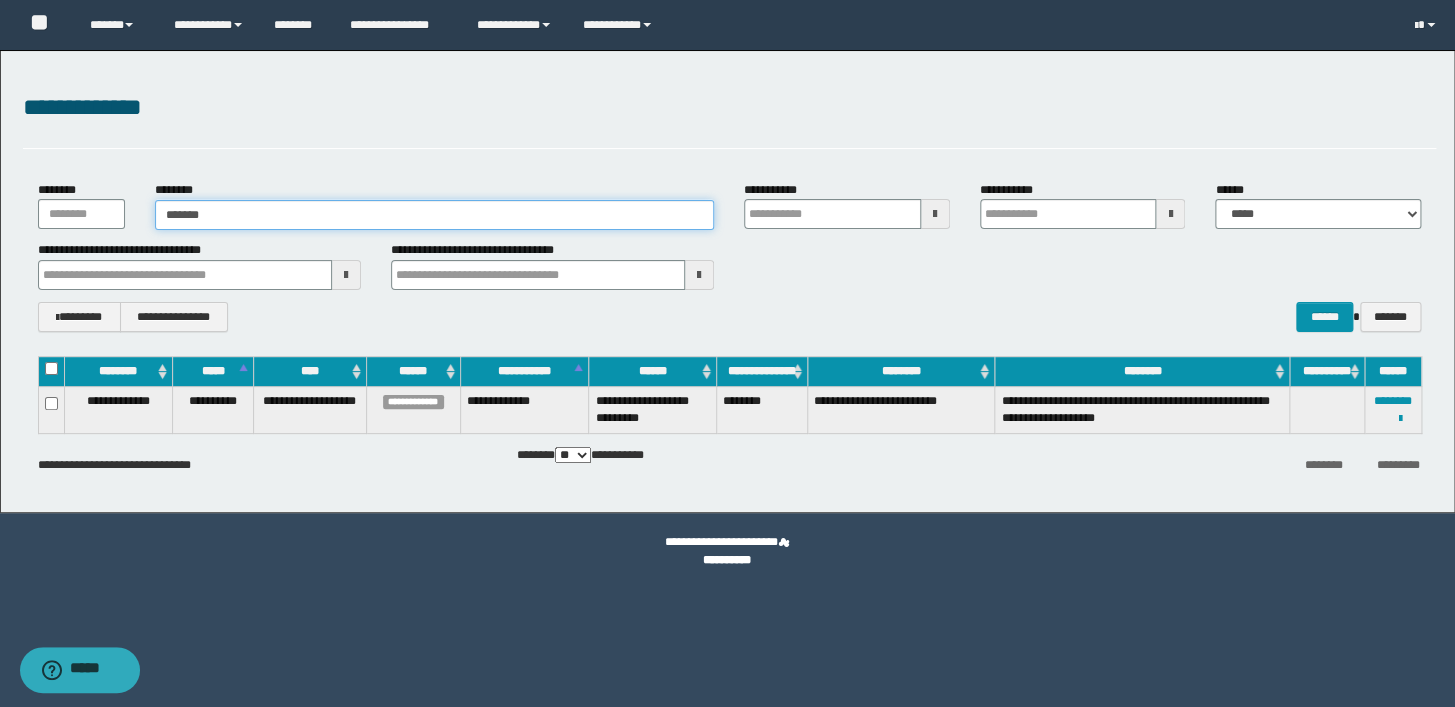 type on "*******" 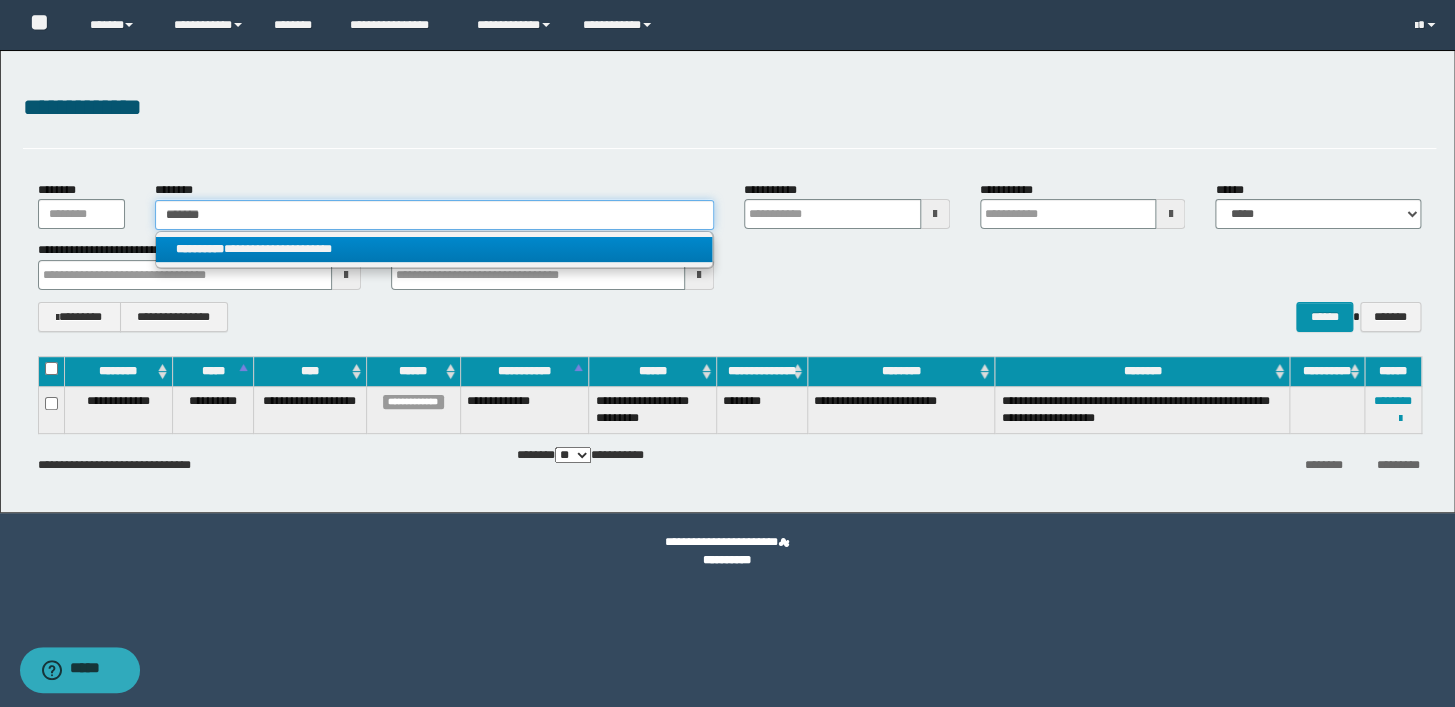 type on "*******" 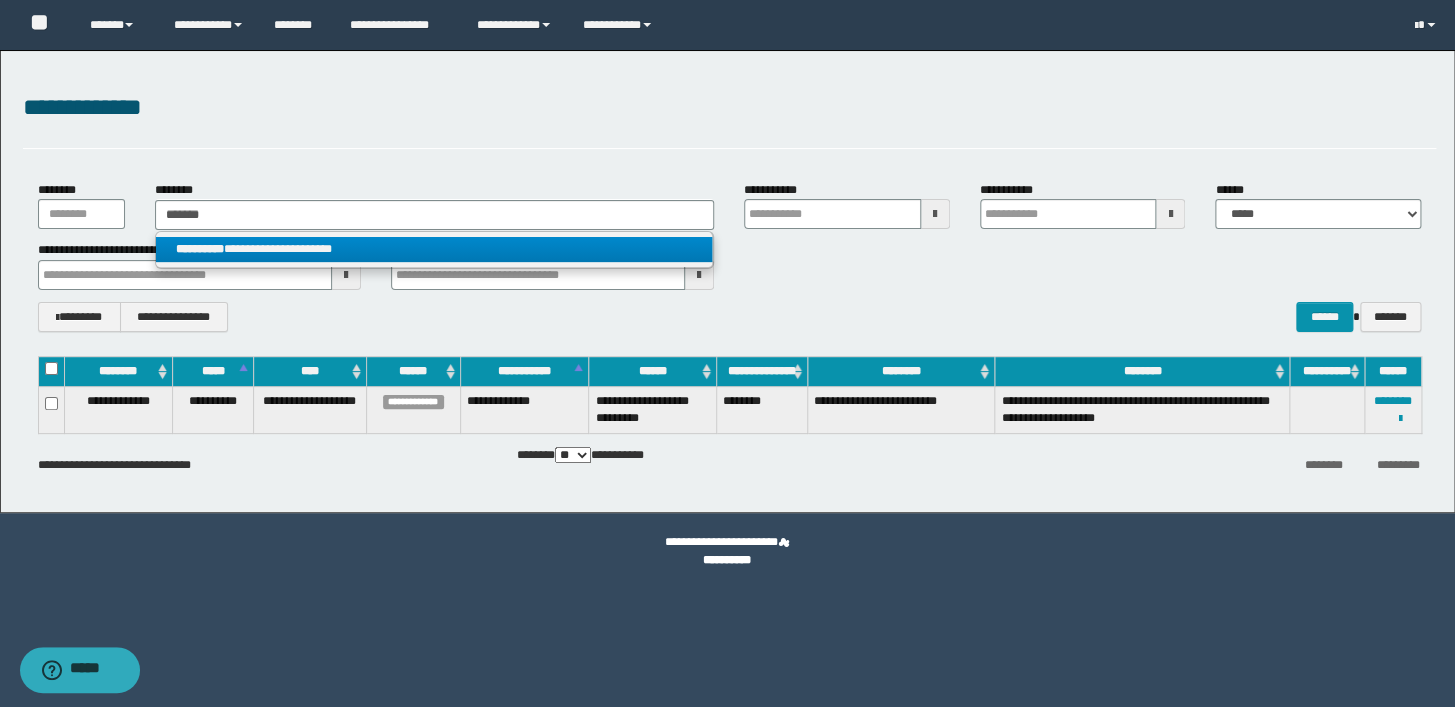 click on "**********" at bounding box center (434, 249) 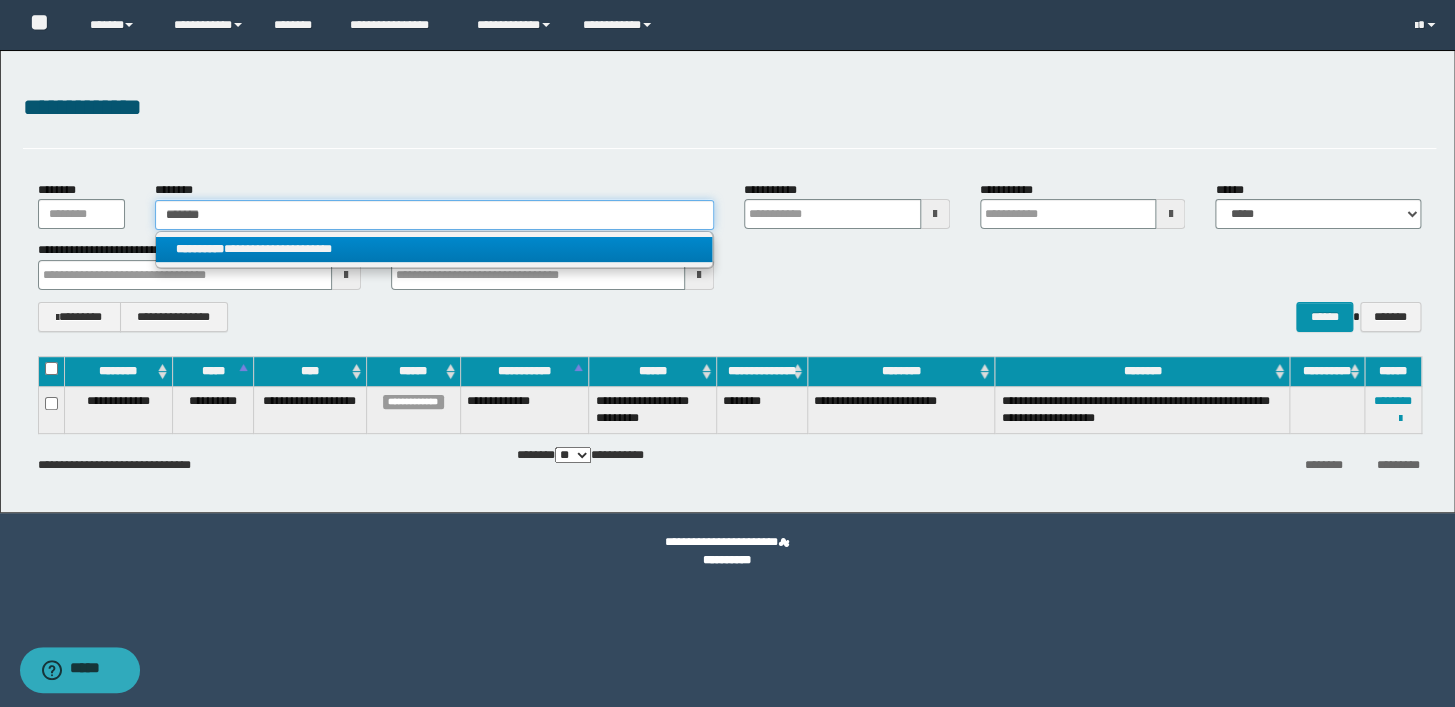 type 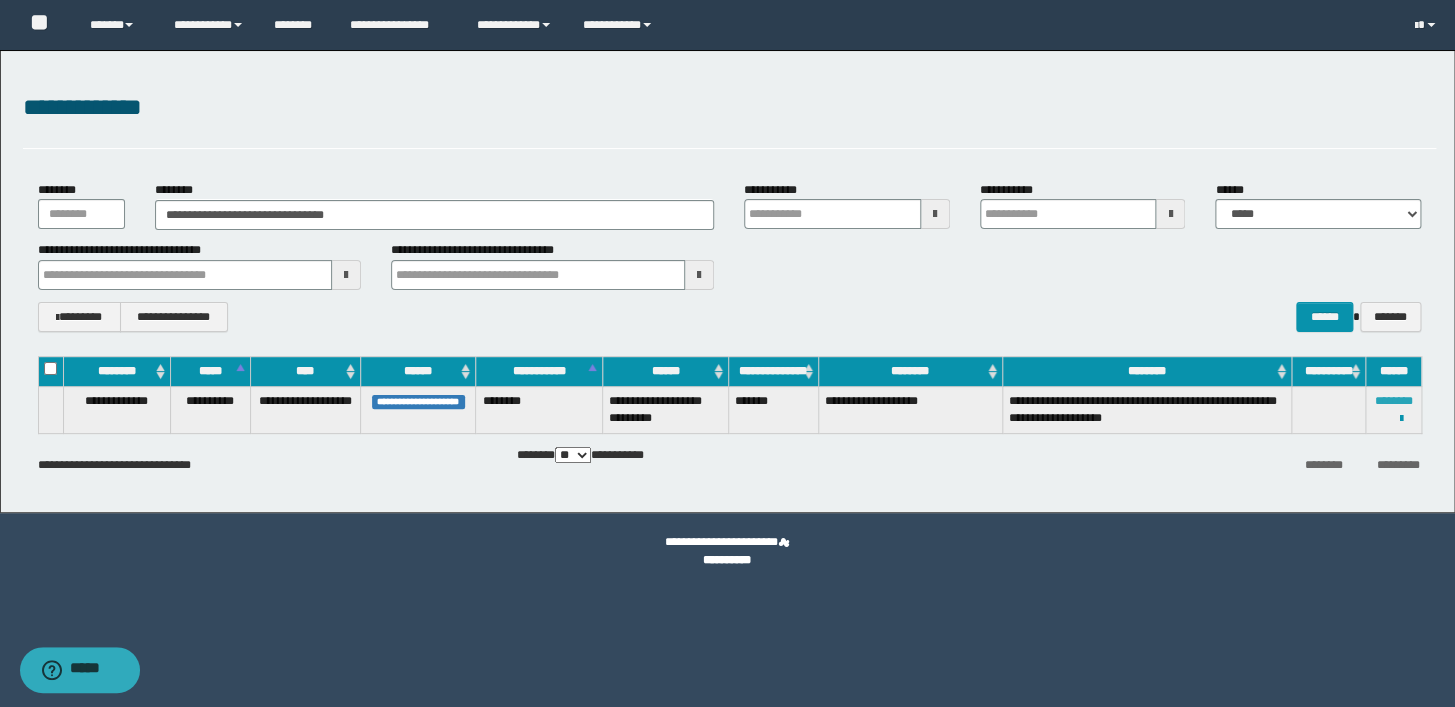 click on "********" at bounding box center (1393, 401) 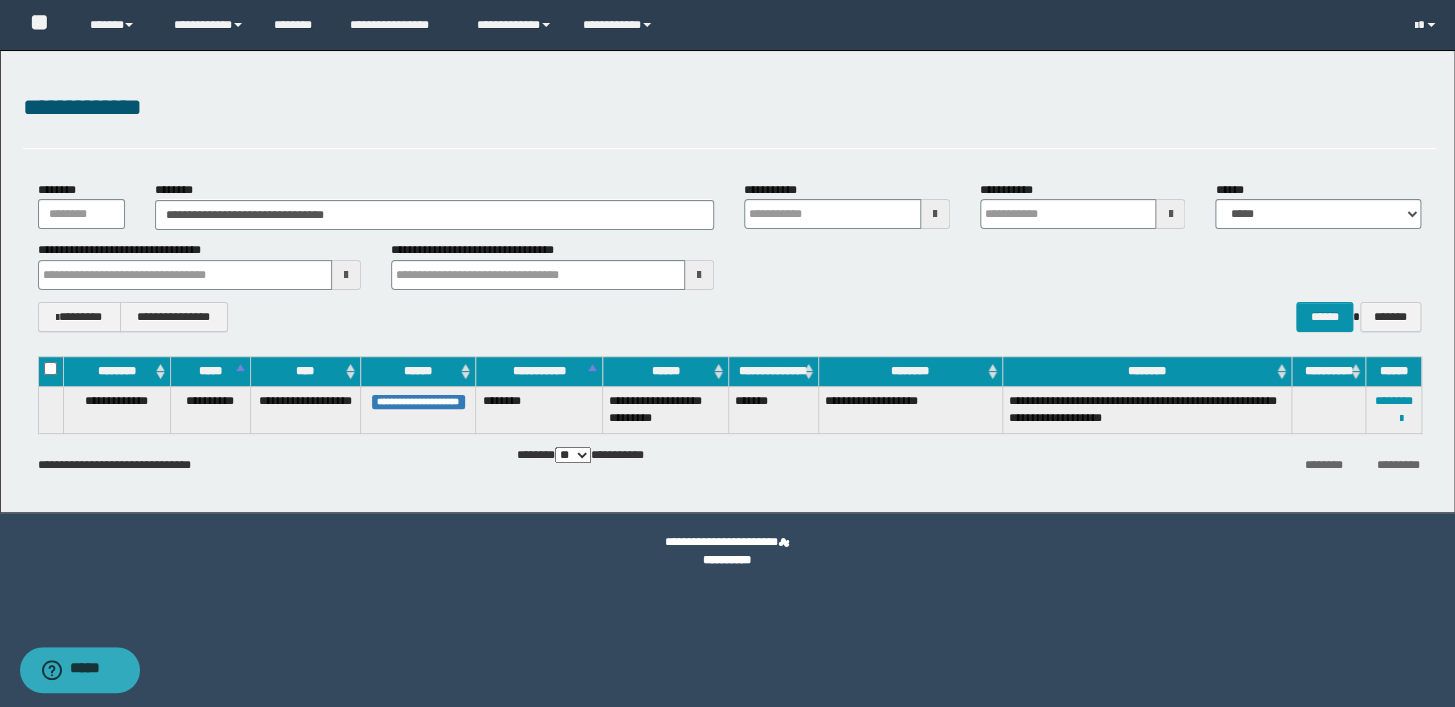 drag, startPoint x: 503, startPoint y: 109, endPoint x: 703, endPoint y: 85, distance: 201.43486 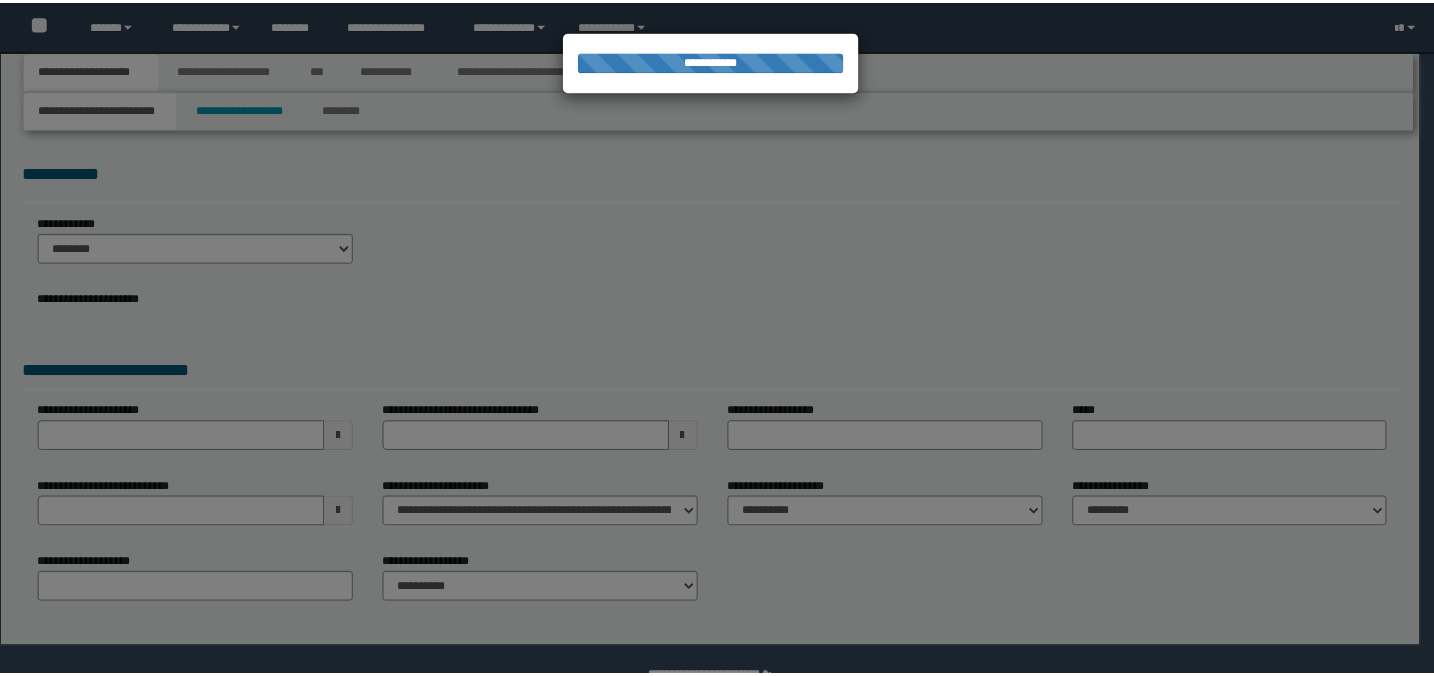 scroll, scrollTop: 0, scrollLeft: 0, axis: both 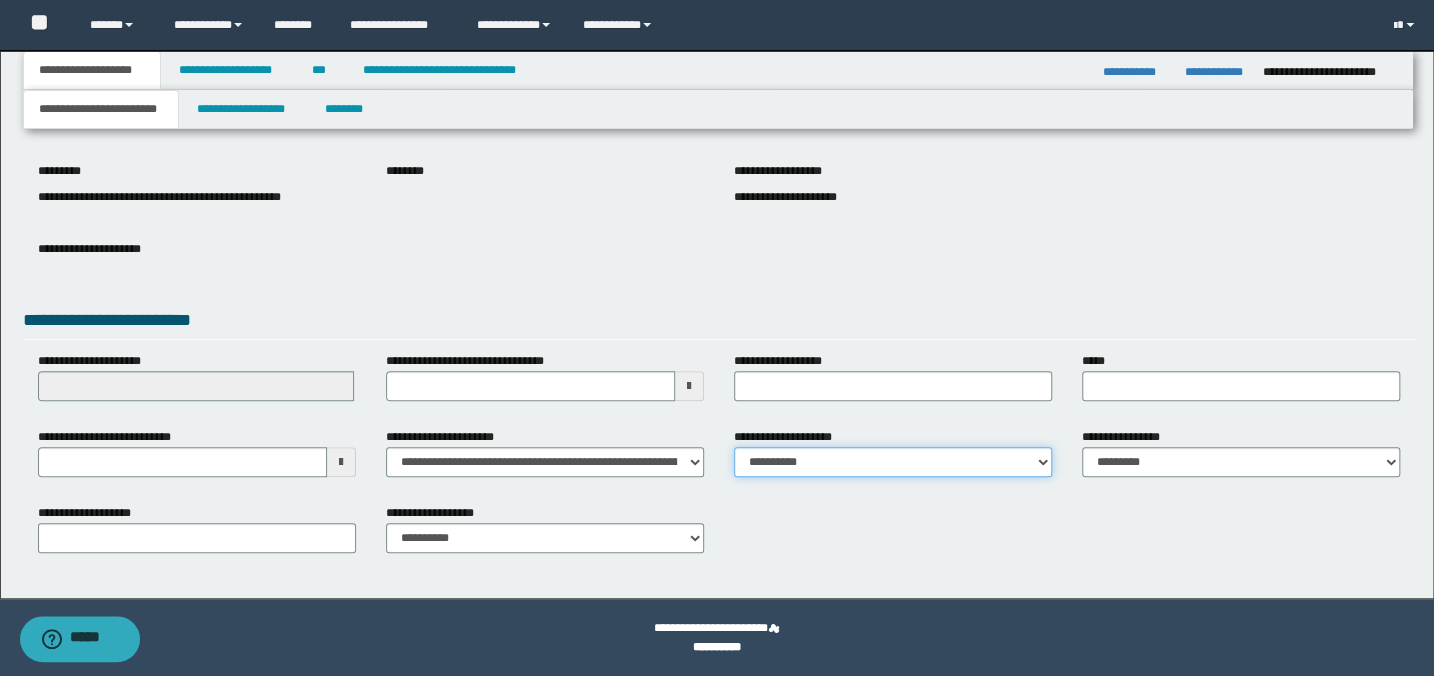 click on "**********" at bounding box center [893, 462] 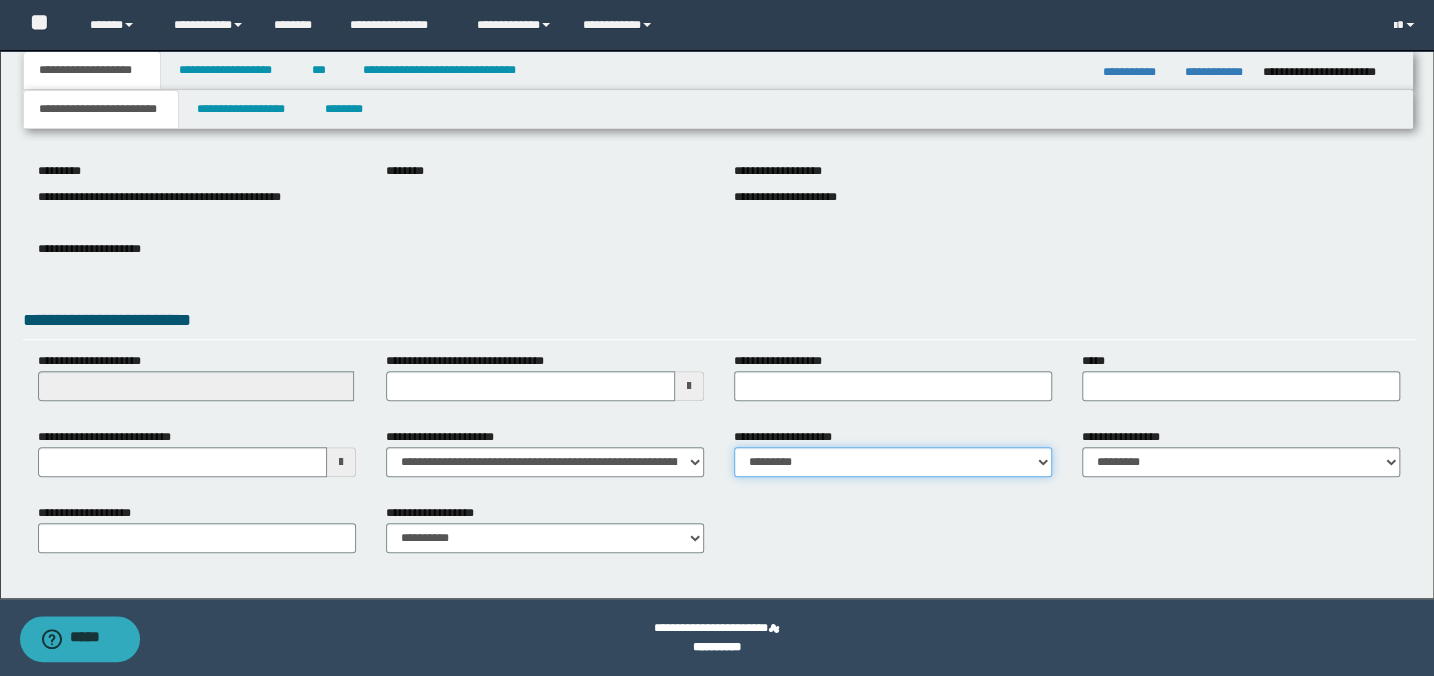 click on "**********" at bounding box center (893, 462) 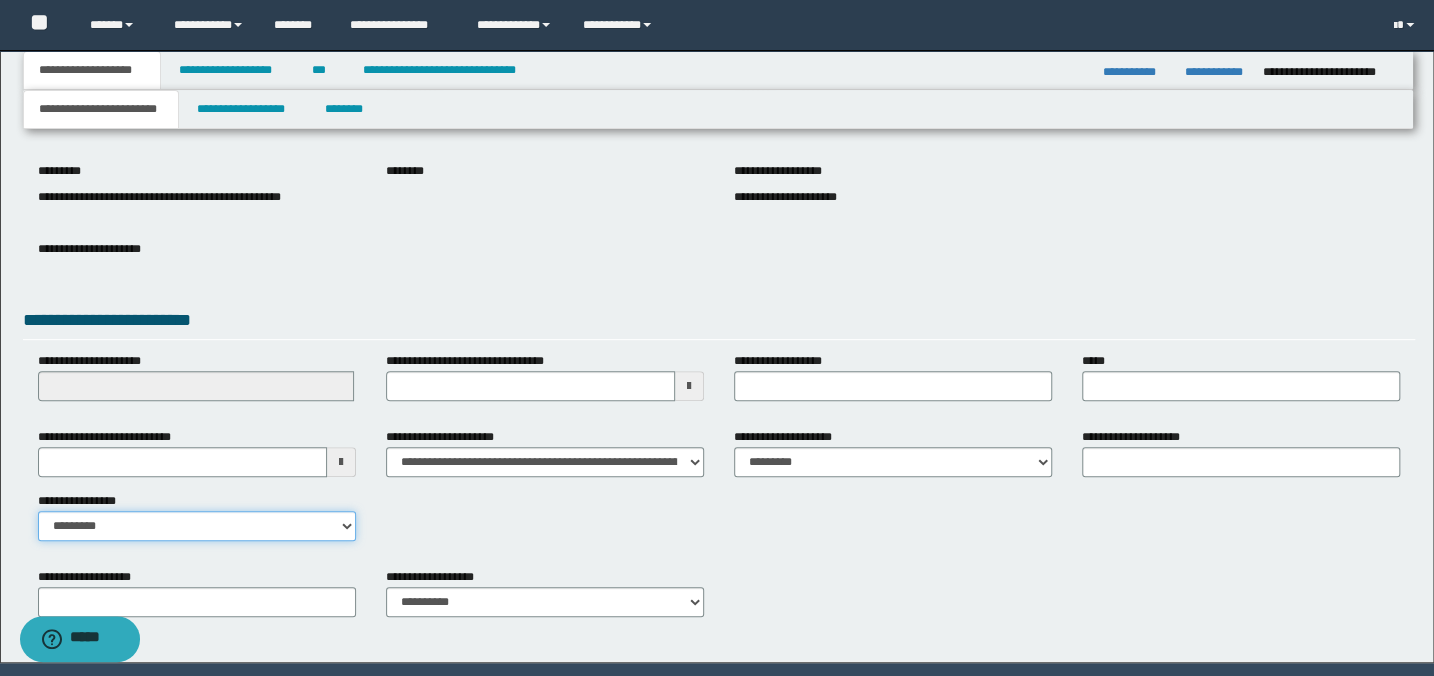 click on "**********" at bounding box center [197, 526] 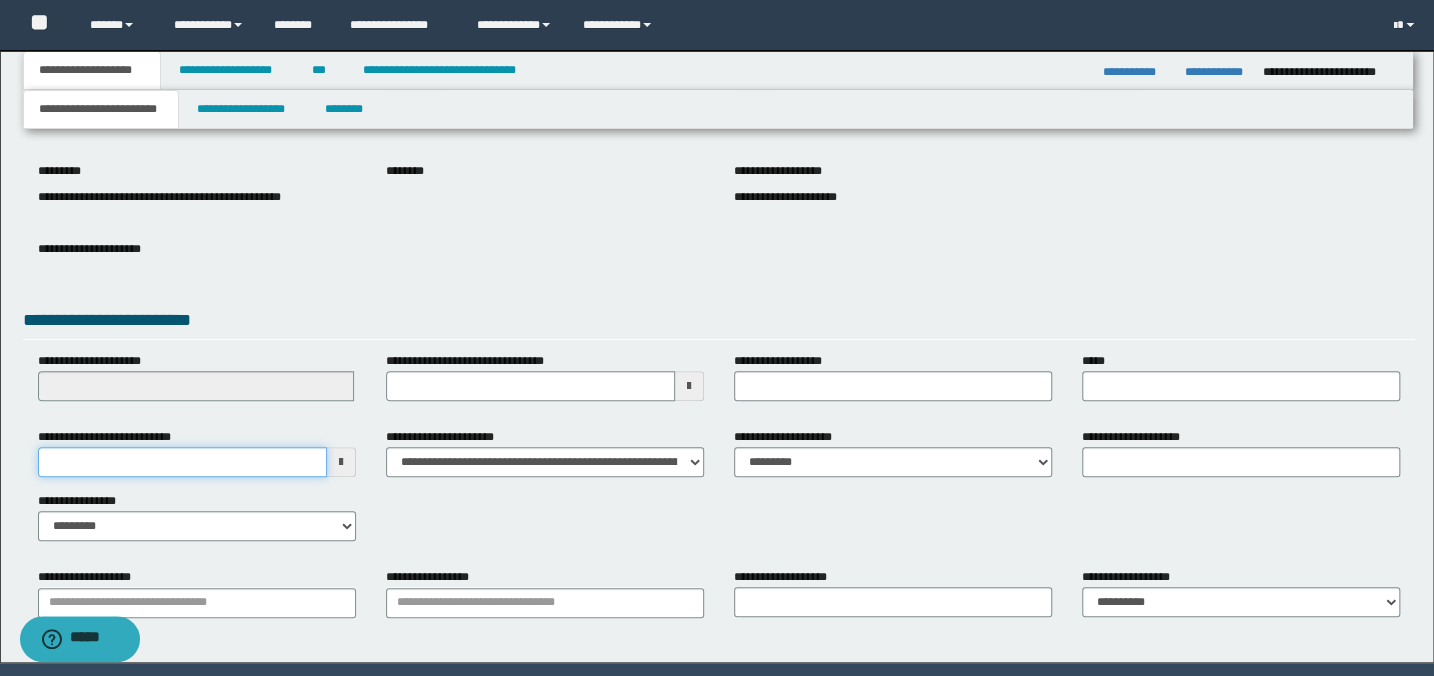 click on "**********" at bounding box center (182, 462) 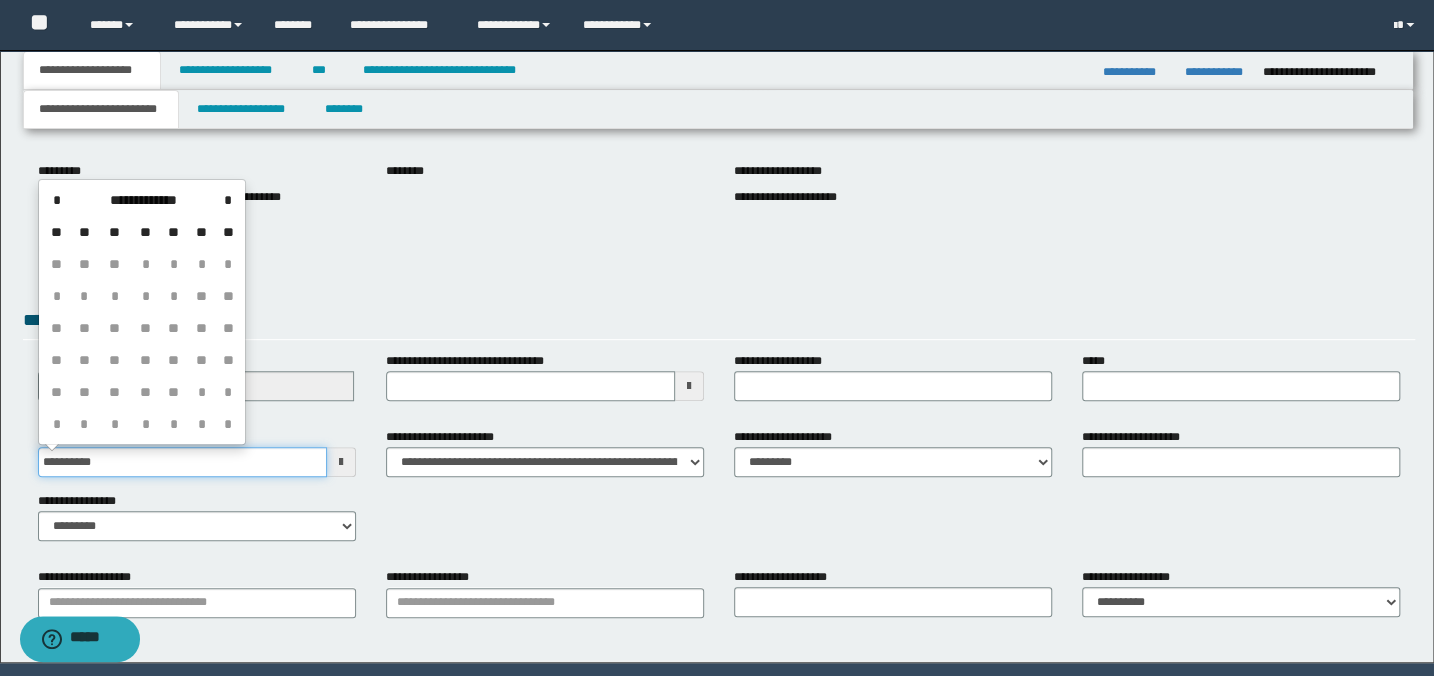 type on "**********" 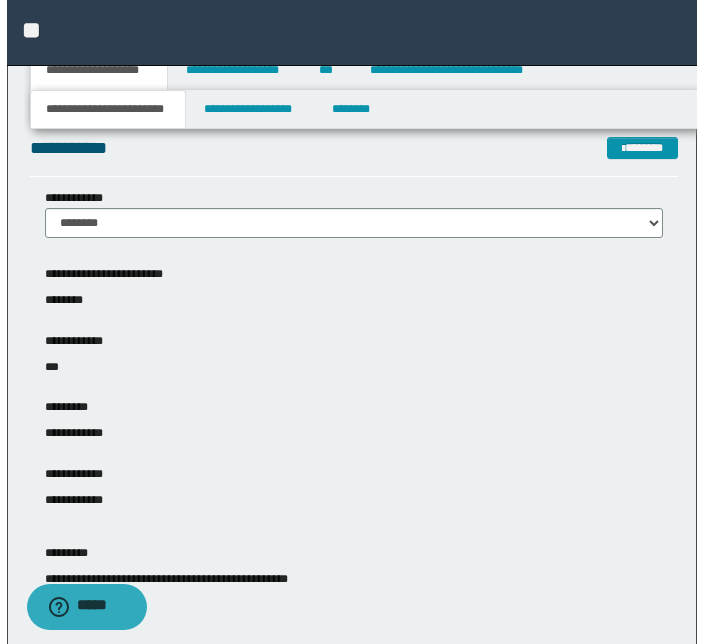 scroll, scrollTop: 0, scrollLeft: 0, axis: both 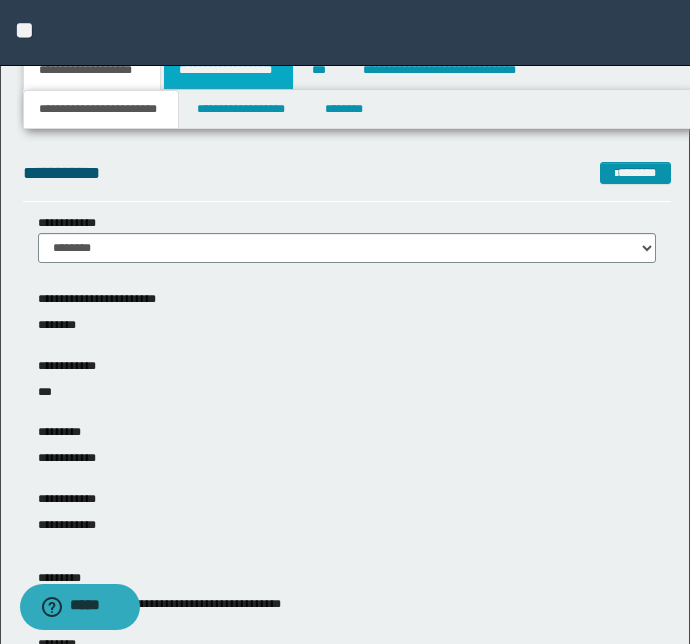 click on "**********" at bounding box center (228, 70) 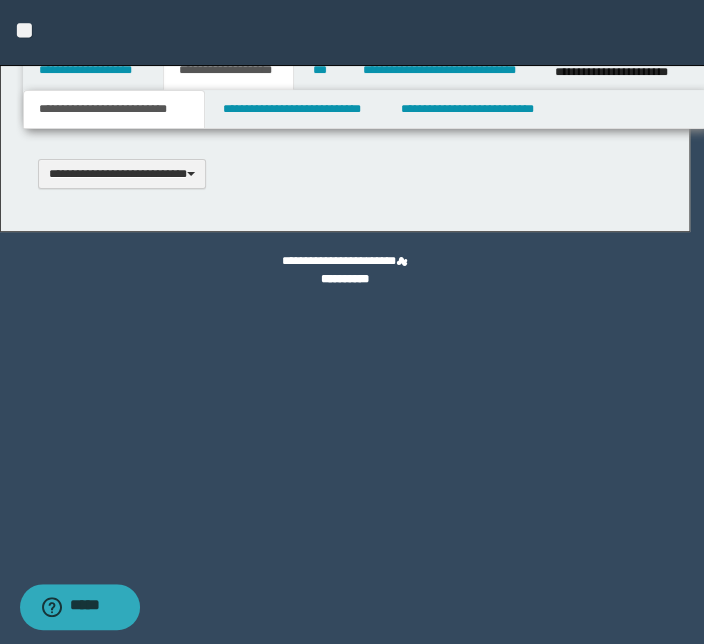 scroll, scrollTop: 0, scrollLeft: 0, axis: both 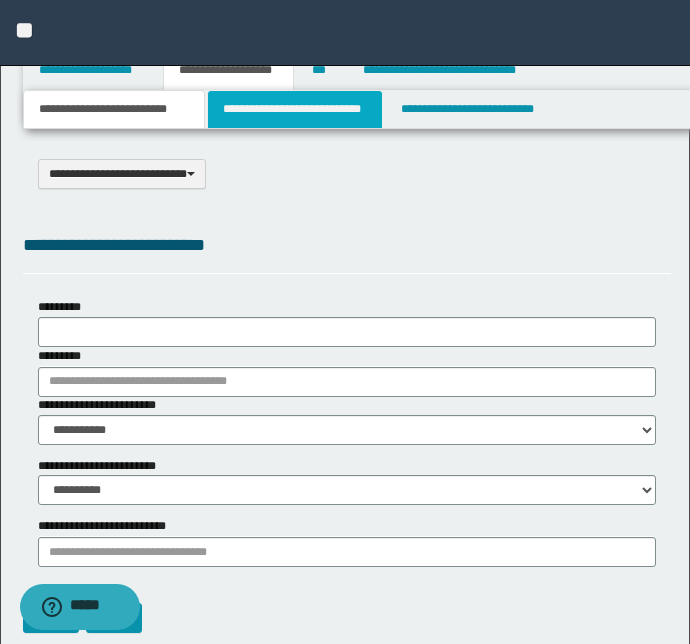 click on "**********" at bounding box center [294, 109] 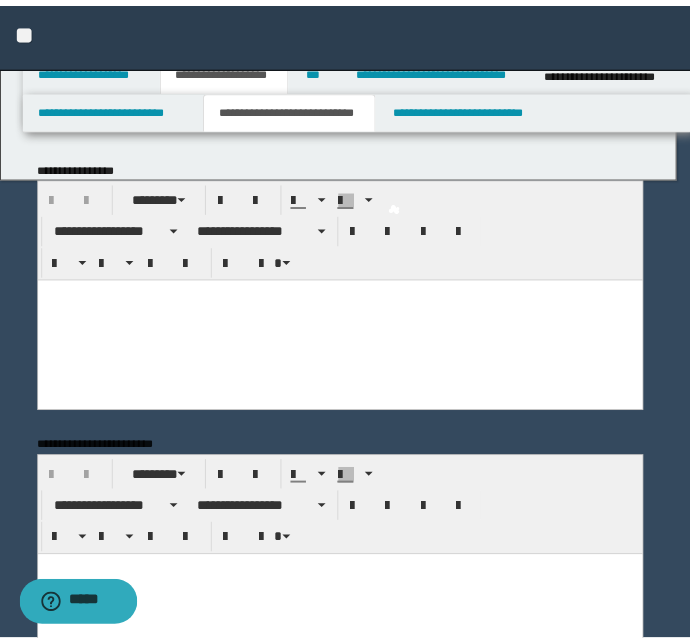 scroll, scrollTop: 0, scrollLeft: 0, axis: both 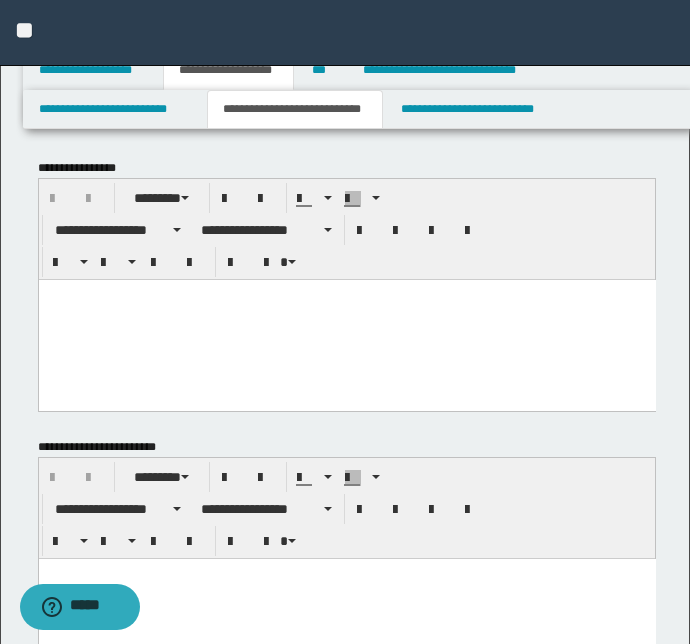 click at bounding box center [346, 294] 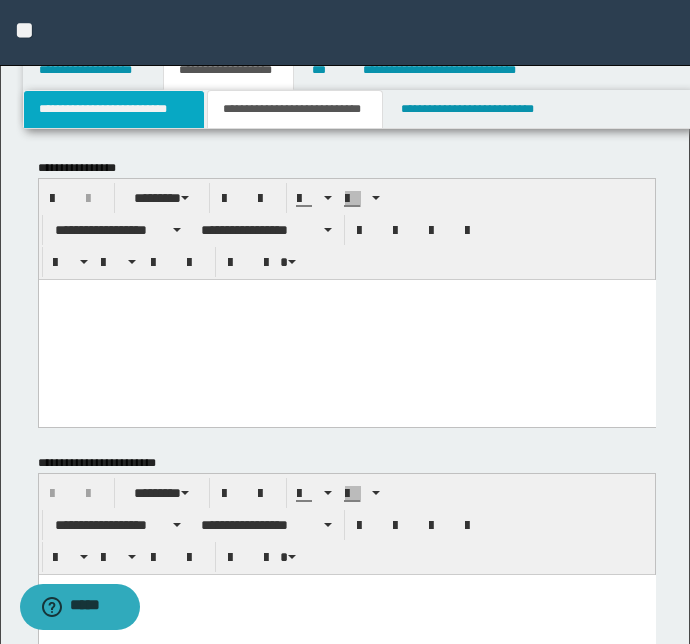 click on "**********" at bounding box center (114, 109) 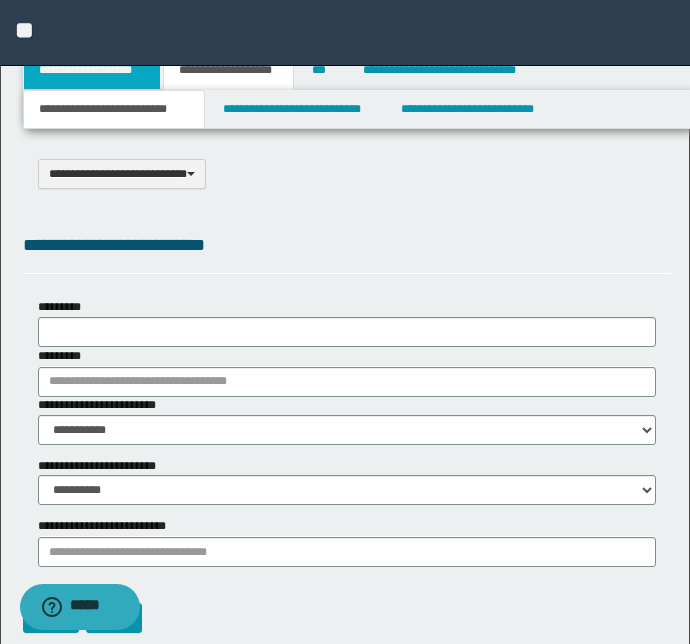 click on "**********" at bounding box center (92, 70) 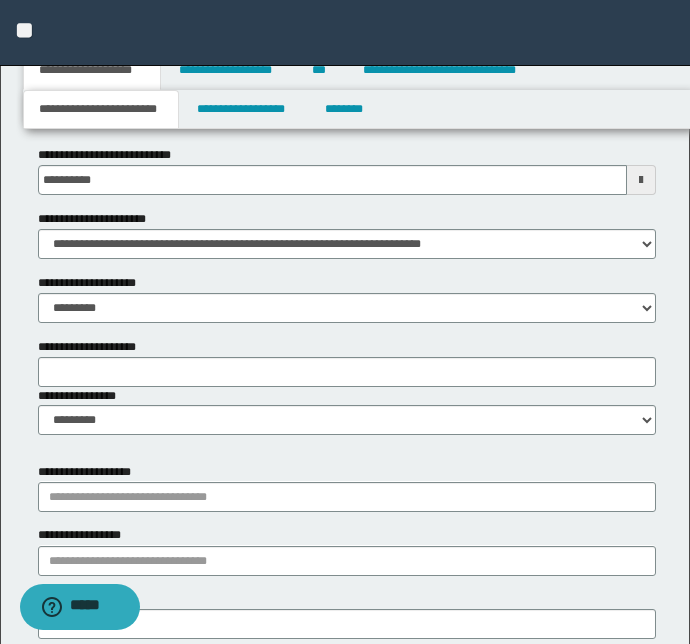 scroll, scrollTop: 1178, scrollLeft: 0, axis: vertical 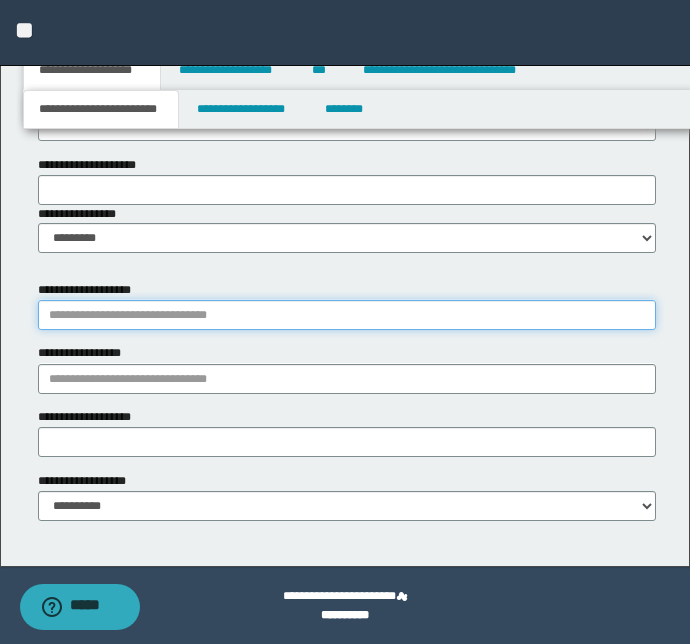click on "**********" at bounding box center (347, 315) 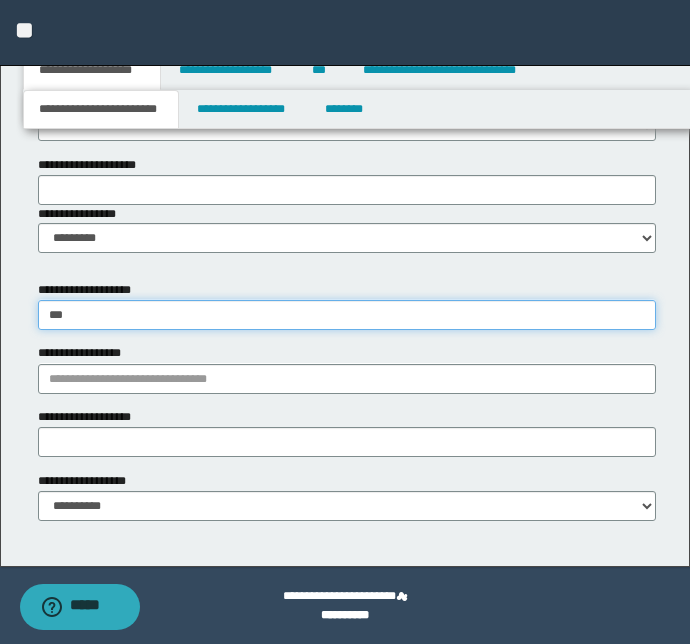 type on "****" 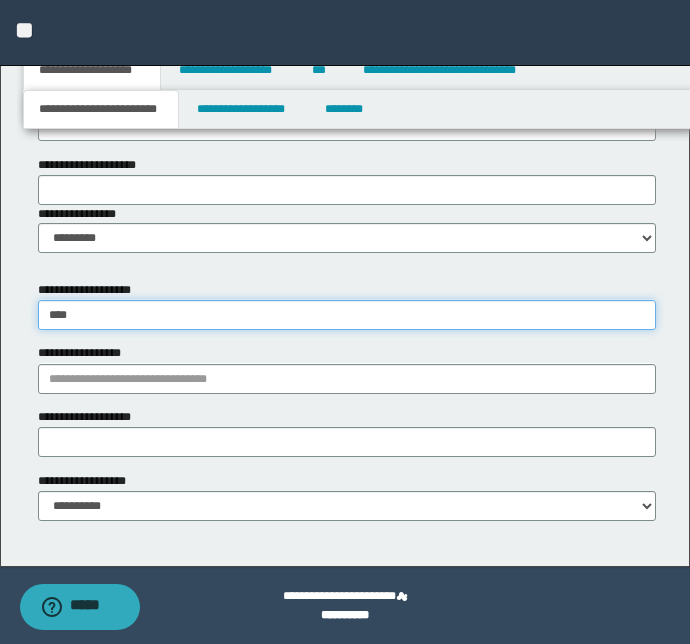 type on "**********" 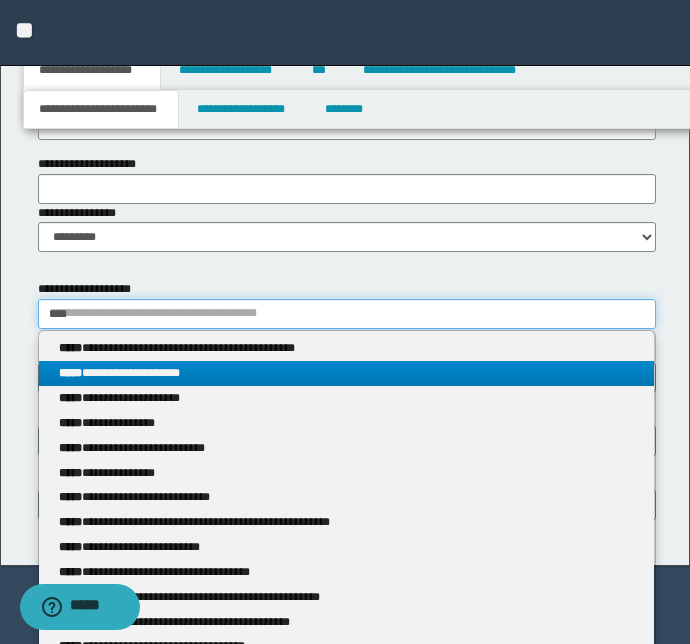 type on "****" 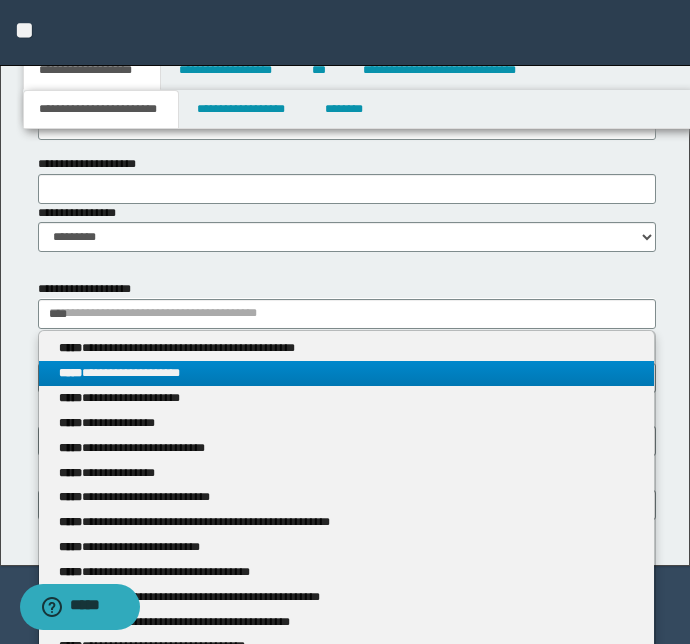 click on "**********" at bounding box center (347, 373) 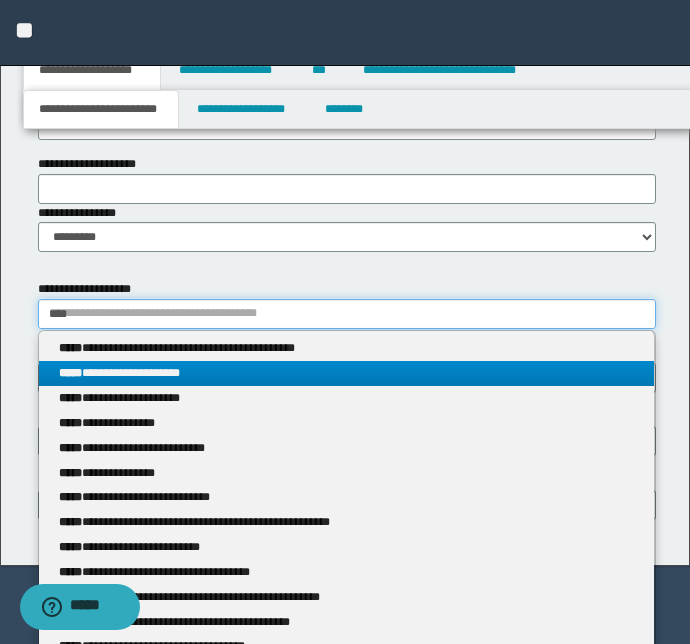 type 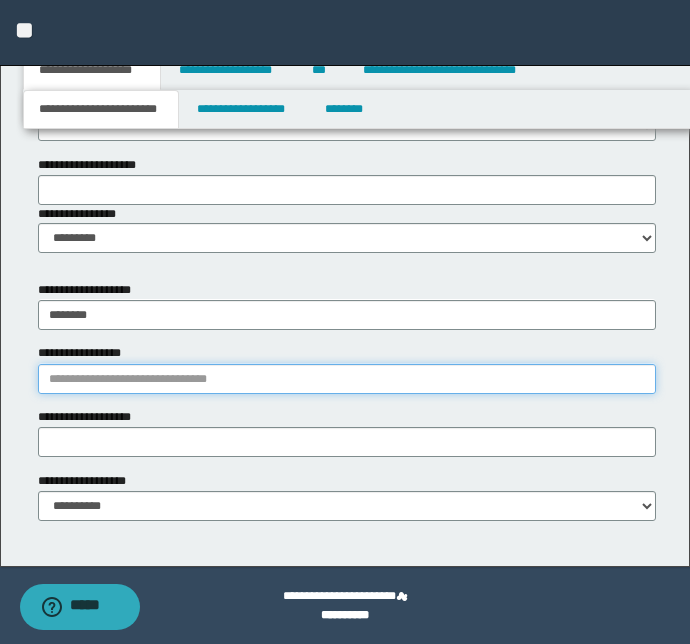 click on "**********" at bounding box center (347, 379) 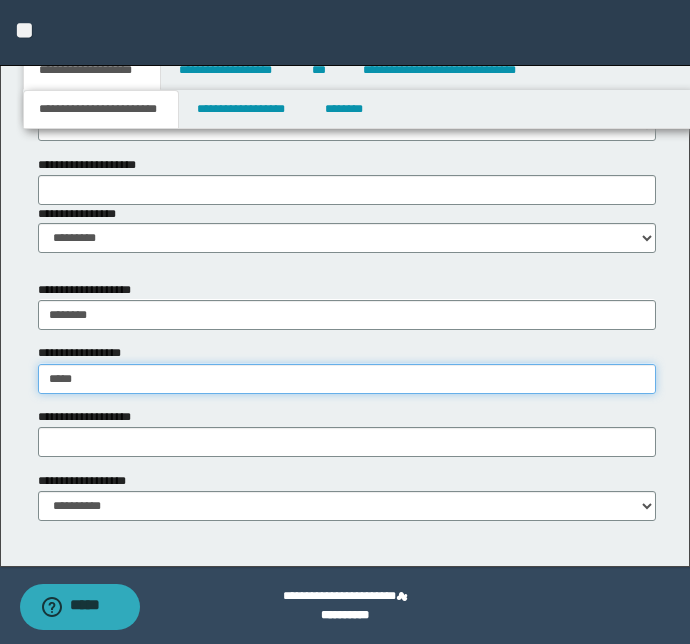 type on "*****" 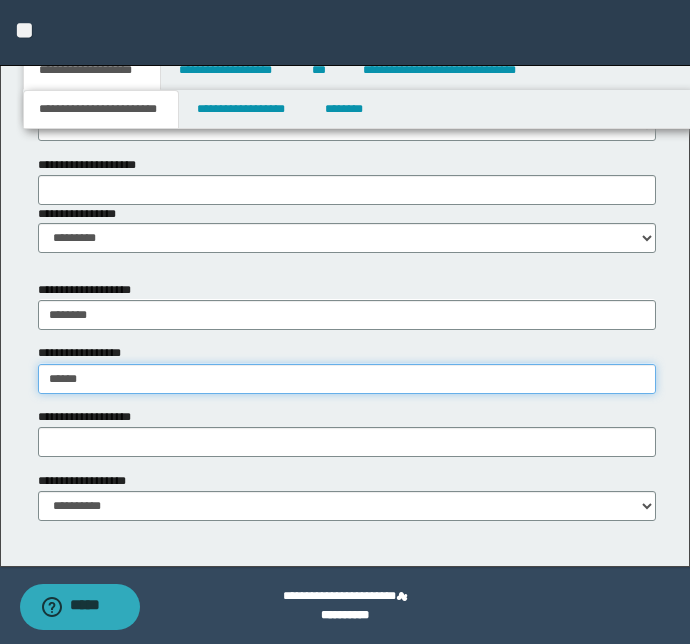type on "**********" 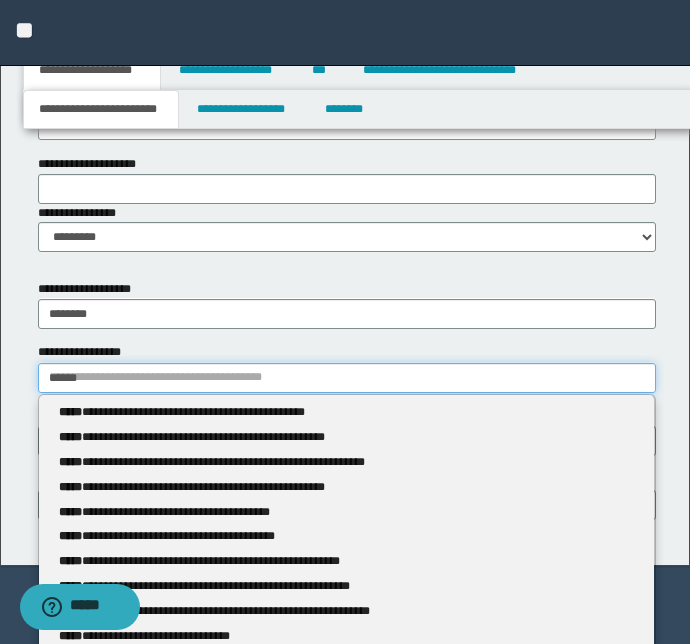 type 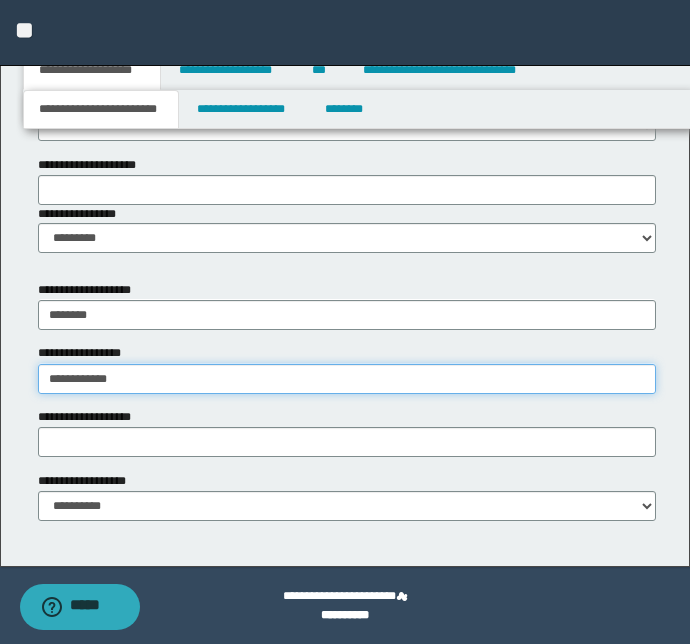 type on "**********" 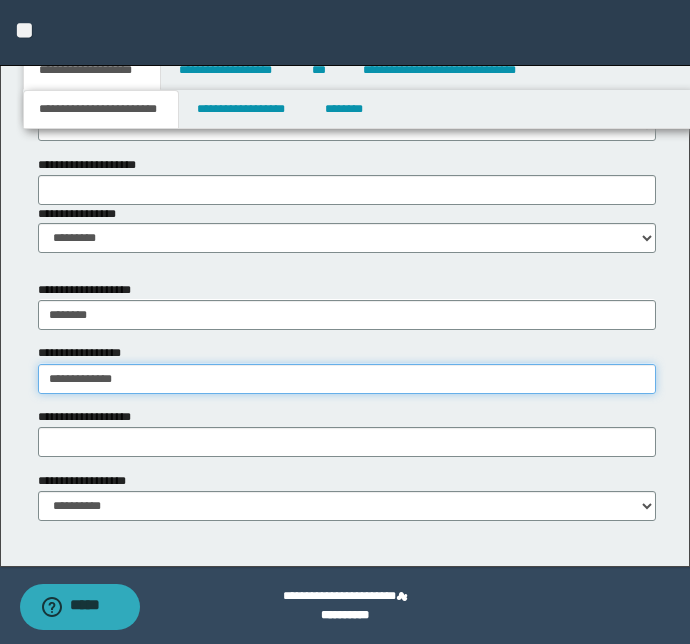 type on "**********" 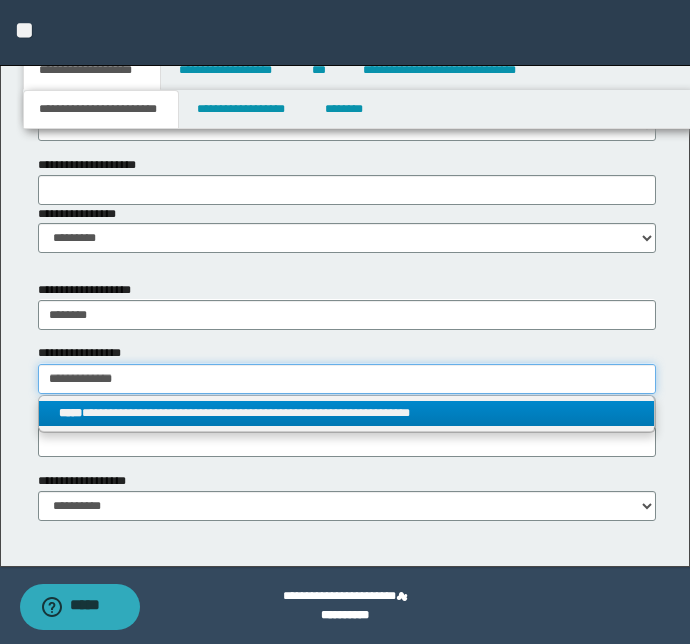 type on "**********" 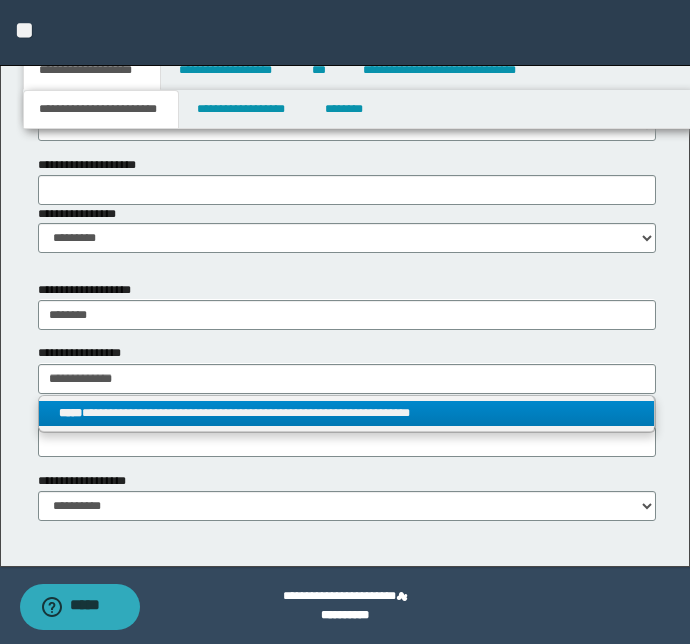click on "**********" at bounding box center [347, 413] 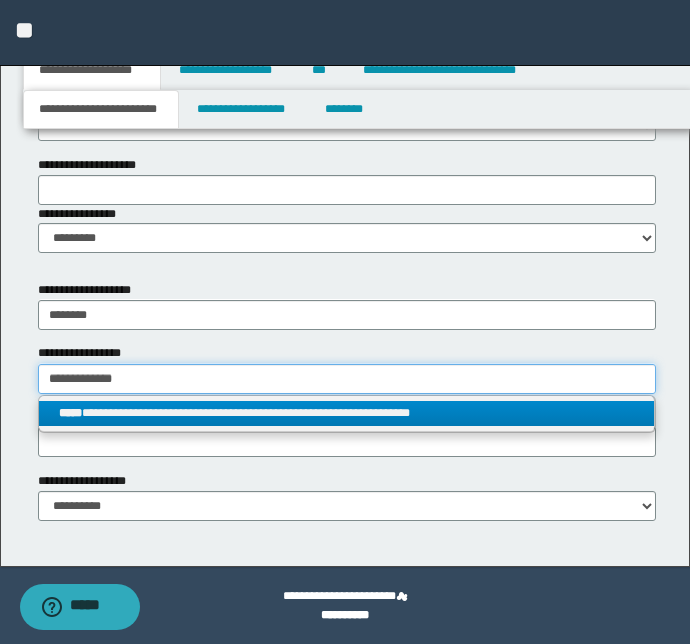 type 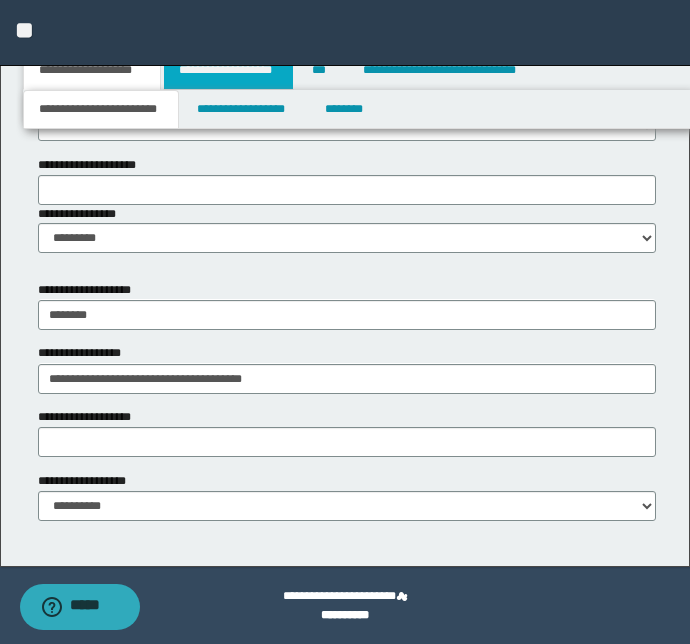 click on "**********" at bounding box center [228, 70] 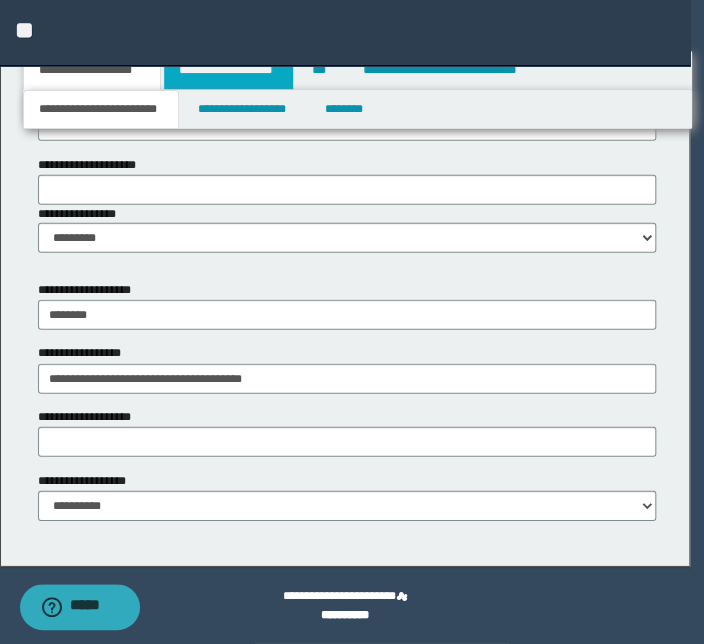 type 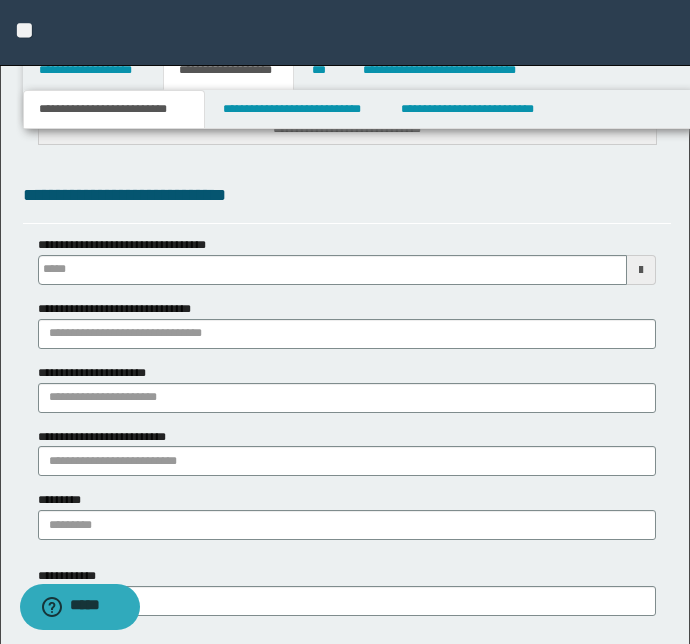 scroll, scrollTop: 905, scrollLeft: 0, axis: vertical 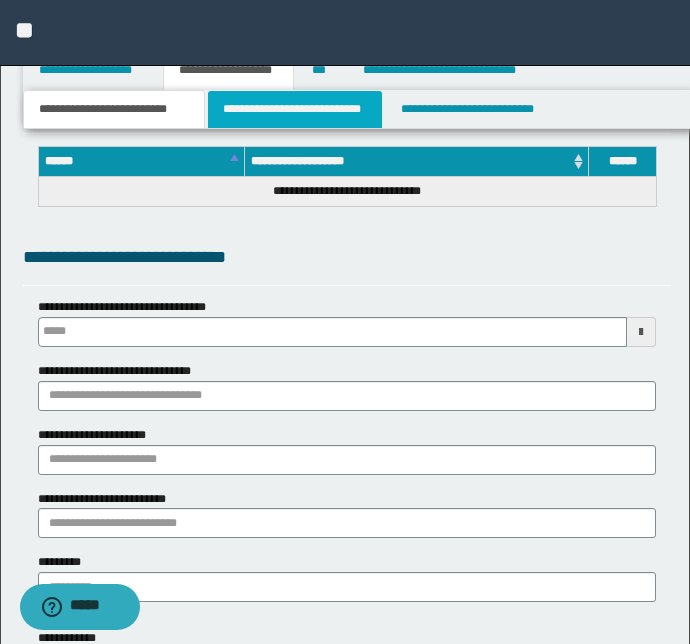 click on "**********" at bounding box center (294, 109) 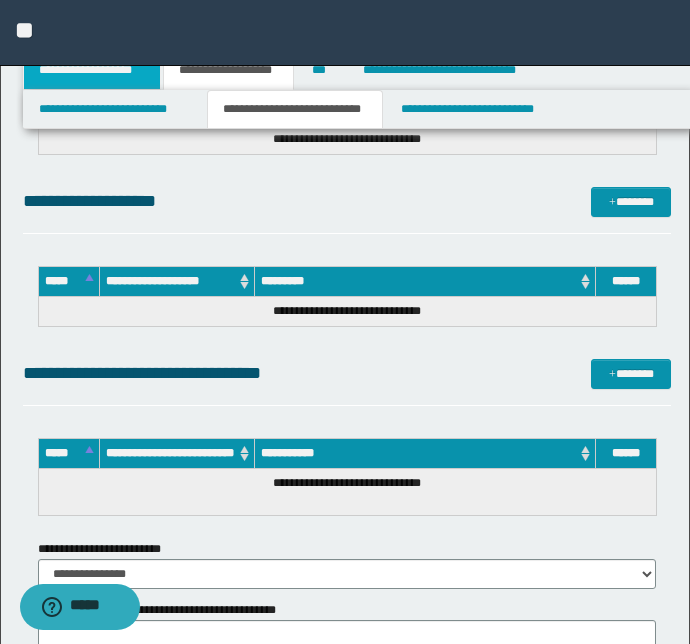 click on "**********" at bounding box center (92, 70) 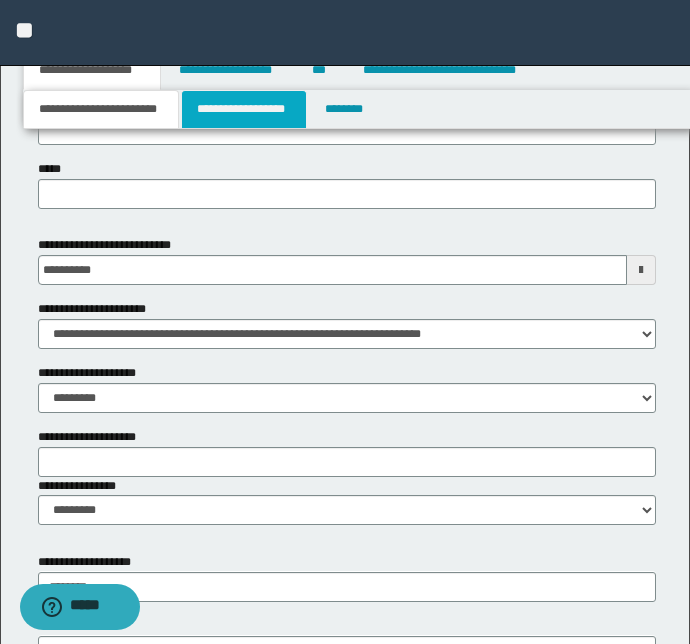 click on "**********" at bounding box center [244, 109] 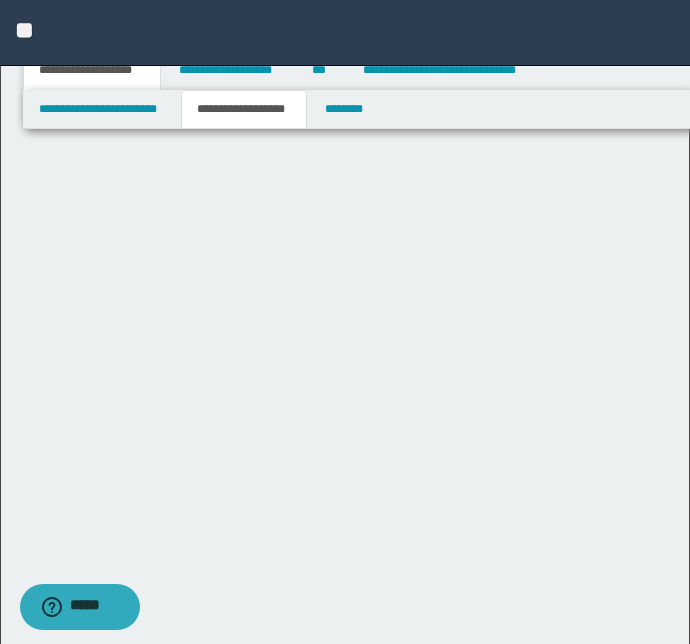 scroll, scrollTop: 0, scrollLeft: 0, axis: both 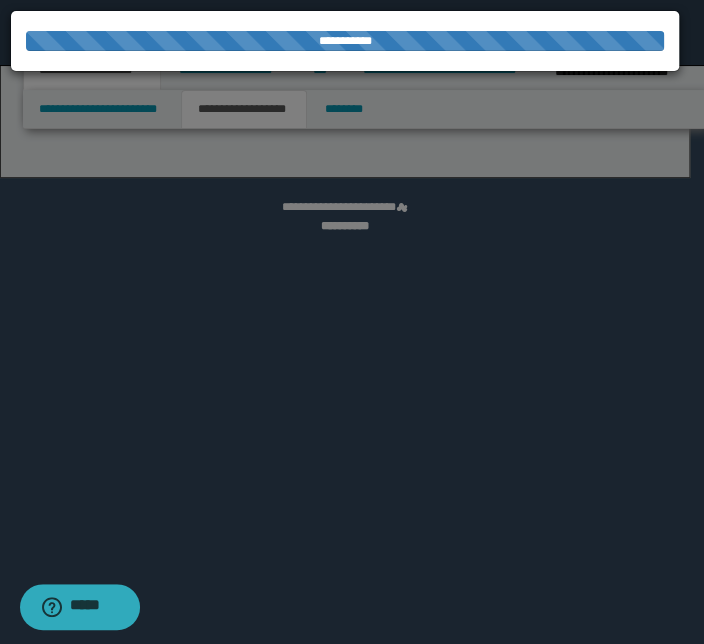 select on "*" 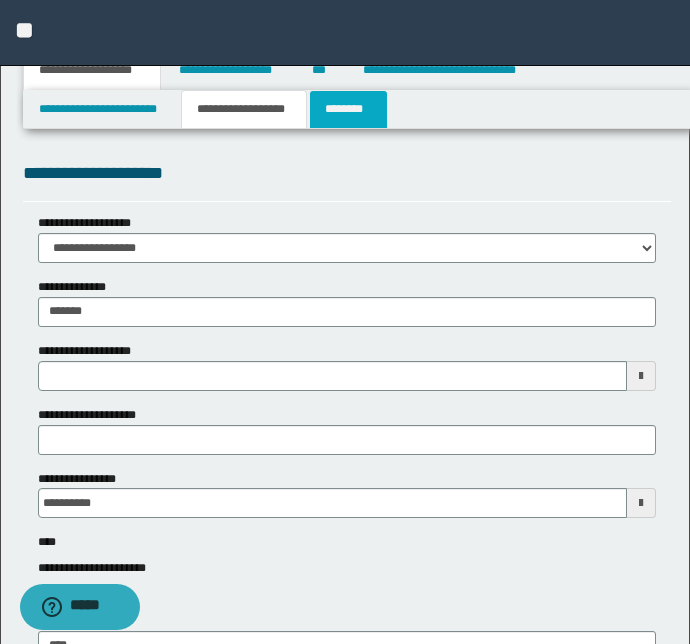 click on "********" at bounding box center [348, 109] 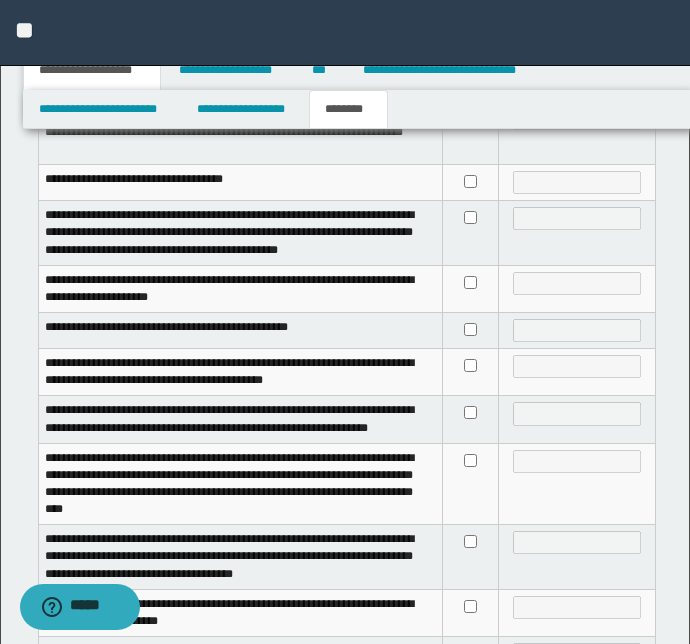 scroll, scrollTop: 545, scrollLeft: 0, axis: vertical 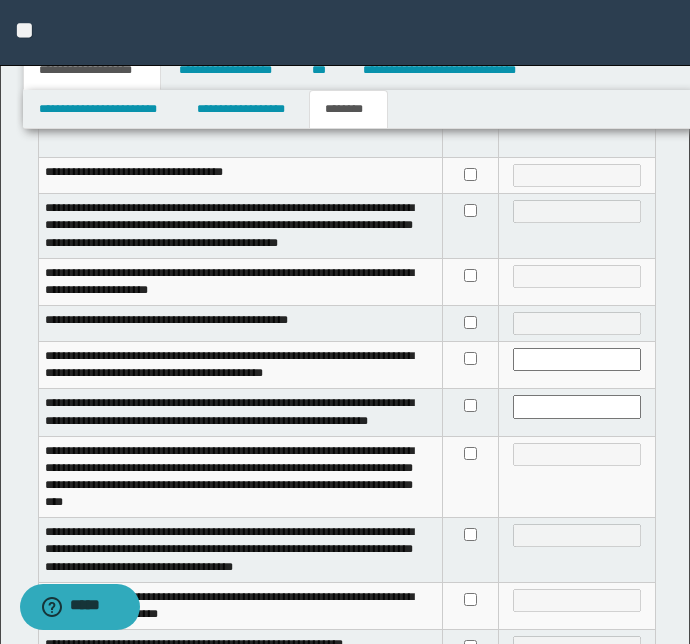 click at bounding box center [470, 550] 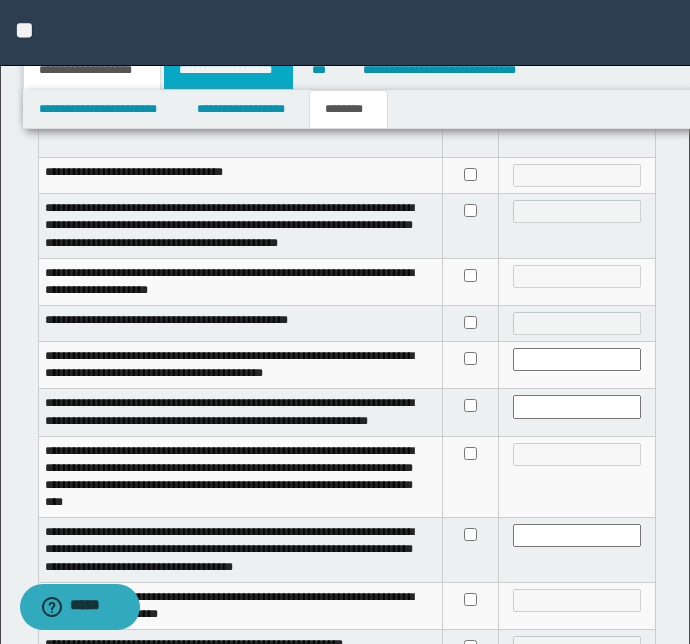 click on "**********" at bounding box center [228, 70] 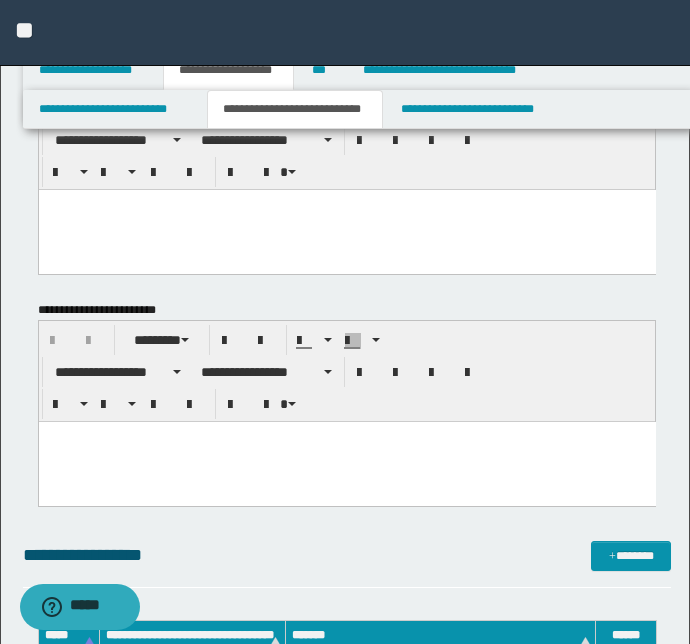 scroll, scrollTop: 0, scrollLeft: 0, axis: both 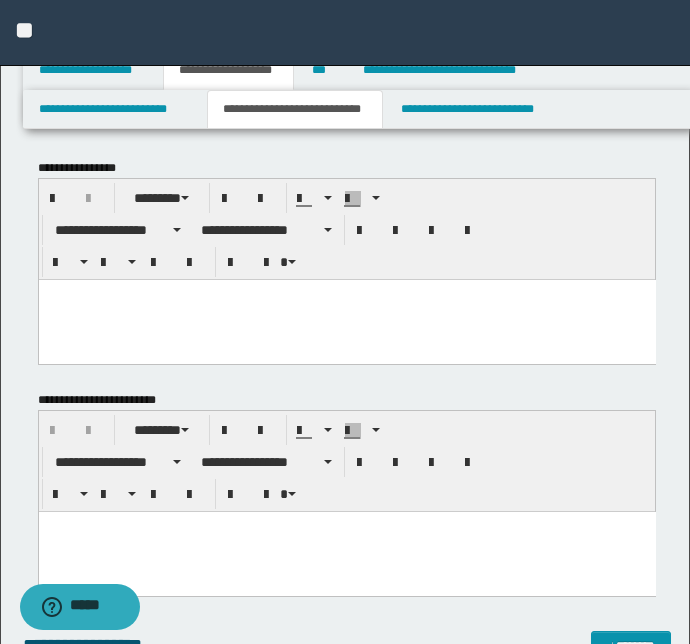 click at bounding box center [346, 326] 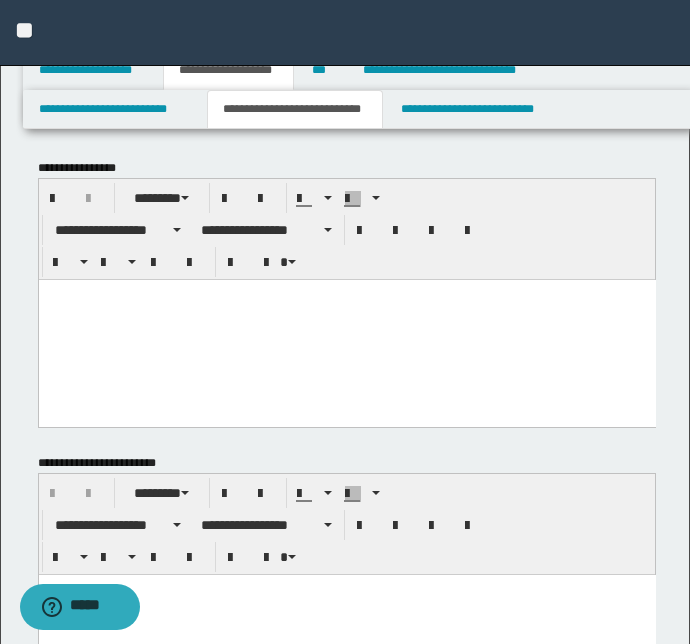 paste 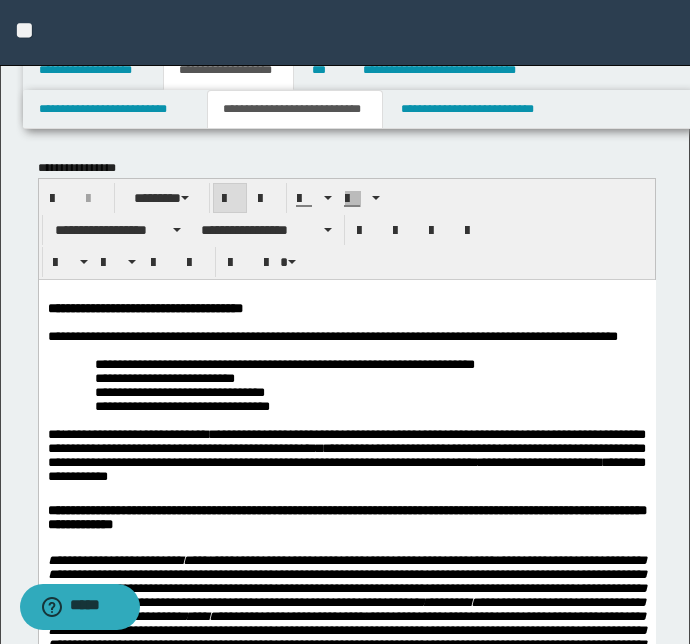 drag, startPoint x: 351, startPoint y: 424, endPoint x: 352, endPoint y: 456, distance: 32.01562 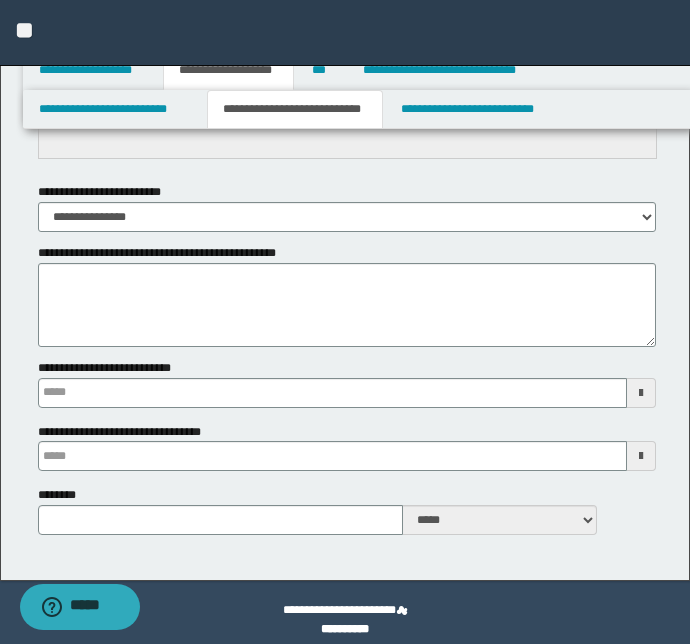scroll, scrollTop: 3650, scrollLeft: 0, axis: vertical 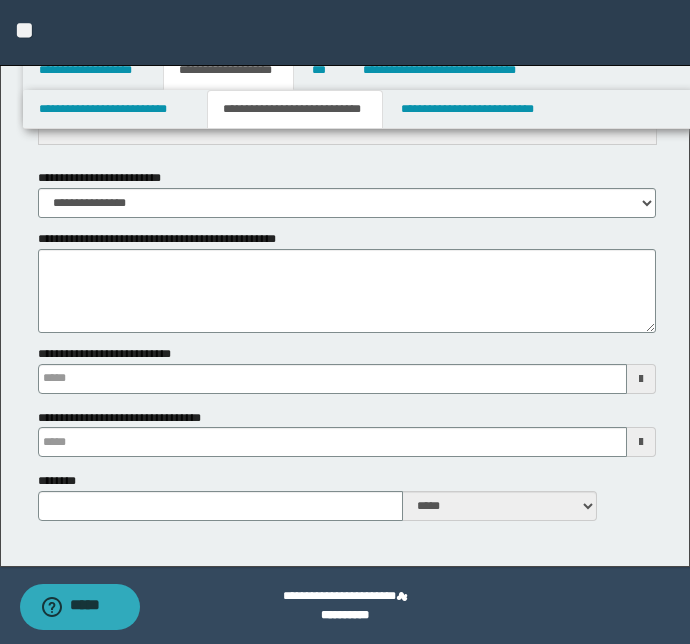 type 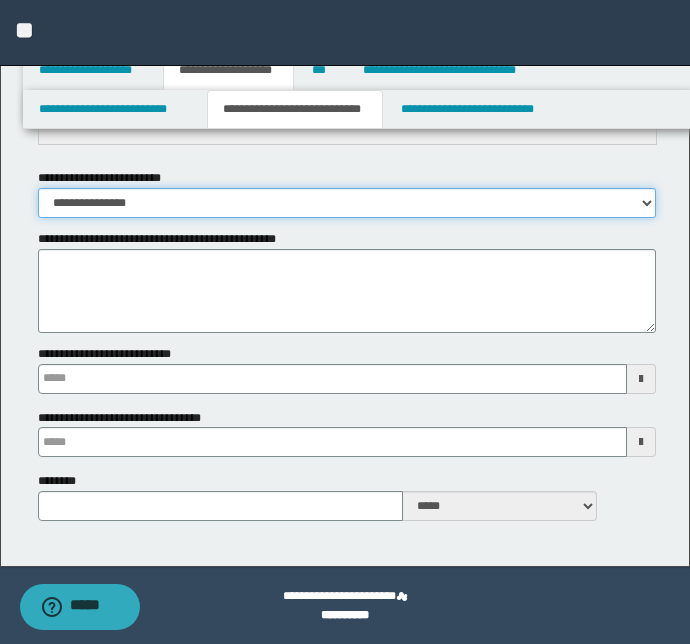 click on "**********" at bounding box center (347, 203) 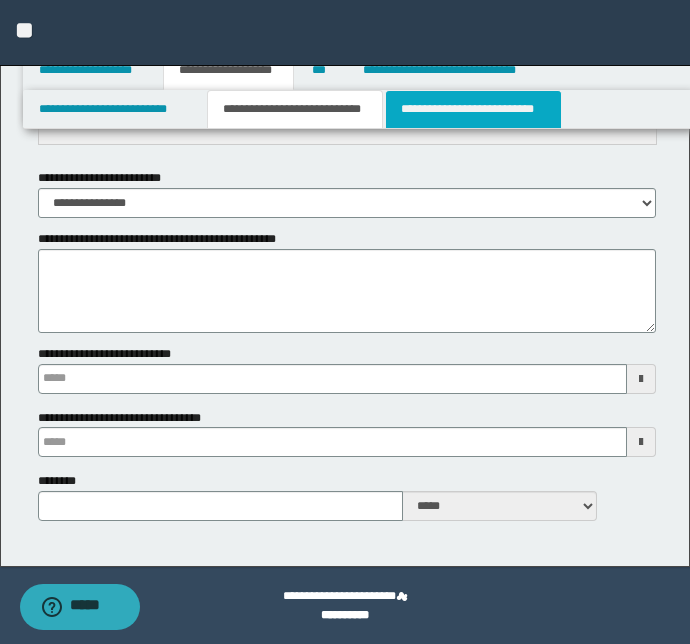 click on "**********" at bounding box center [473, 109] 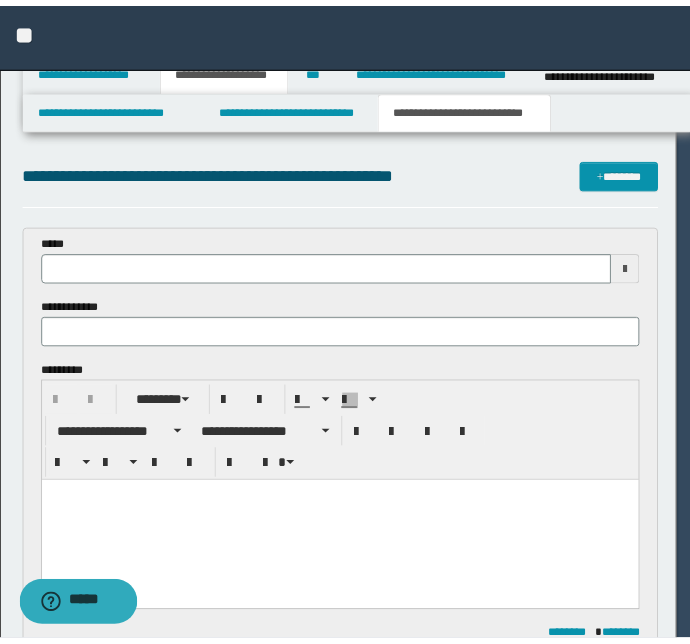 scroll, scrollTop: 0, scrollLeft: 0, axis: both 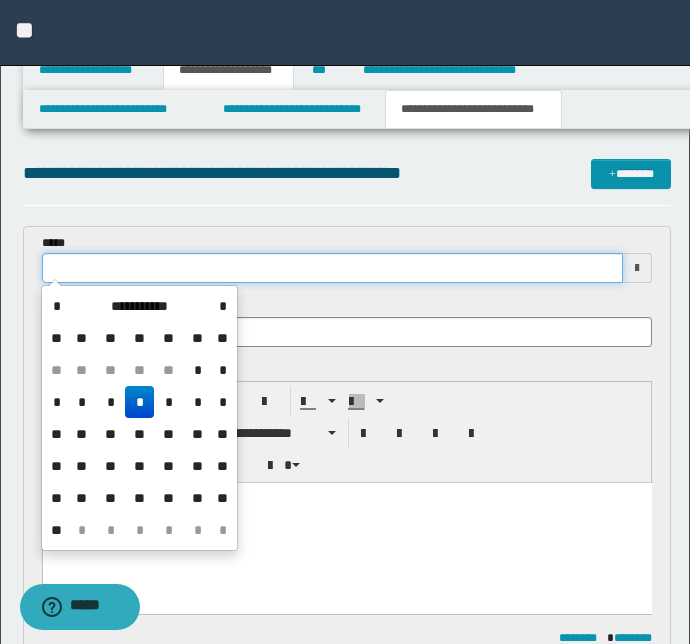 click at bounding box center (333, 268) 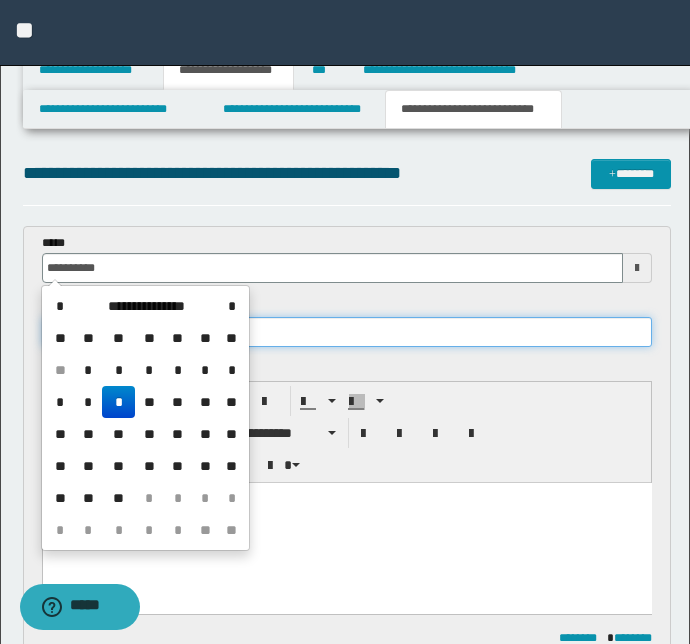 type on "**********" 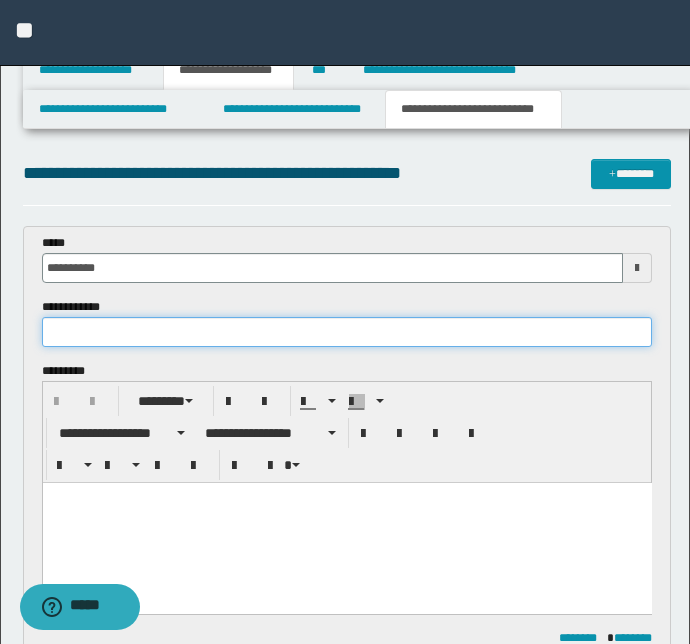 paste on "**********" 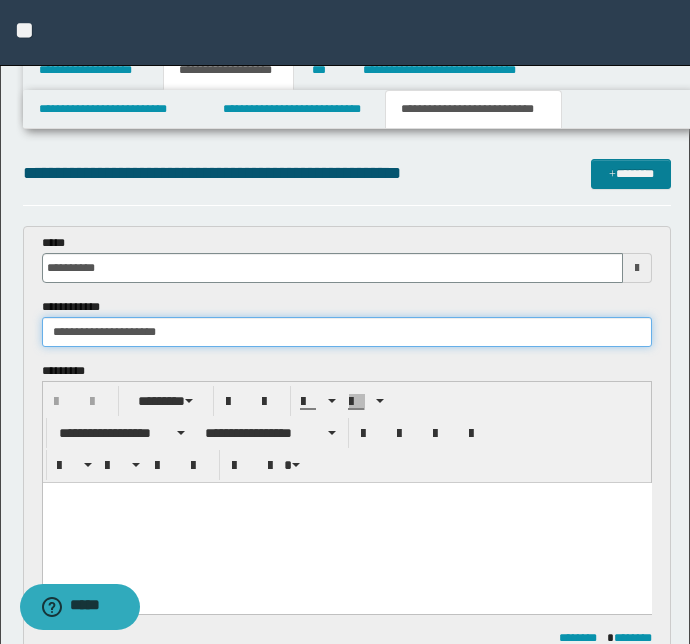 type on "**********" 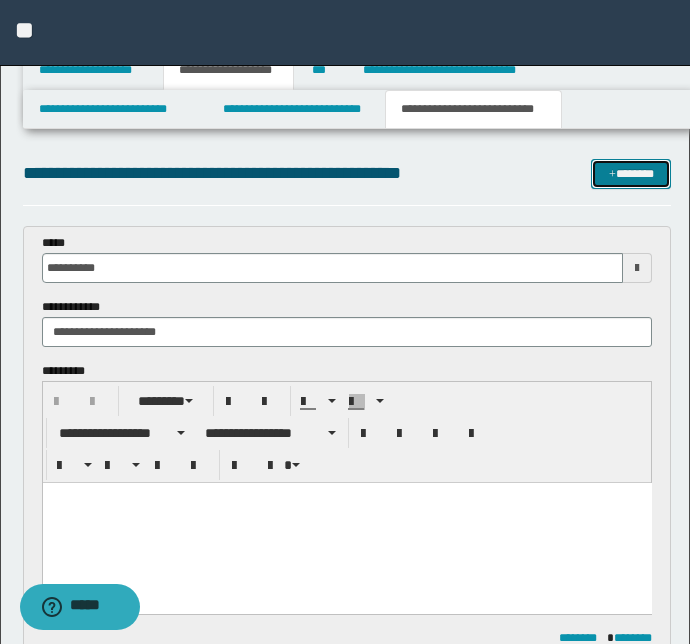 click on "*******" at bounding box center [631, 174] 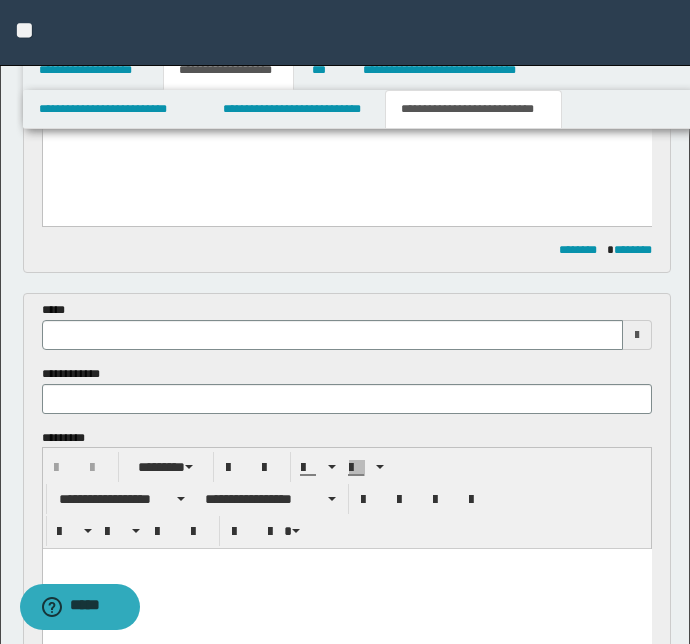 scroll, scrollTop: 334, scrollLeft: 0, axis: vertical 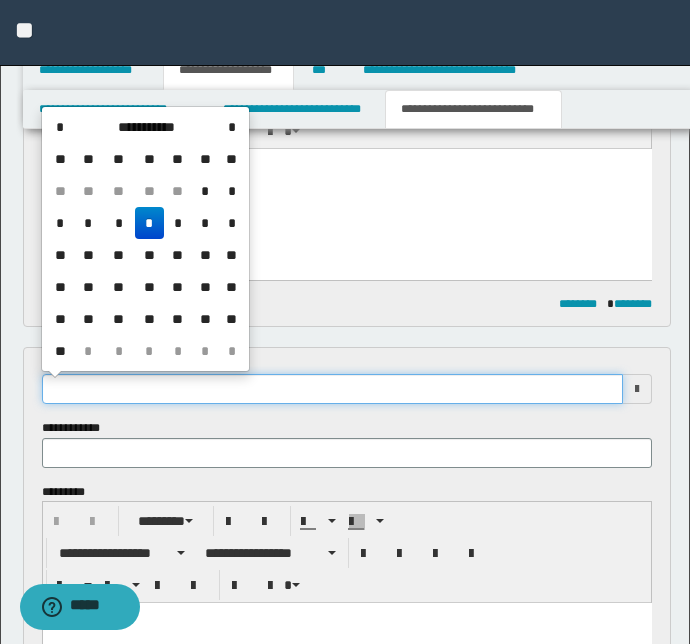 click at bounding box center [333, 389] 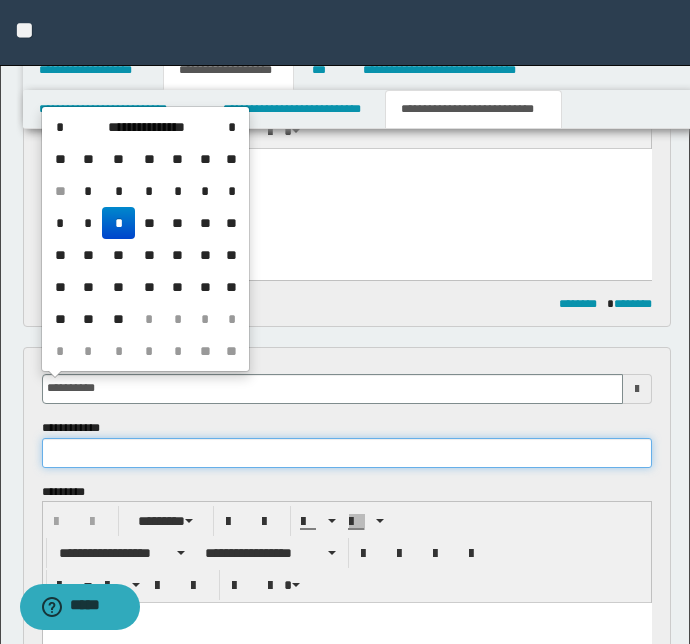 type on "**********" 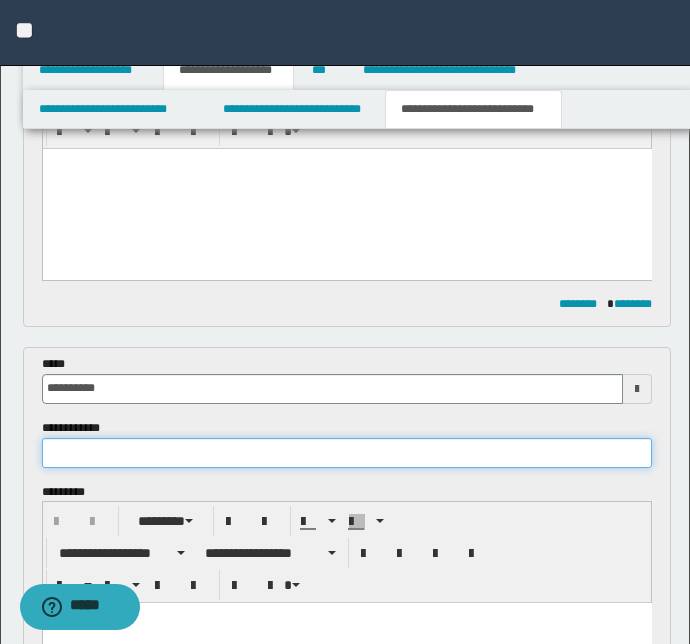 paste on "**********" 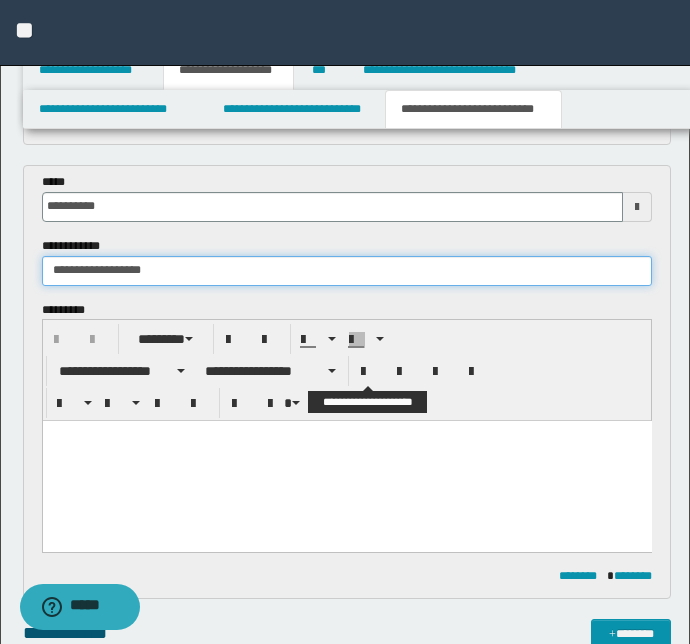 scroll, scrollTop: 334, scrollLeft: 0, axis: vertical 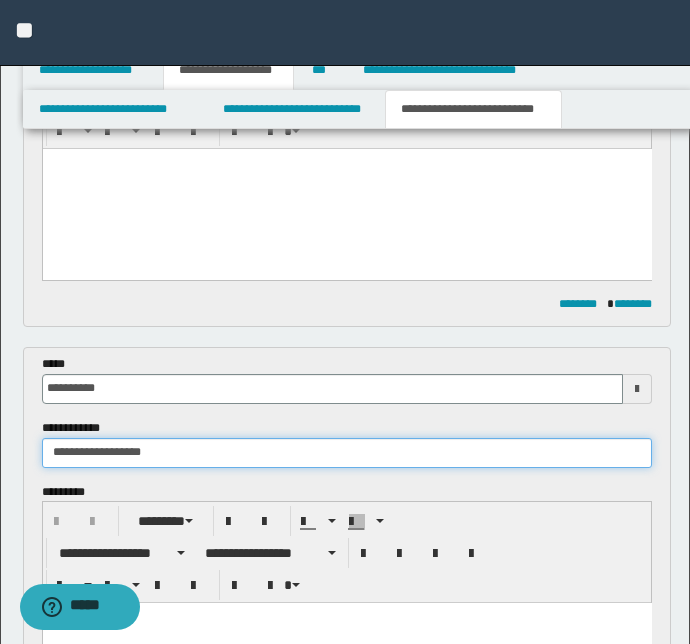 type on "**********" 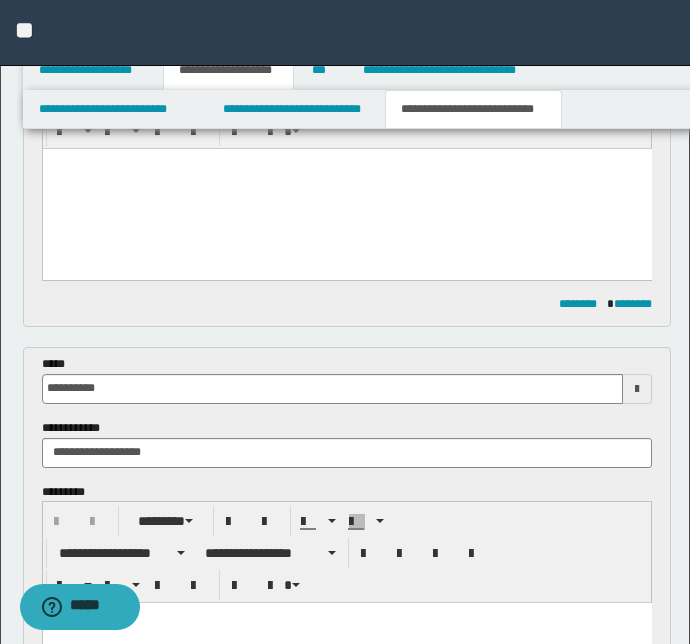 click on "**********" at bounding box center (345, 33) 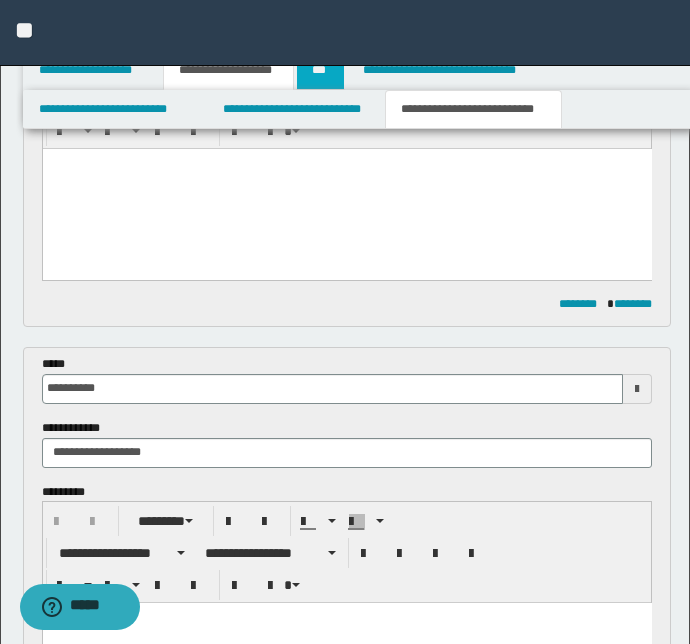 click on "***" at bounding box center (320, 70) 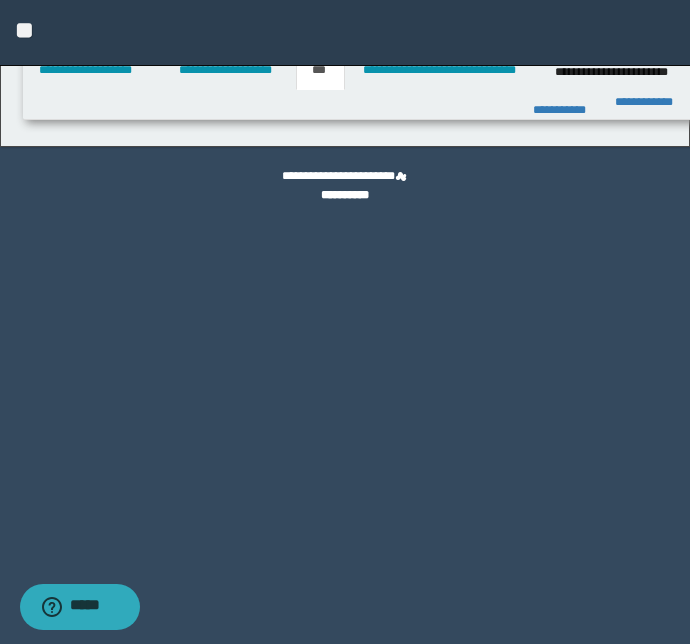 scroll, scrollTop: 0, scrollLeft: 0, axis: both 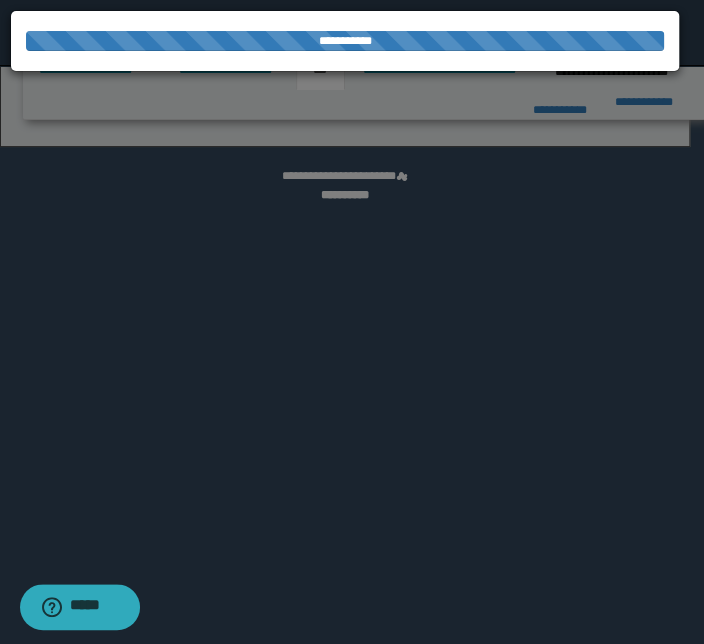select on "*" 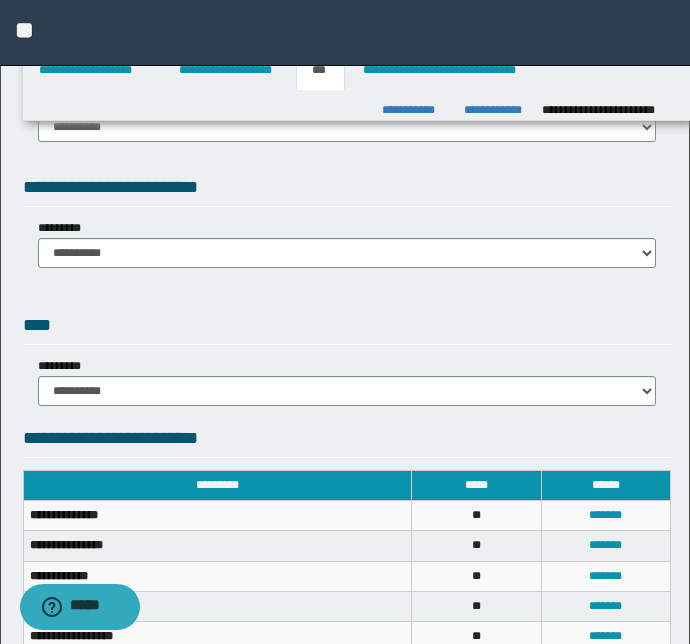 scroll, scrollTop: 0, scrollLeft: 0, axis: both 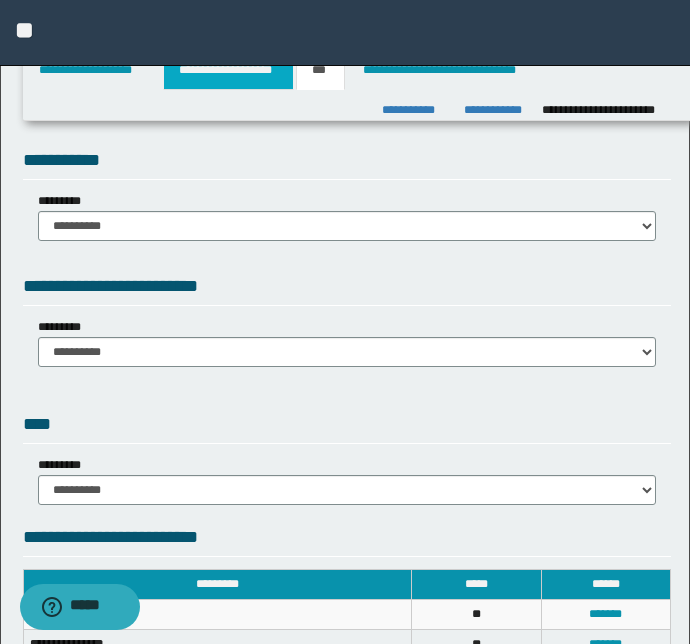 click on "**********" at bounding box center [228, 70] 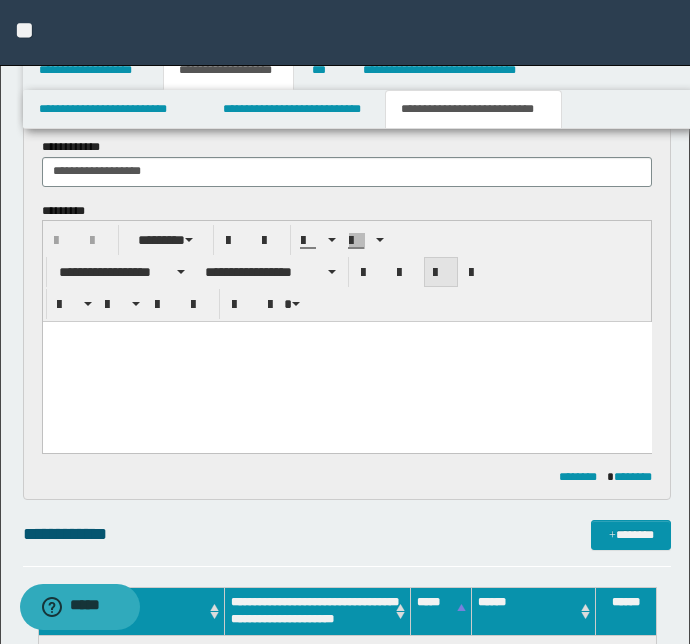 scroll, scrollTop: 909, scrollLeft: 0, axis: vertical 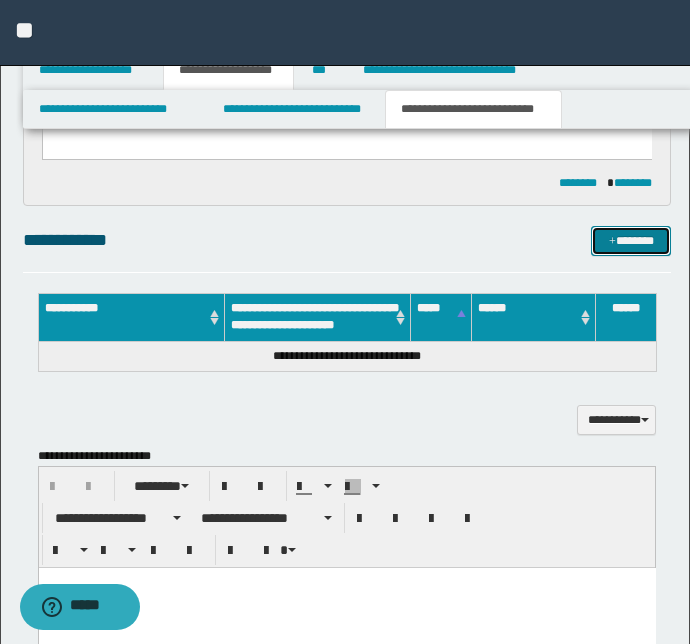 click on "*******" at bounding box center [631, 241] 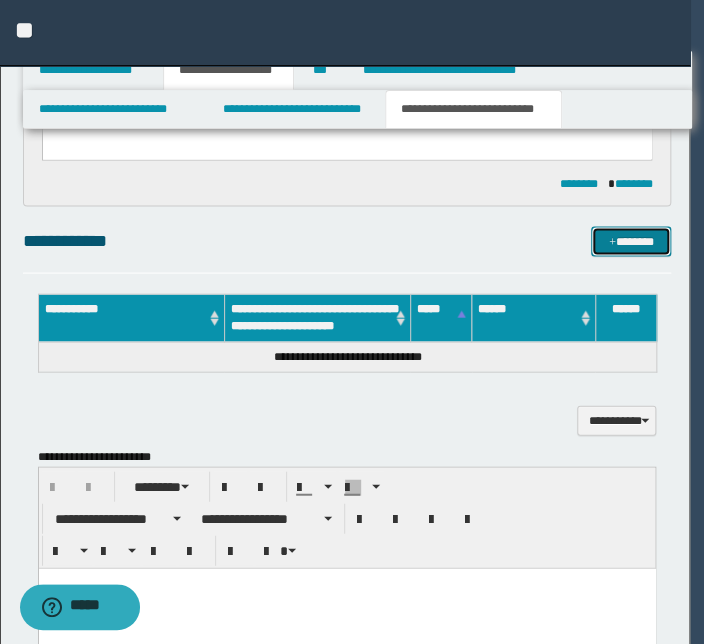 type 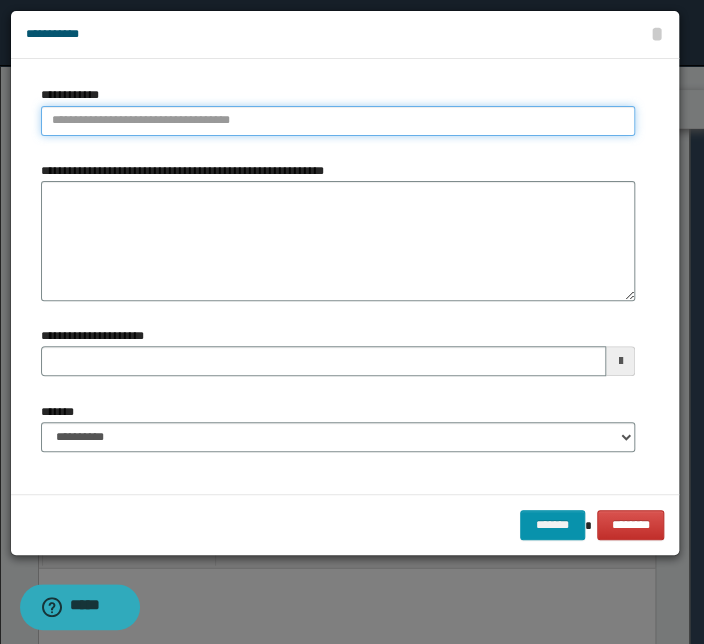 click on "**********" at bounding box center (338, 121) 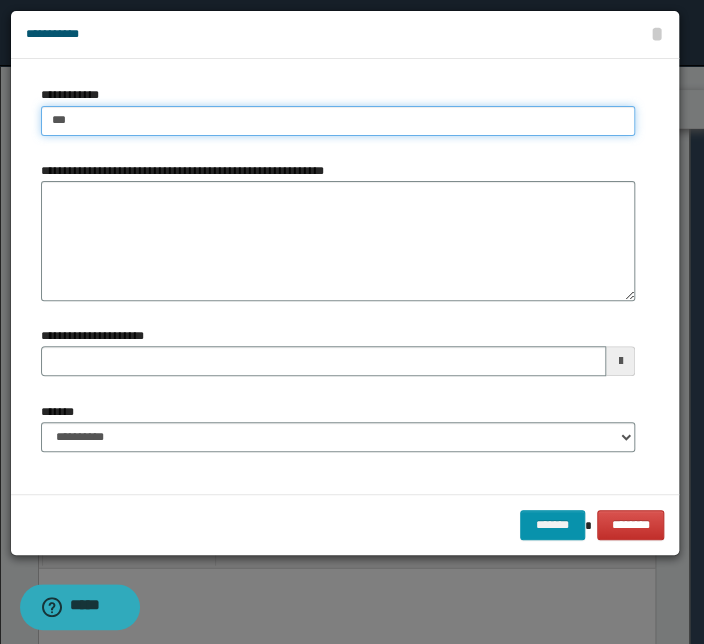 type on "****" 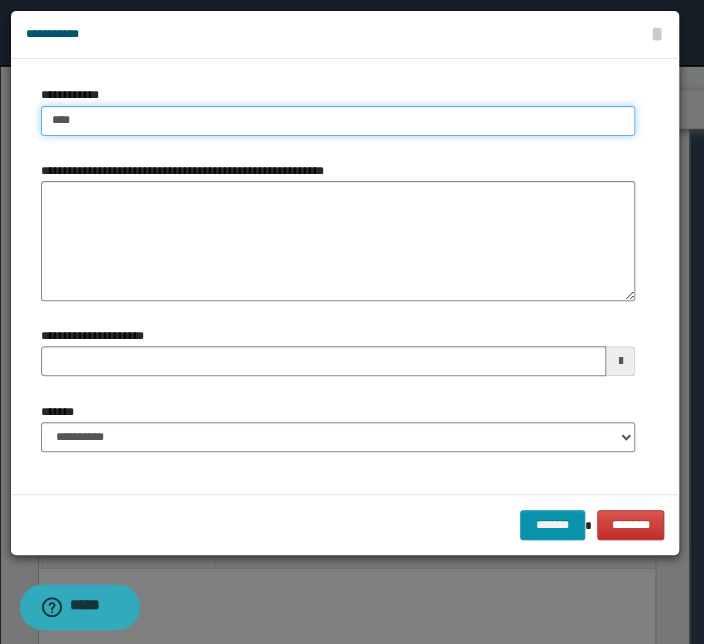 type on "****" 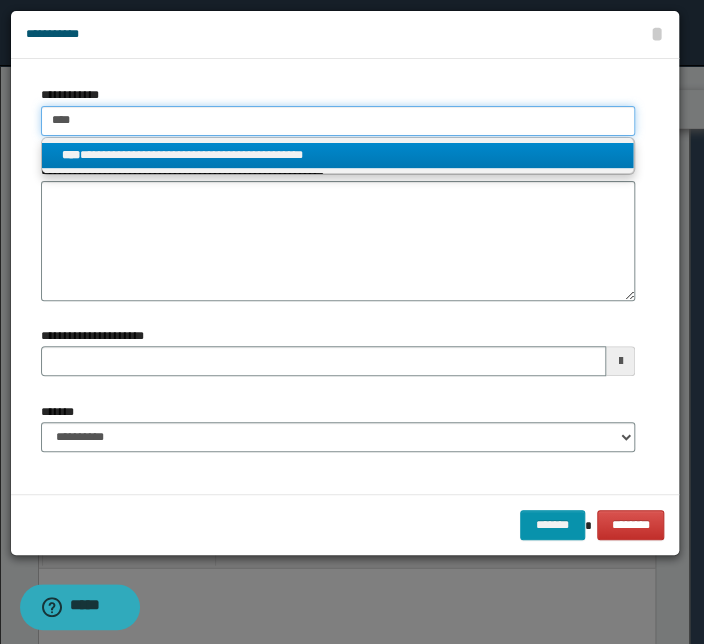 type on "****" 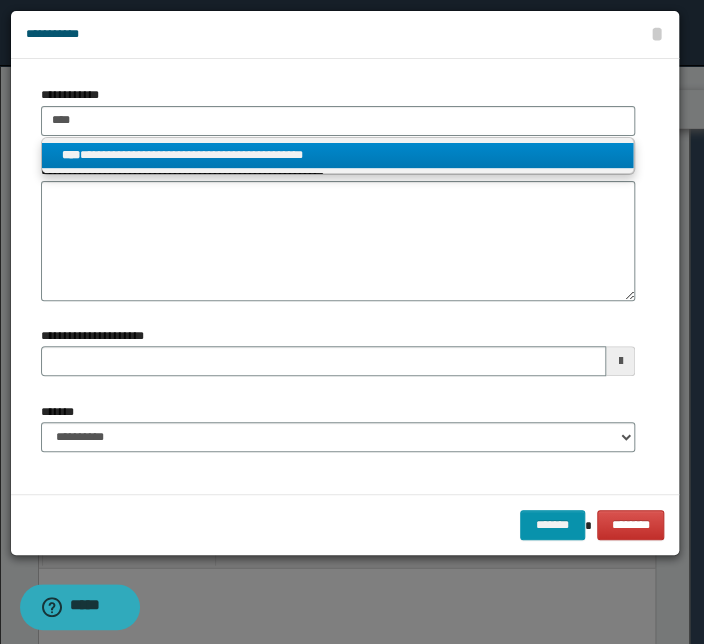 click on "**********" at bounding box center [337, 155] 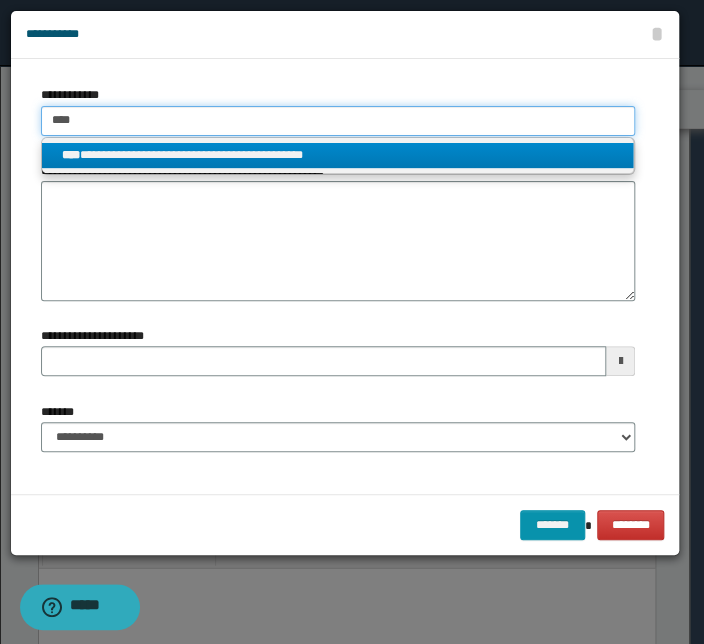 type 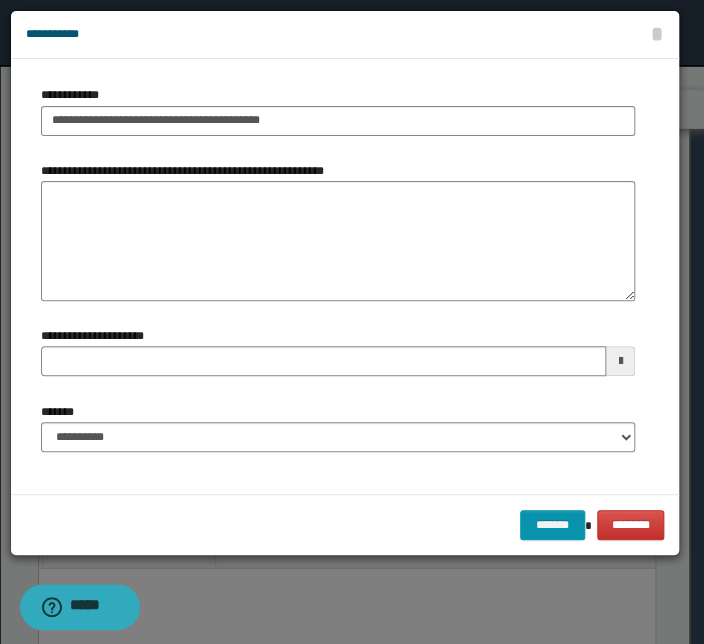 type 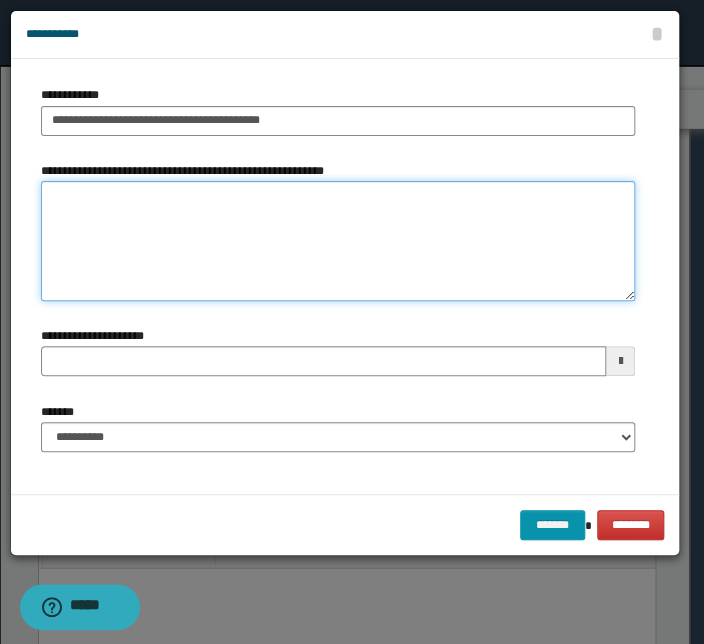 type 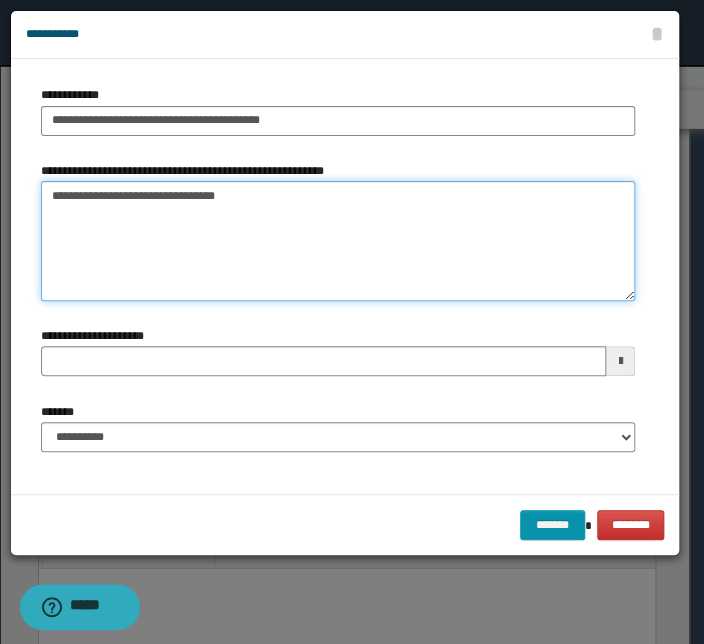 type on "**********" 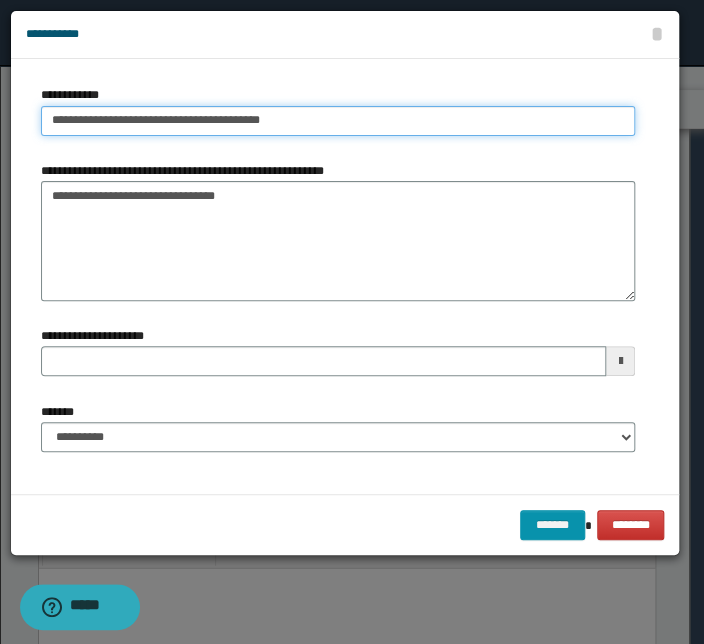 type on "**********" 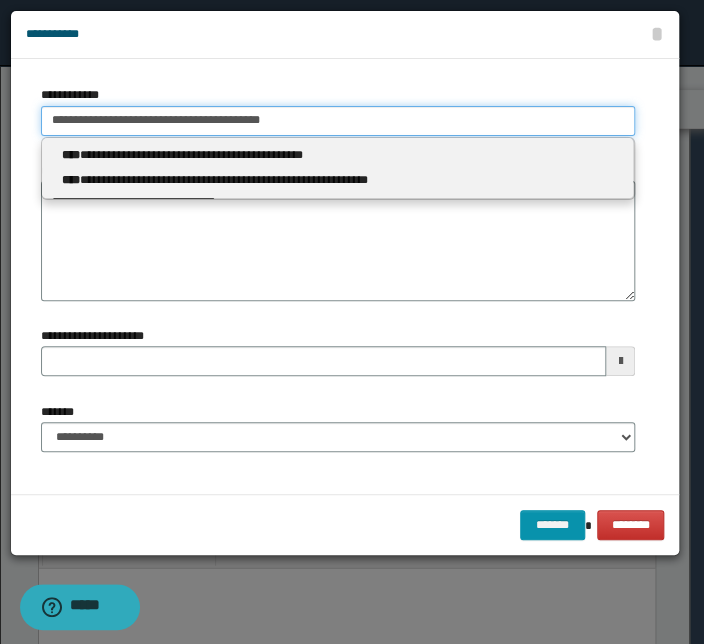 drag, startPoint x: 257, startPoint y: 118, endPoint x: -17, endPoint y: 105, distance: 274.30823 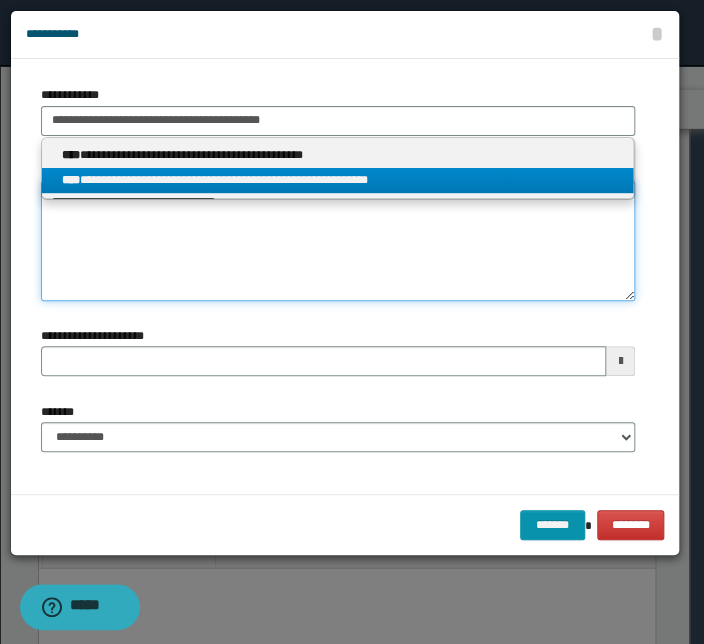 type 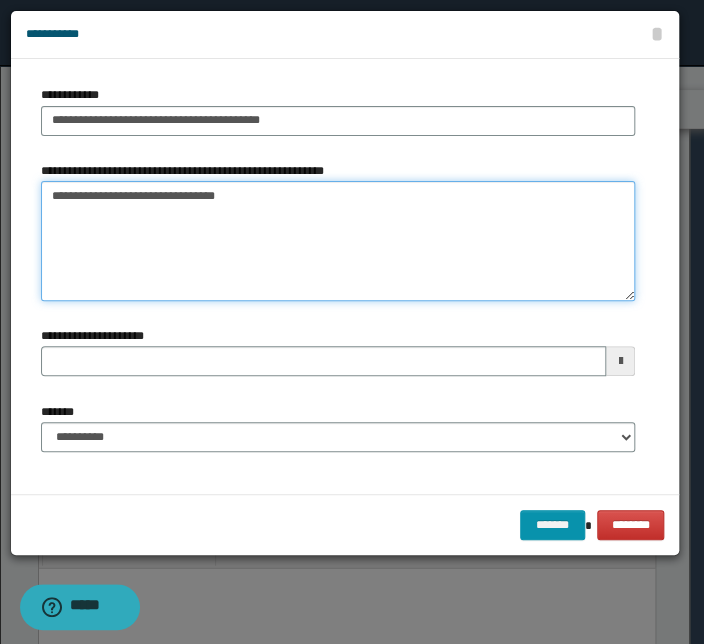 click on "**********" at bounding box center [338, 241] 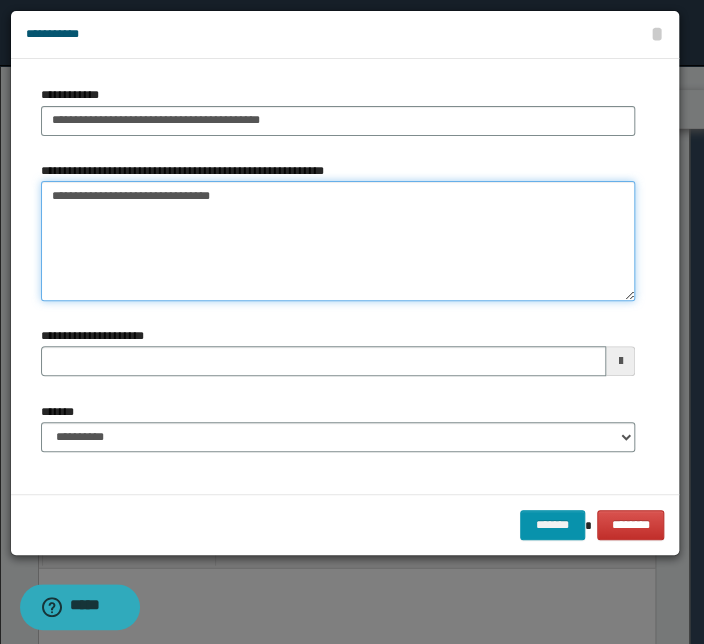click on "**********" at bounding box center [338, 241] 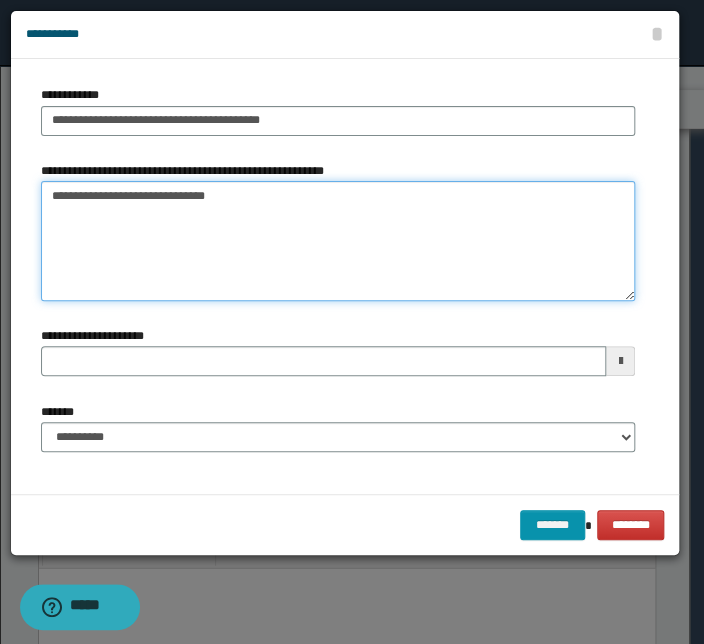 type on "**********" 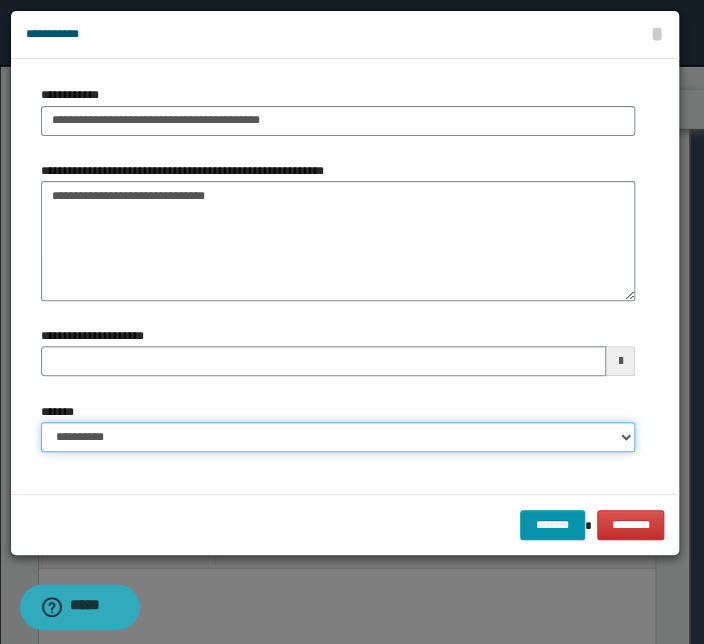 click on "**********" at bounding box center [338, 437] 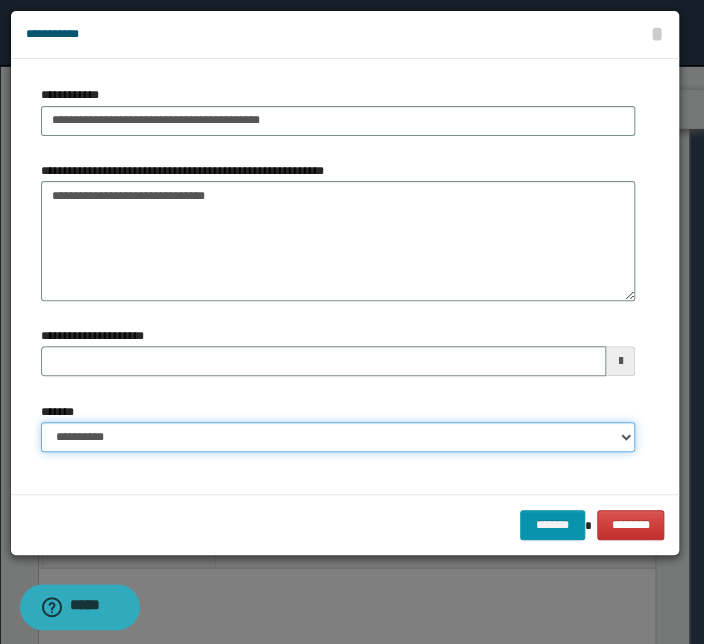 select on "*" 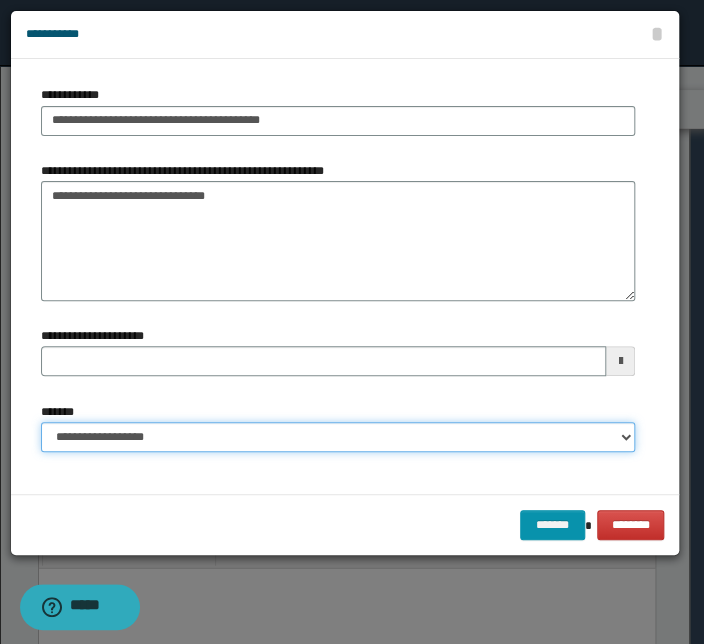 click on "**********" at bounding box center (338, 437) 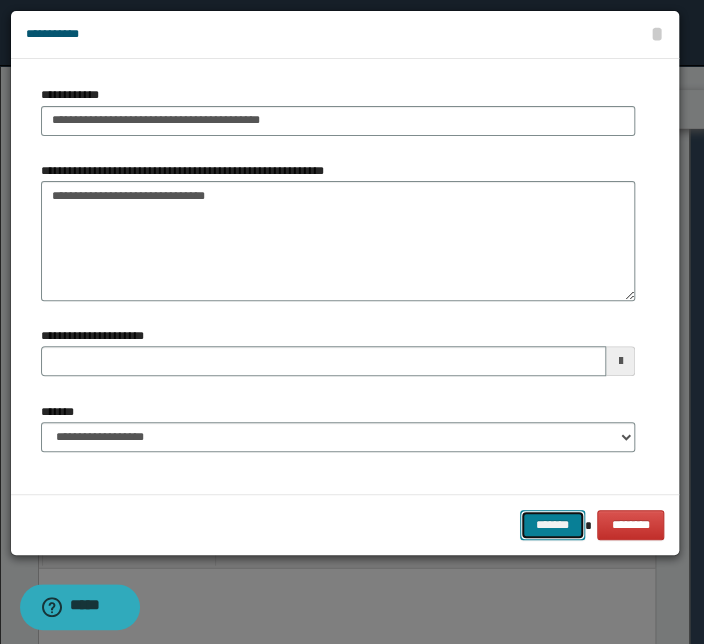 click on "*******" at bounding box center [552, 525] 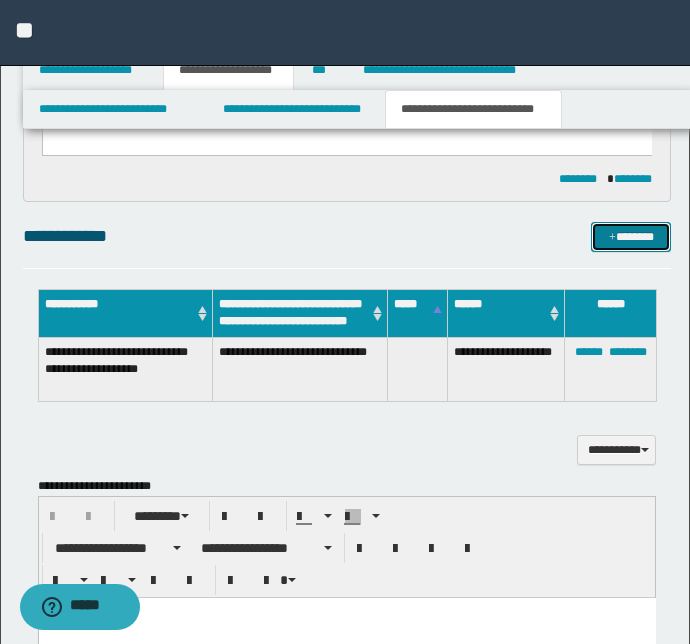 scroll, scrollTop: 909, scrollLeft: 0, axis: vertical 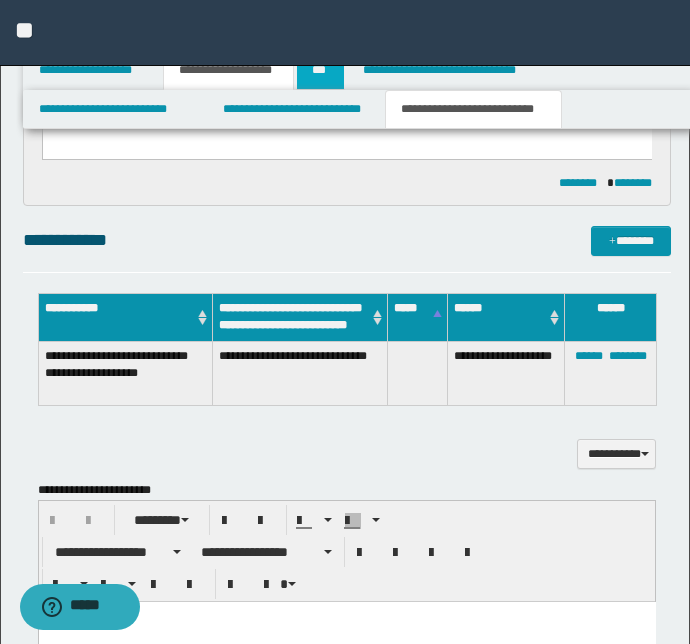 click on "***" at bounding box center (320, 70) 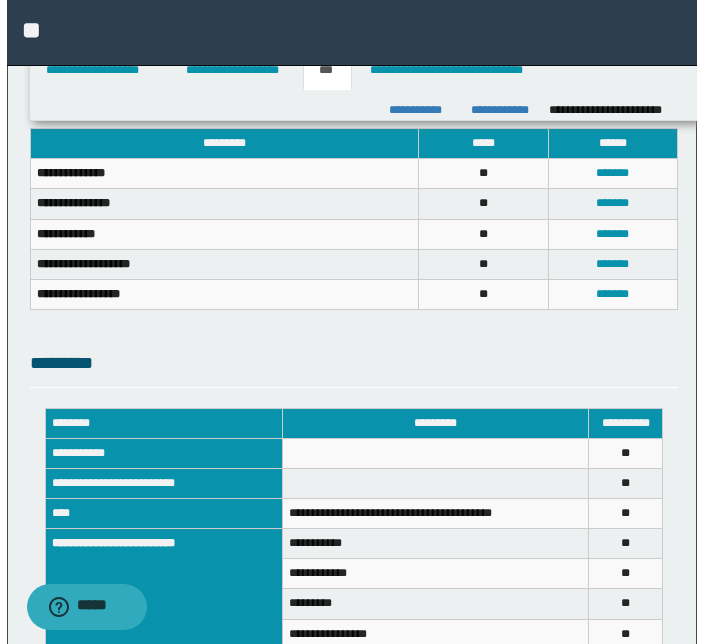 scroll, scrollTop: 454, scrollLeft: 0, axis: vertical 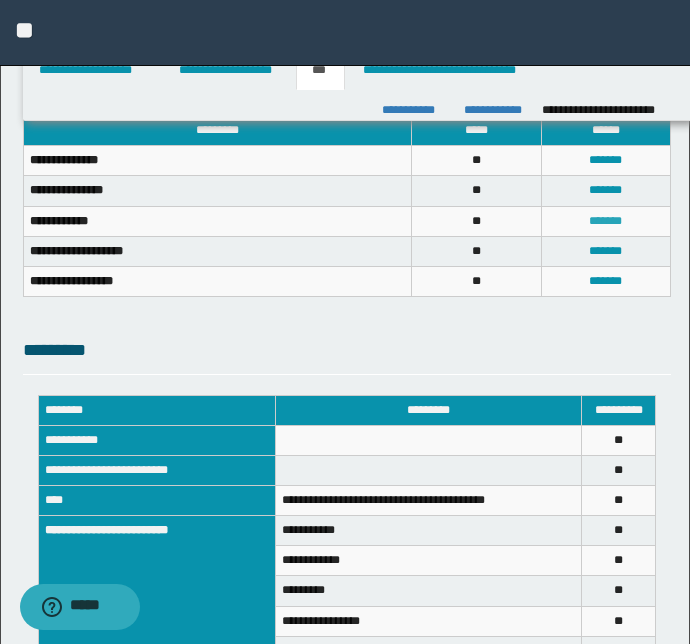 click on "*******" at bounding box center (605, 221) 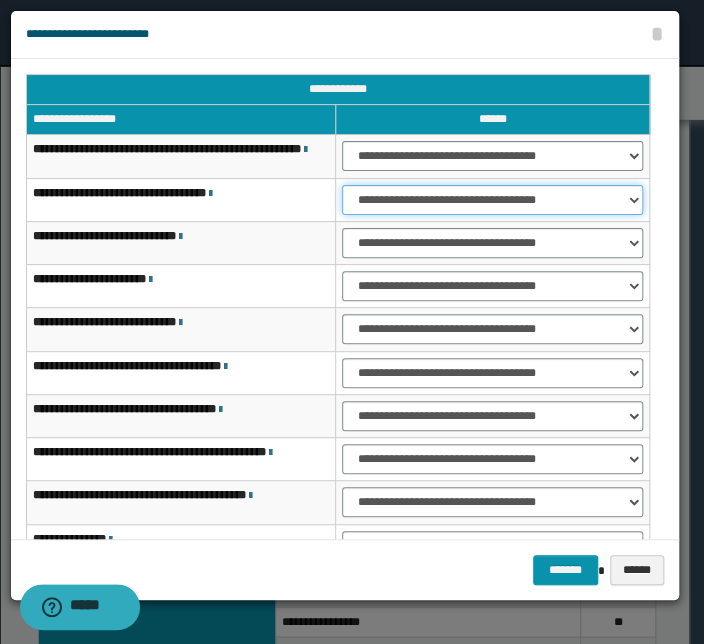 click on "**********" at bounding box center (492, 200) 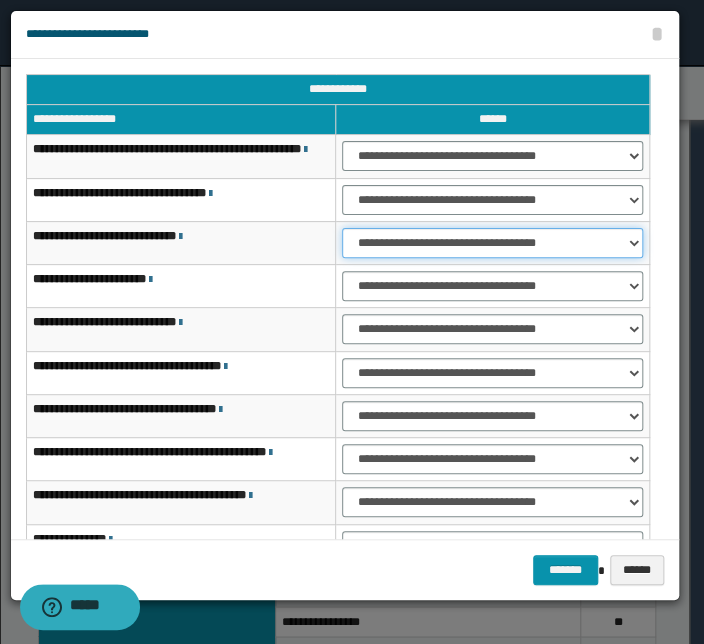 click on "**********" at bounding box center [492, 243] 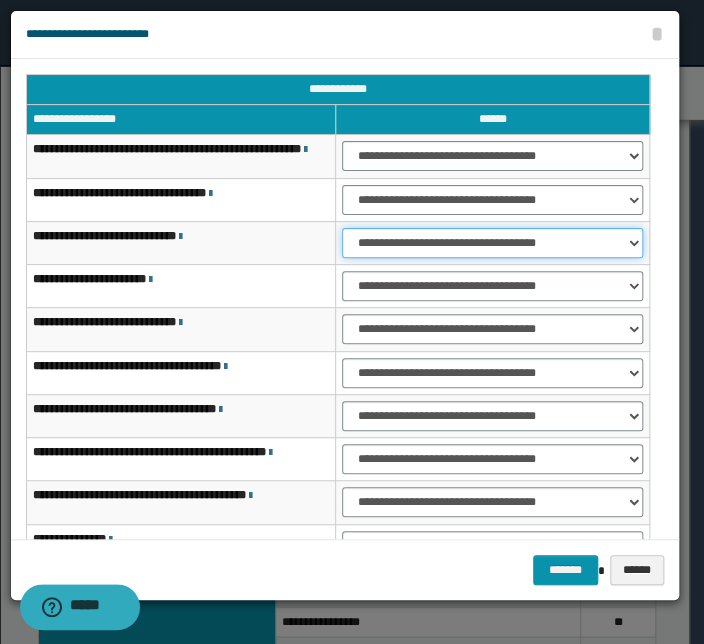 select on "***" 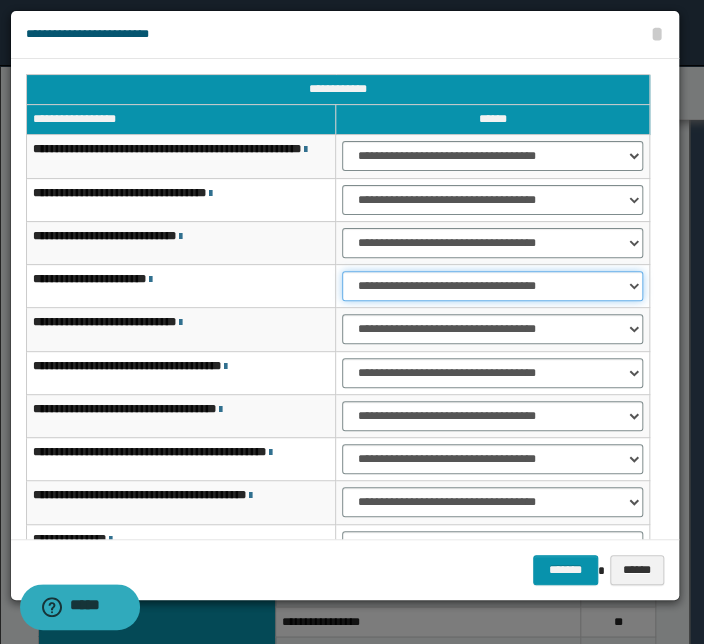 click on "**********" at bounding box center (492, 286) 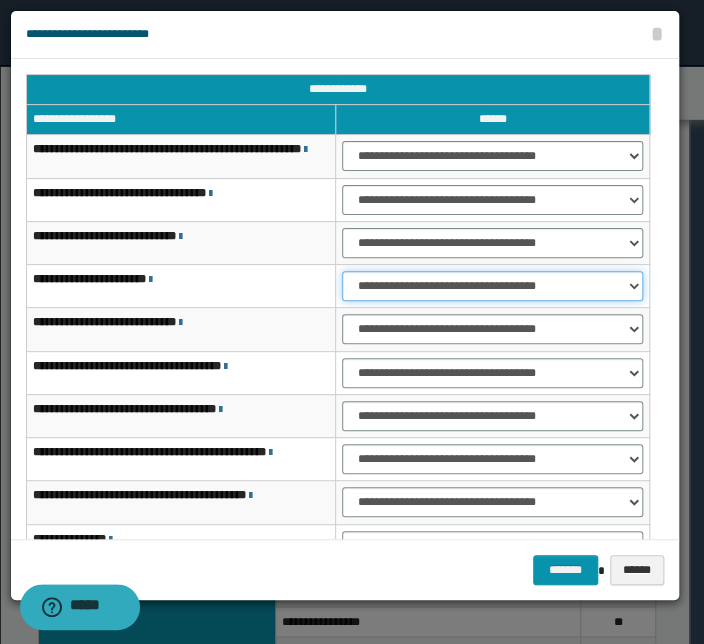 select on "***" 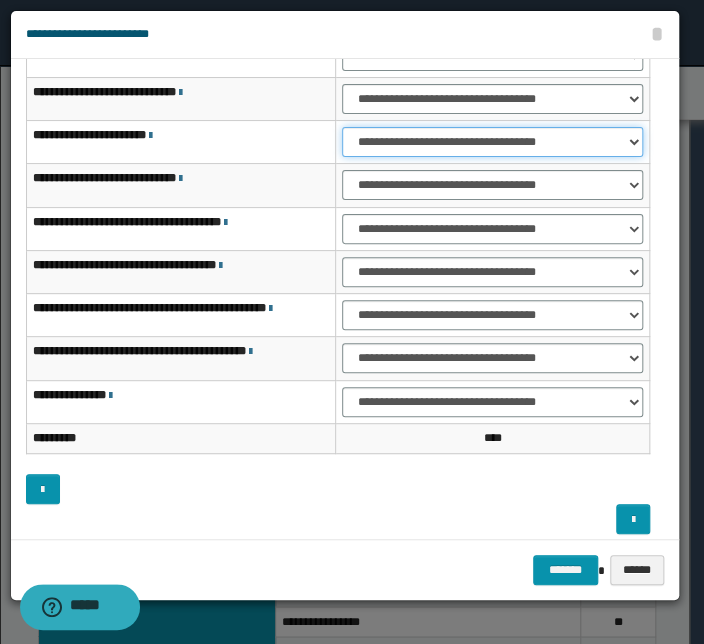 scroll, scrollTop: 153, scrollLeft: 0, axis: vertical 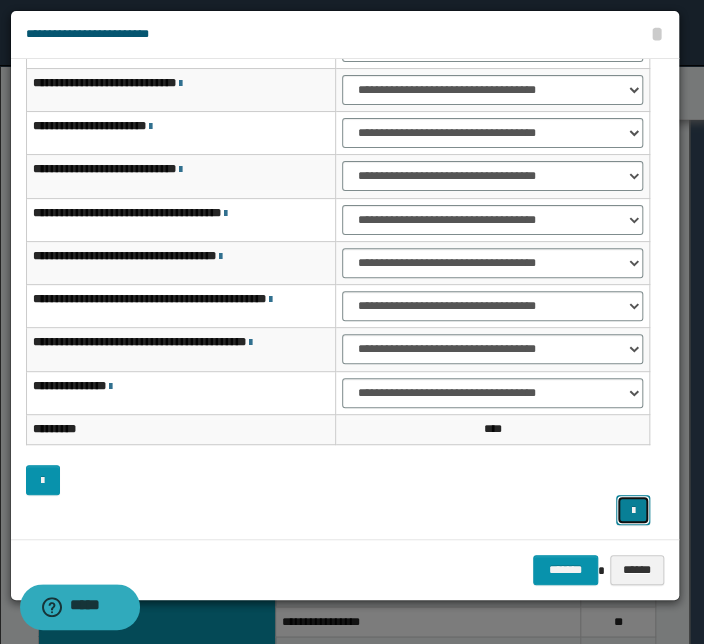 click at bounding box center (633, 511) 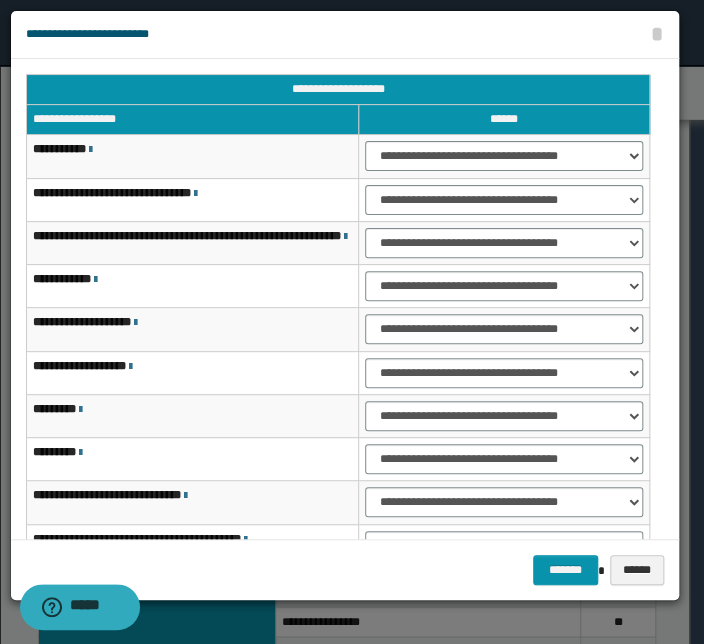 scroll, scrollTop: 0, scrollLeft: 0, axis: both 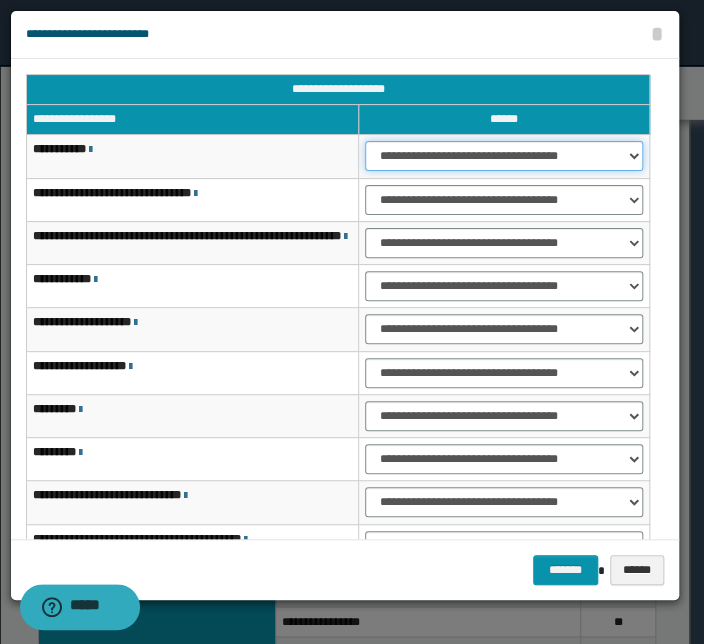 click on "**********" at bounding box center (504, 156) 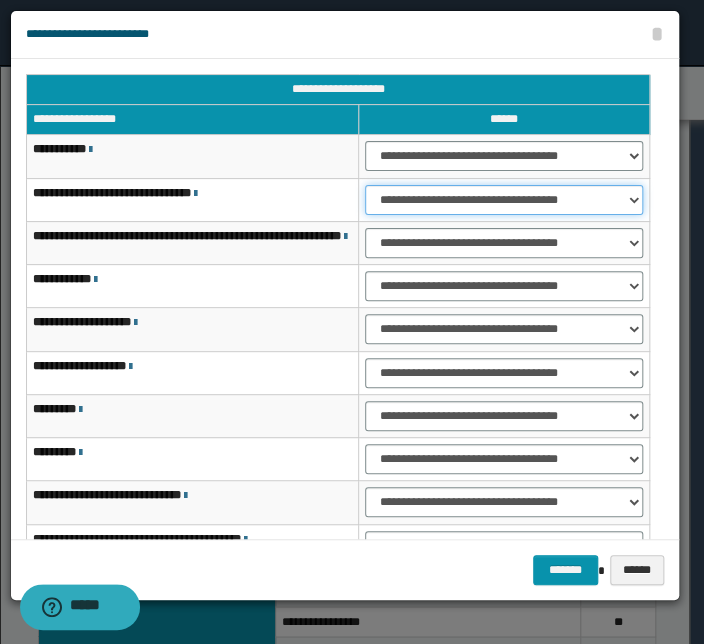 click on "**********" at bounding box center [504, 200] 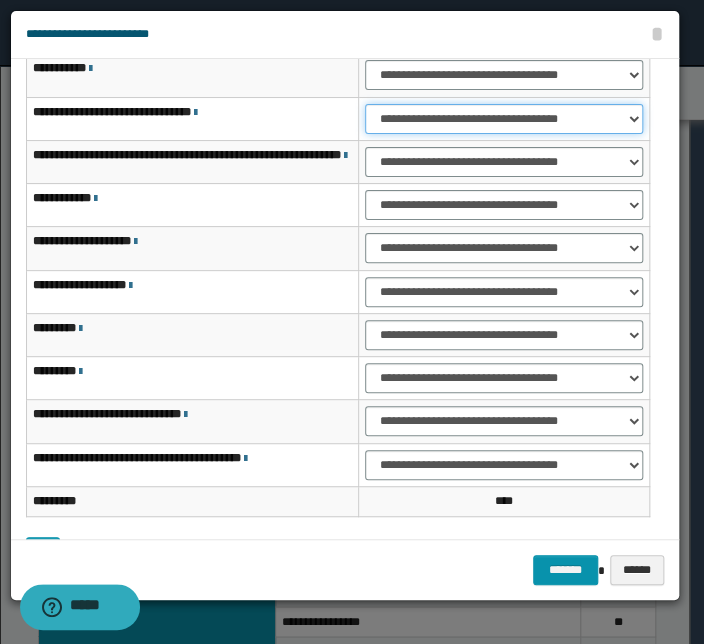scroll, scrollTop: 153, scrollLeft: 0, axis: vertical 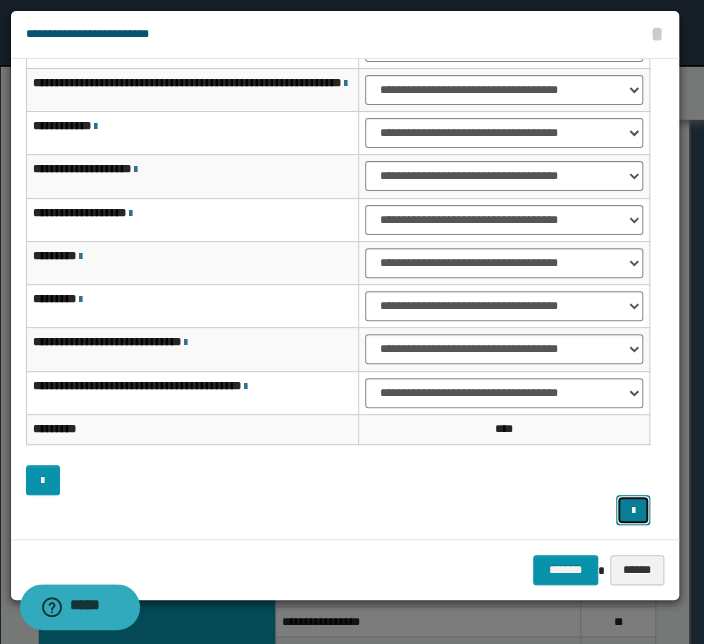 click at bounding box center (633, 511) 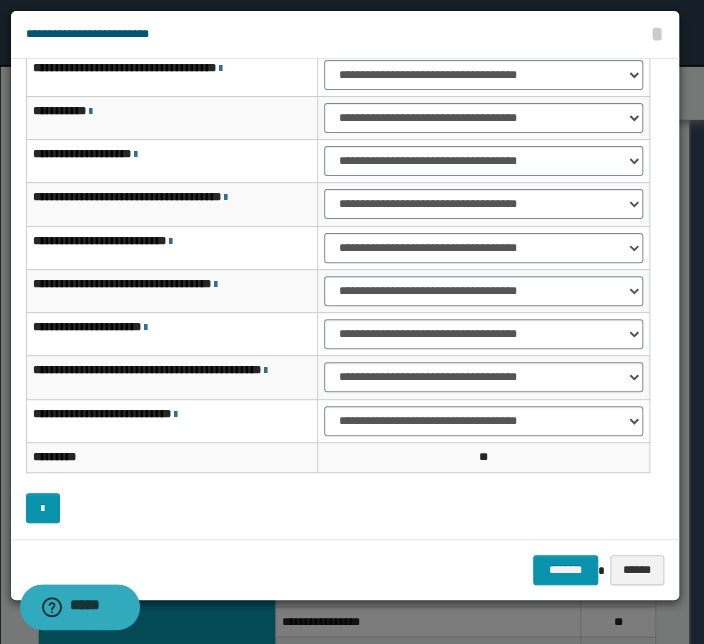 scroll, scrollTop: 34, scrollLeft: 0, axis: vertical 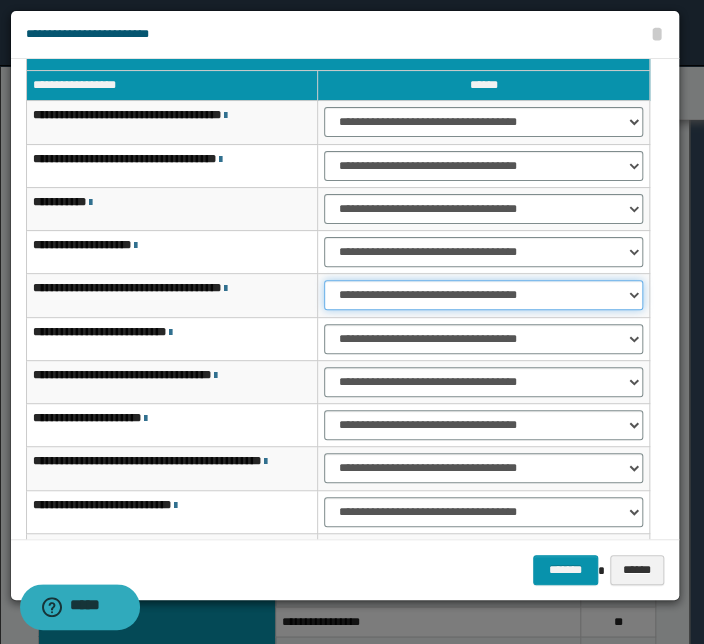 click on "**********" at bounding box center (483, 295) 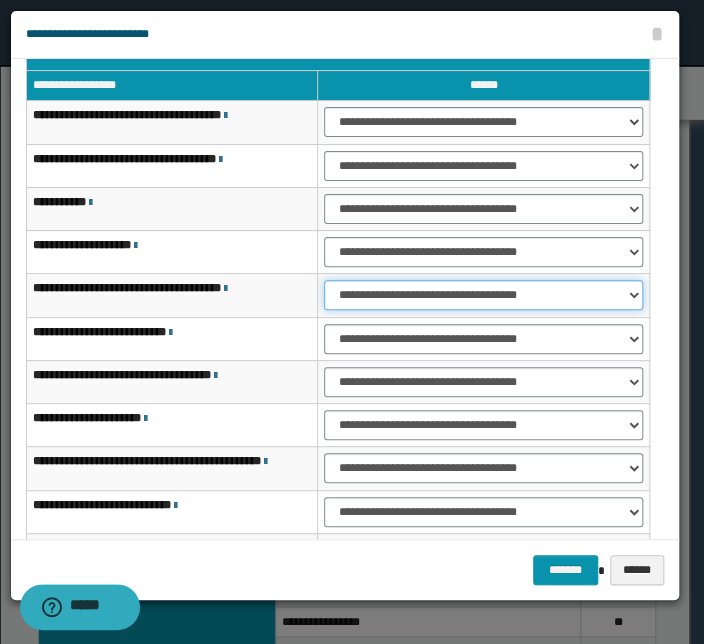 select on "***" 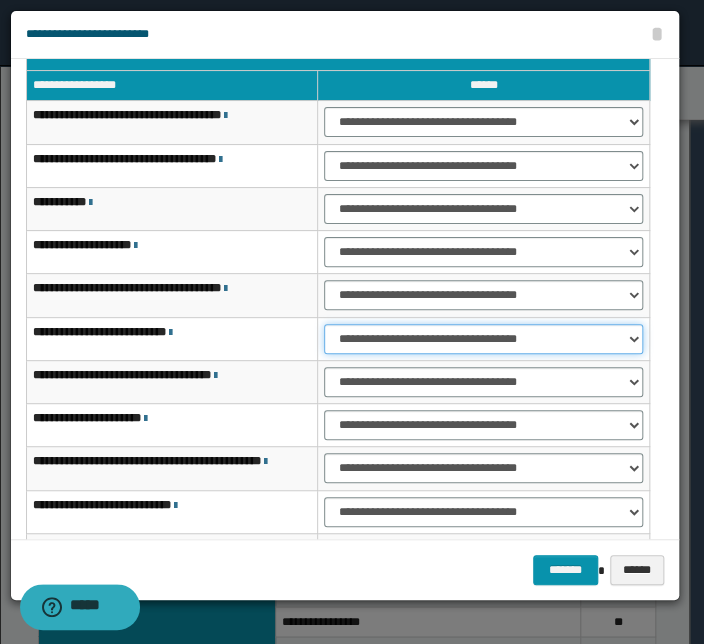 click on "**********" at bounding box center [483, 339] 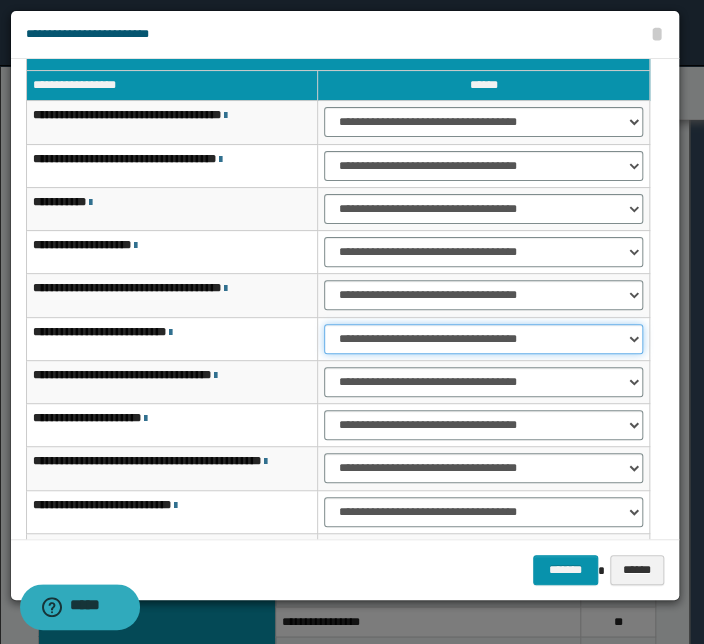 select on "***" 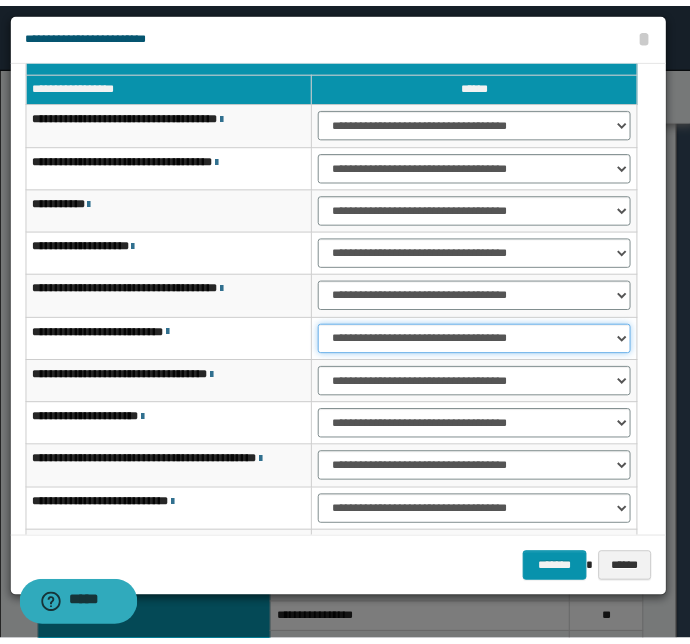 scroll, scrollTop: 124, scrollLeft: 0, axis: vertical 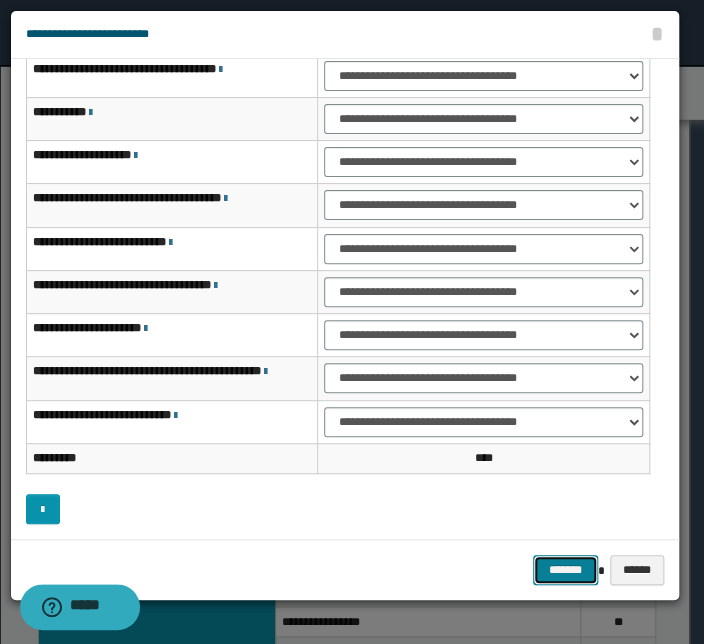 click on "*******" at bounding box center [565, 570] 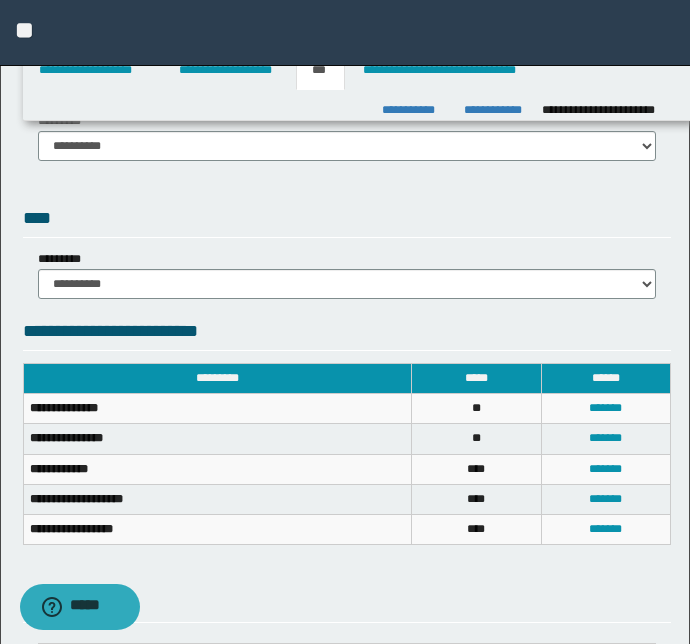 scroll, scrollTop: 180, scrollLeft: 0, axis: vertical 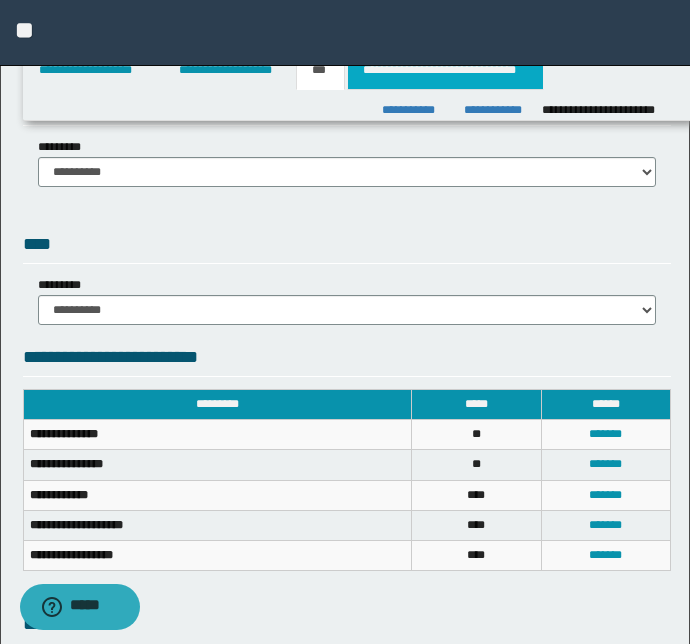 click on "**********" at bounding box center [445, 70] 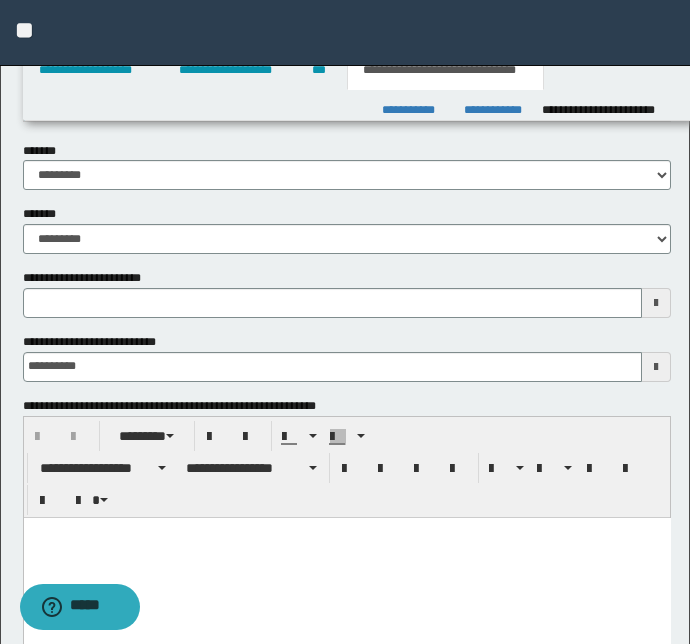 scroll, scrollTop: 363, scrollLeft: 0, axis: vertical 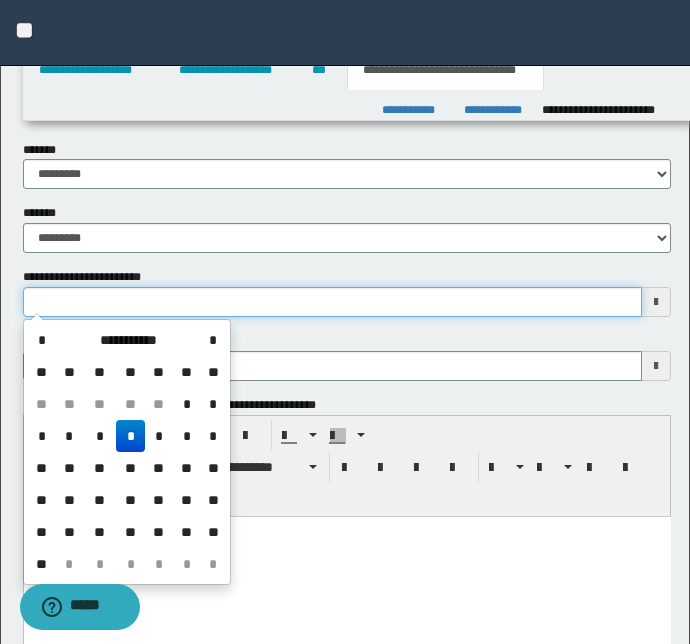 click on "**********" at bounding box center (333, 302) 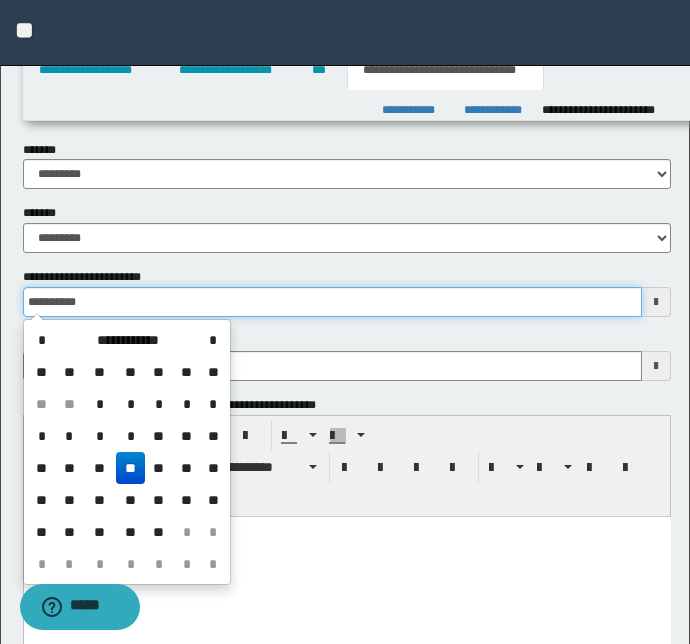 type on "**********" 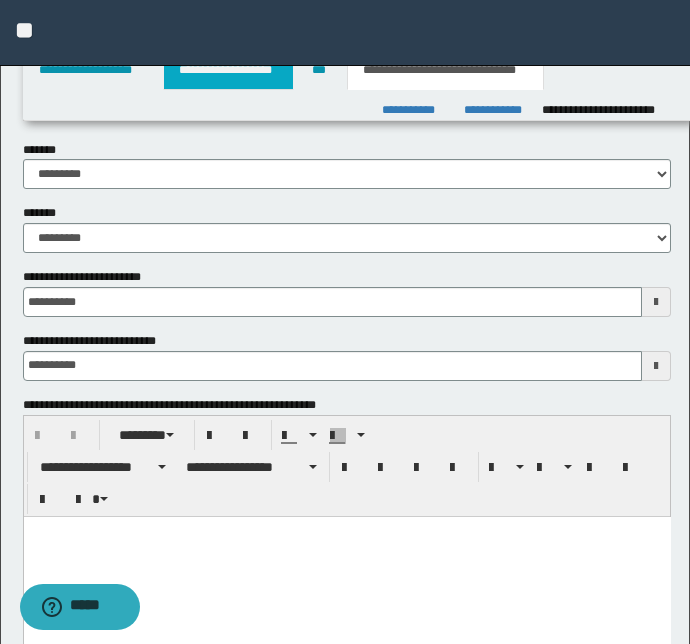 click on "**********" at bounding box center [228, 70] 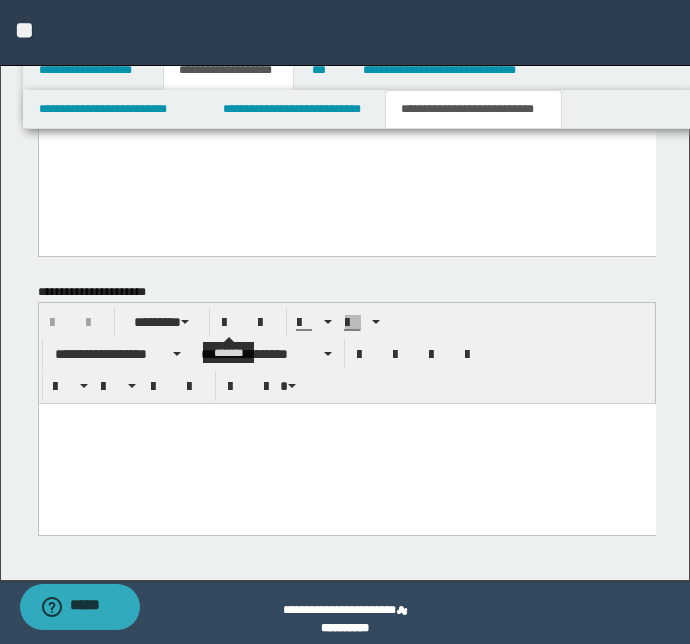 scroll, scrollTop: 1680, scrollLeft: 0, axis: vertical 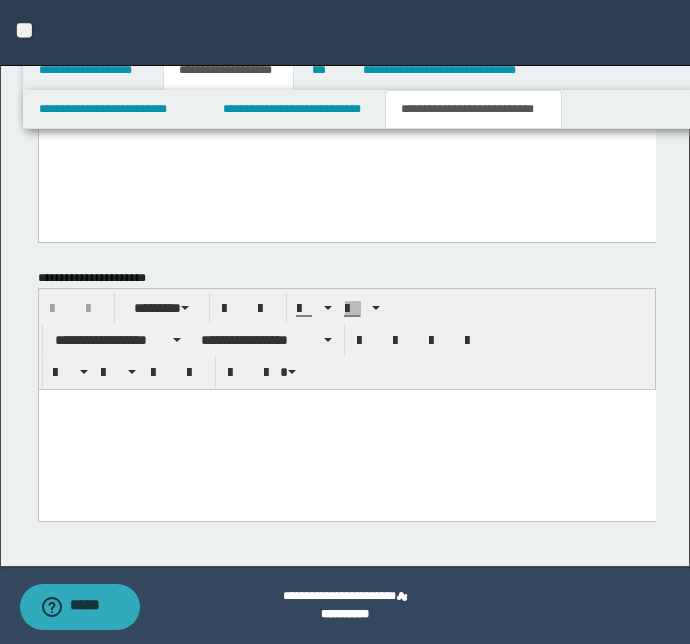 click at bounding box center [346, 429] 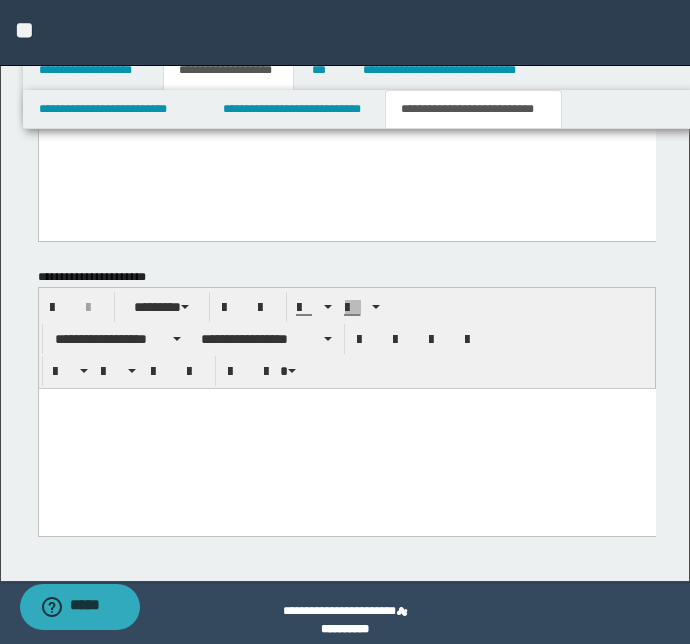 click at bounding box center (346, 435) 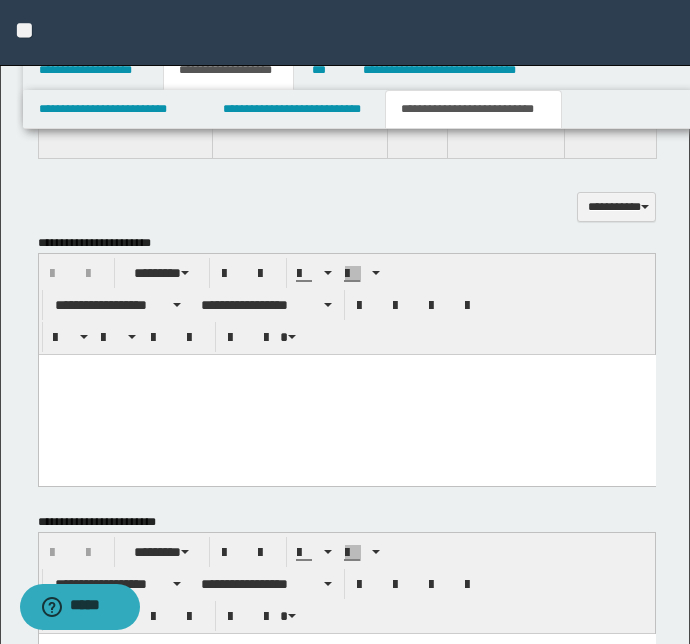 scroll, scrollTop: 1115, scrollLeft: 0, axis: vertical 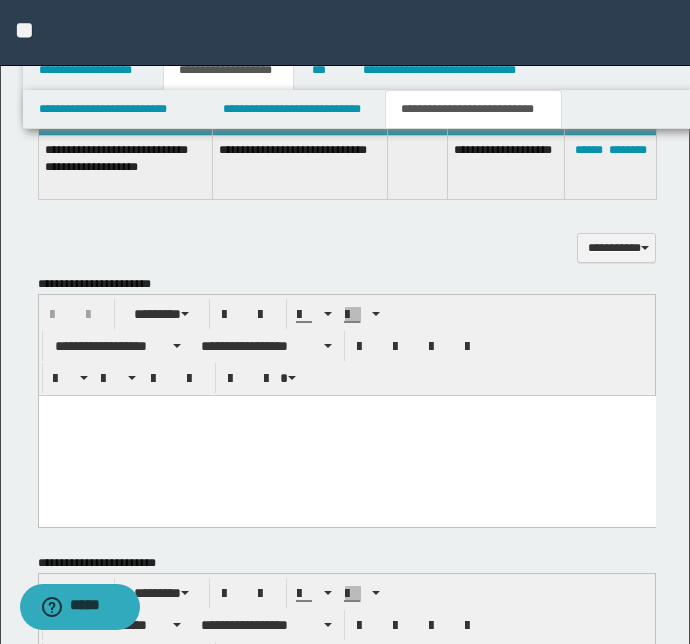 click at bounding box center [346, 435] 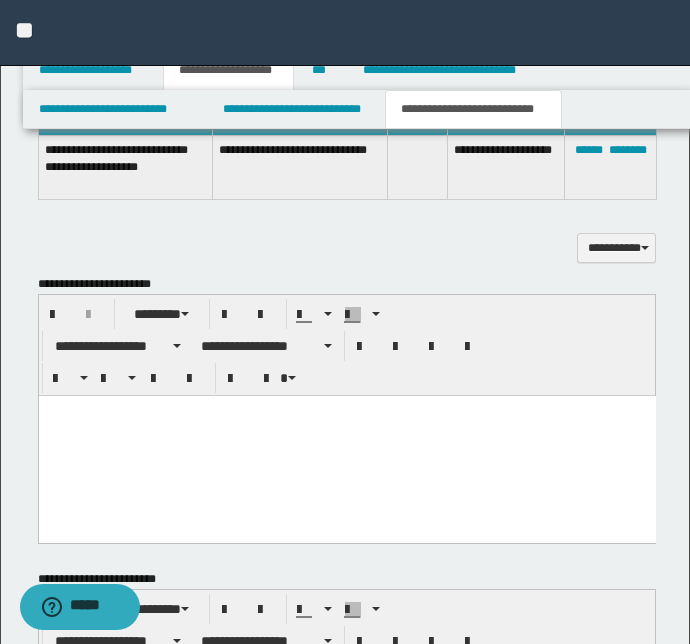 paste 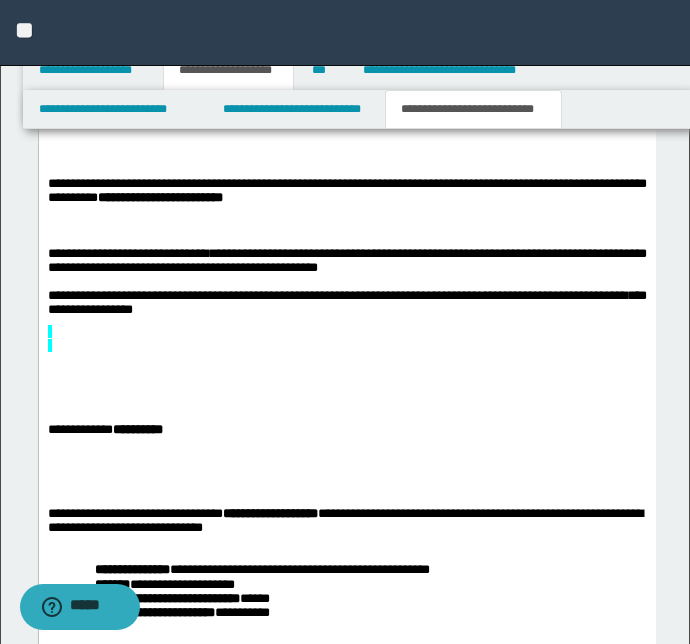 scroll, scrollTop: 1570, scrollLeft: 0, axis: vertical 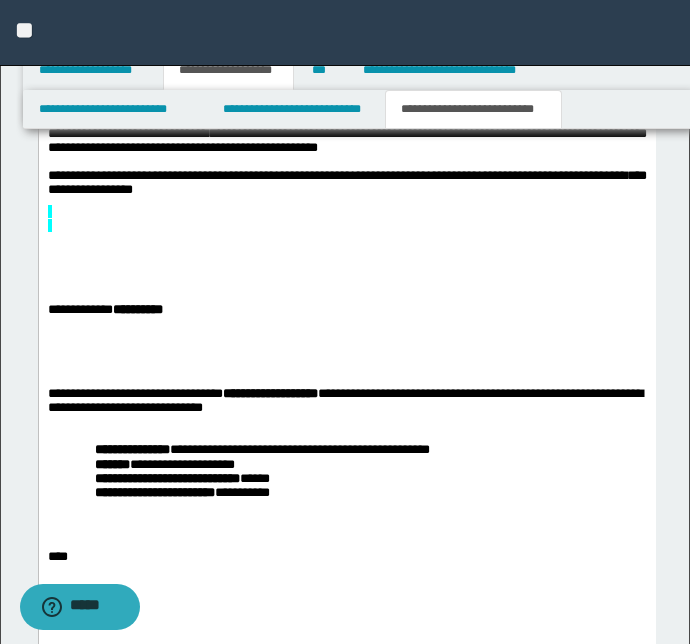 click on "**********" at bounding box center [104, 309] 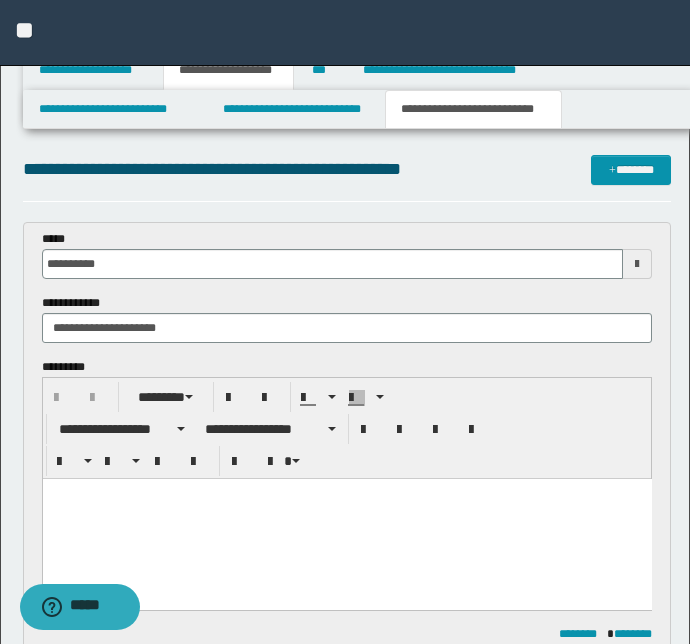 scroll, scrollTop: 0, scrollLeft: 0, axis: both 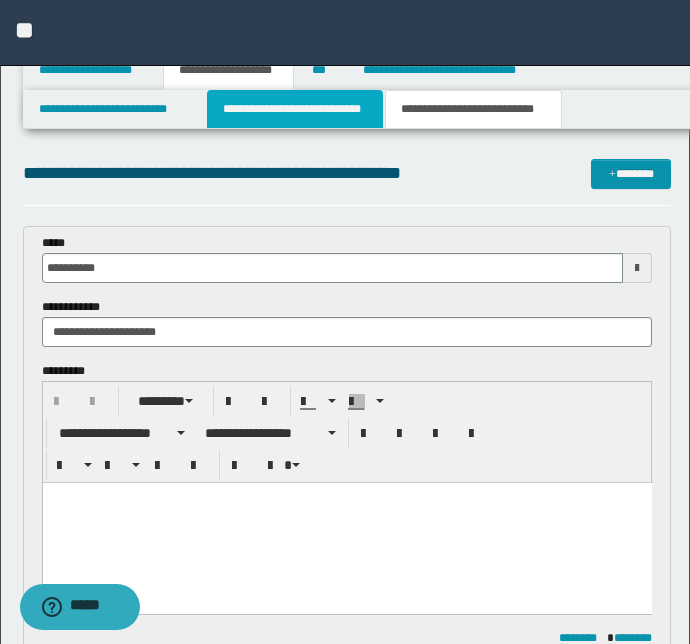 drag, startPoint x: 321, startPoint y: 102, endPoint x: 317, endPoint y: 152, distance: 50.159744 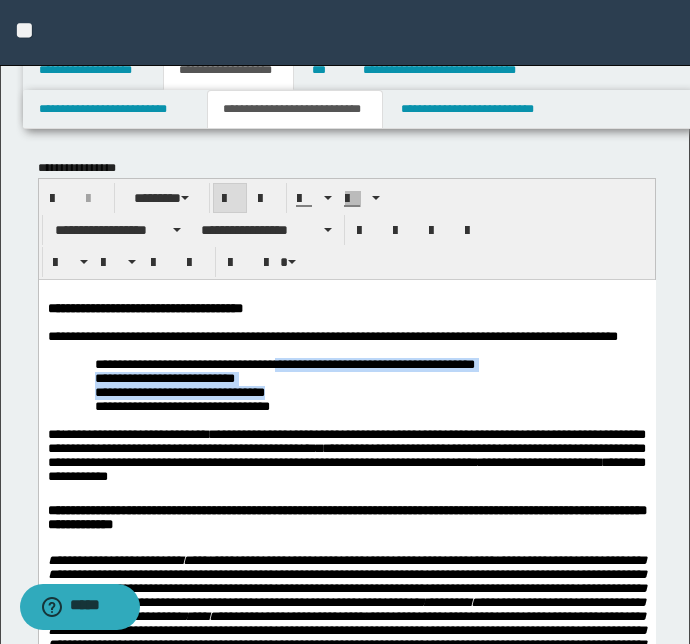 click on "**********" at bounding box center [346, 1314] 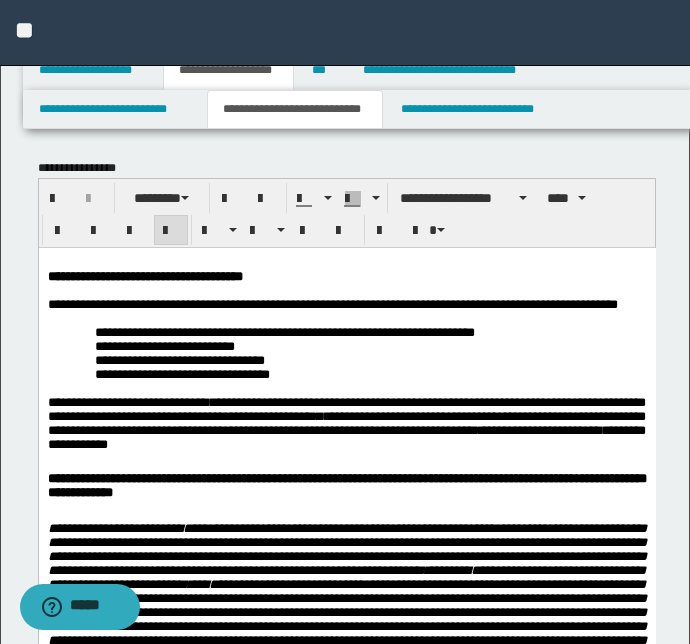 click on "**********" at bounding box center (370, 374) 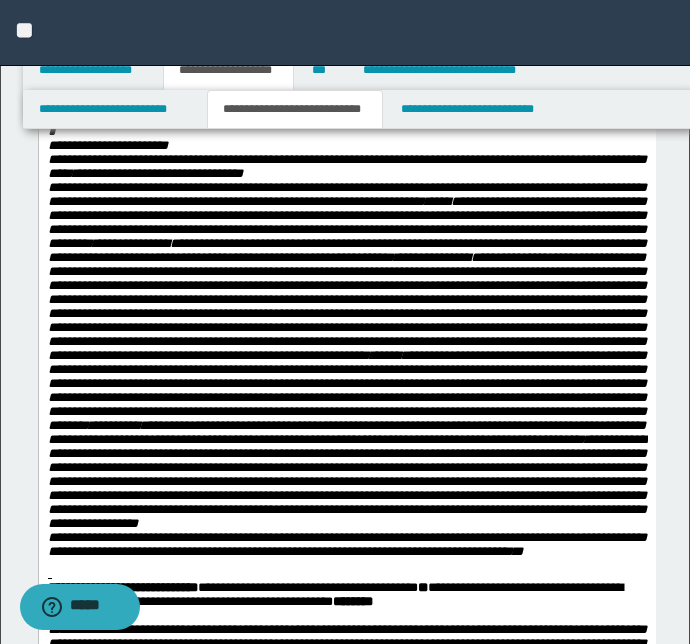 scroll, scrollTop: 1090, scrollLeft: 0, axis: vertical 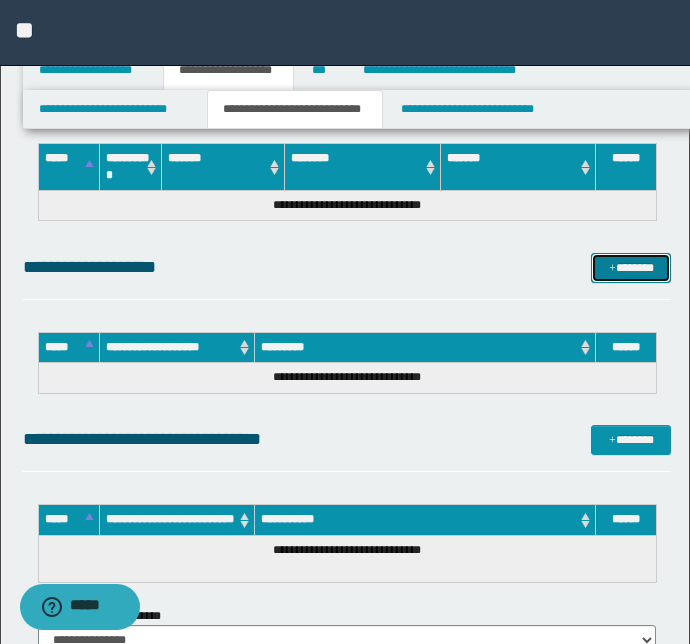 click on "*******" at bounding box center (631, 268) 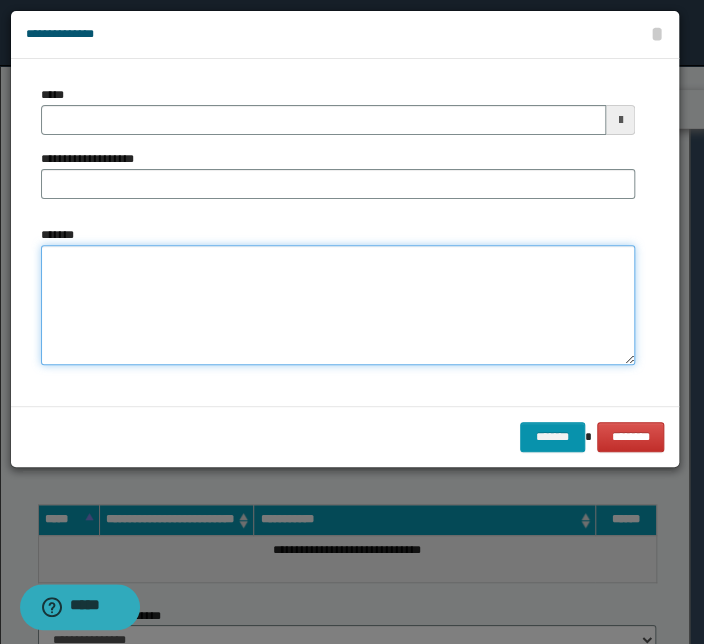 click on "*******" at bounding box center (338, 305) 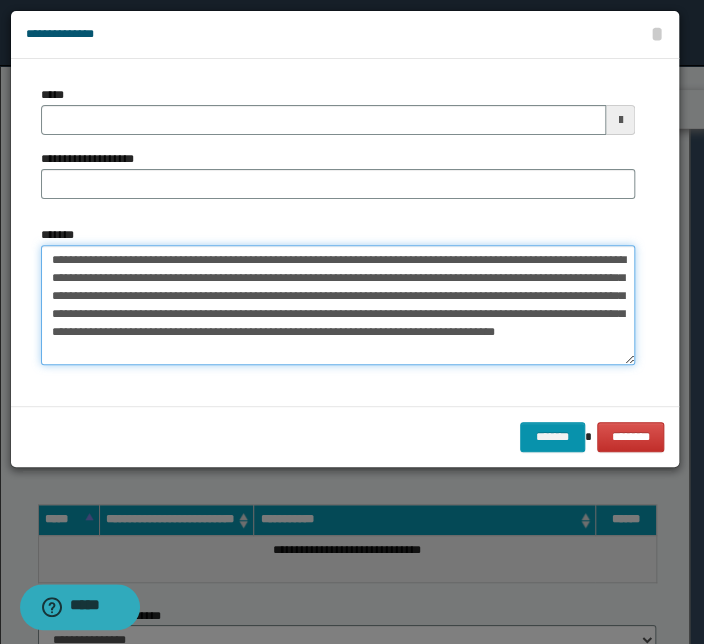 drag, startPoint x: 345, startPoint y: 260, endPoint x: -9, endPoint y: 265, distance: 354.0353 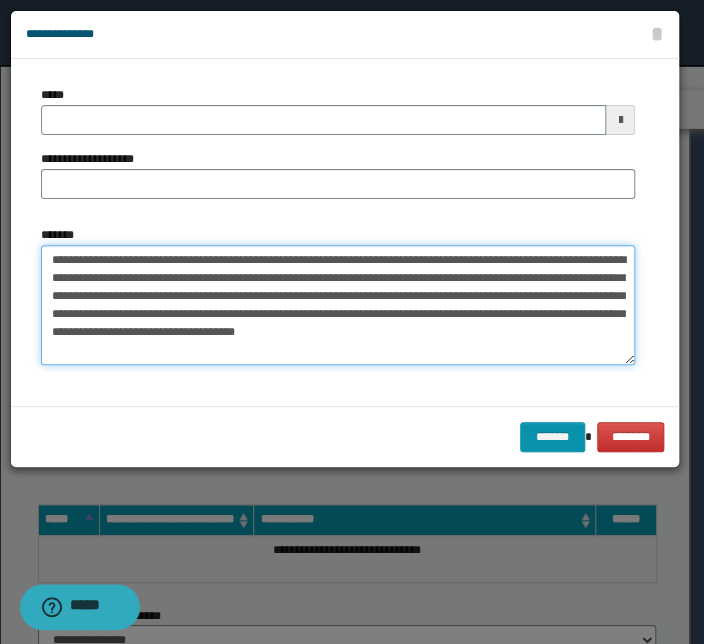 type 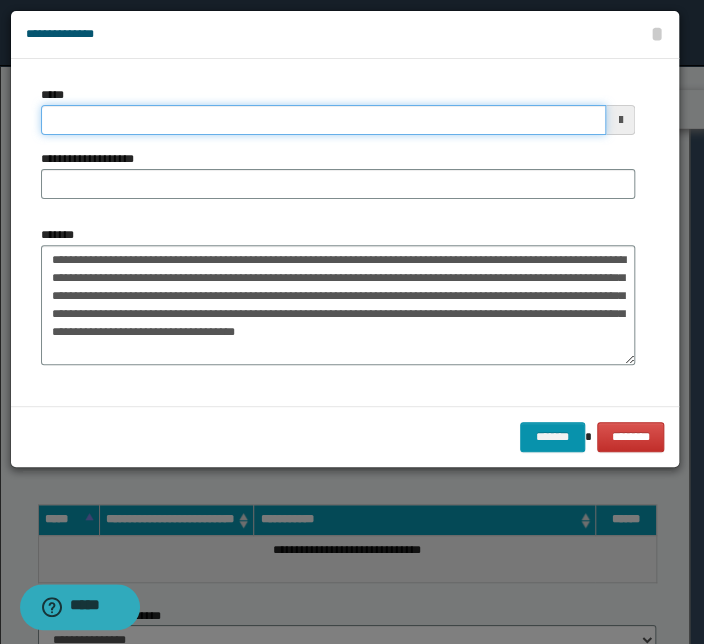 click on "*****" at bounding box center [323, 120] 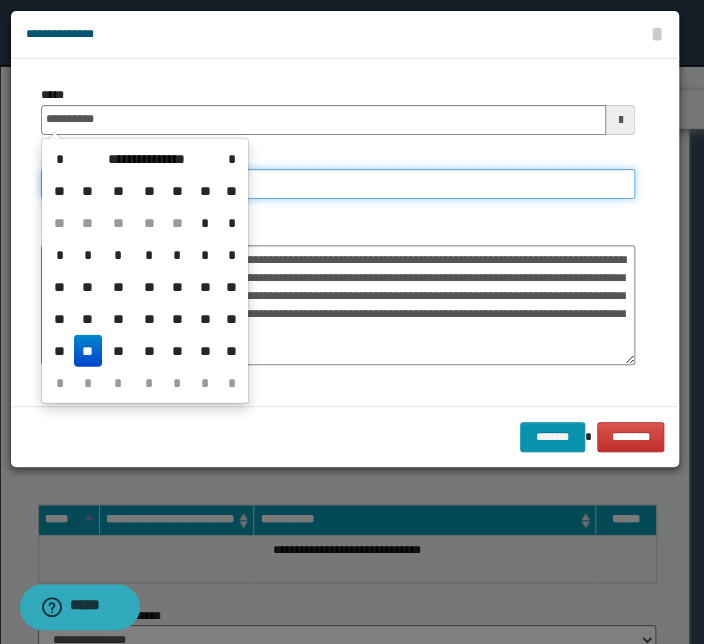type on "**********" 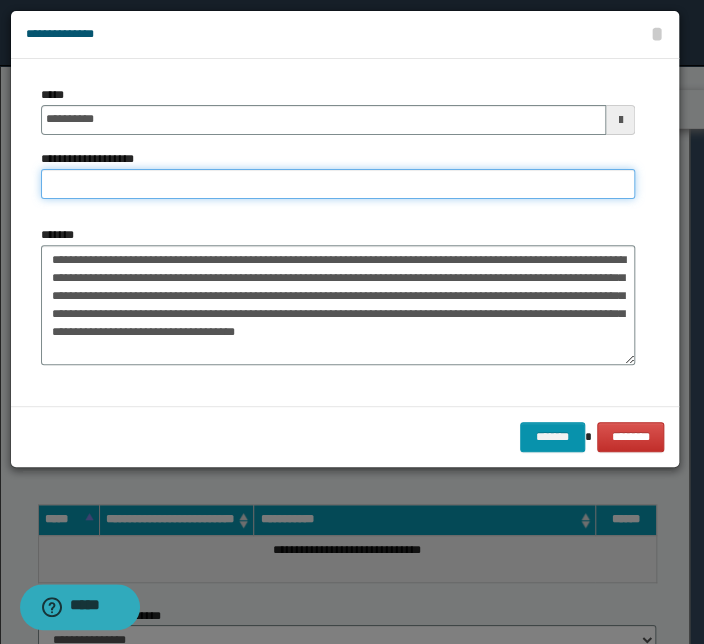 click on "**********" at bounding box center [338, 184] 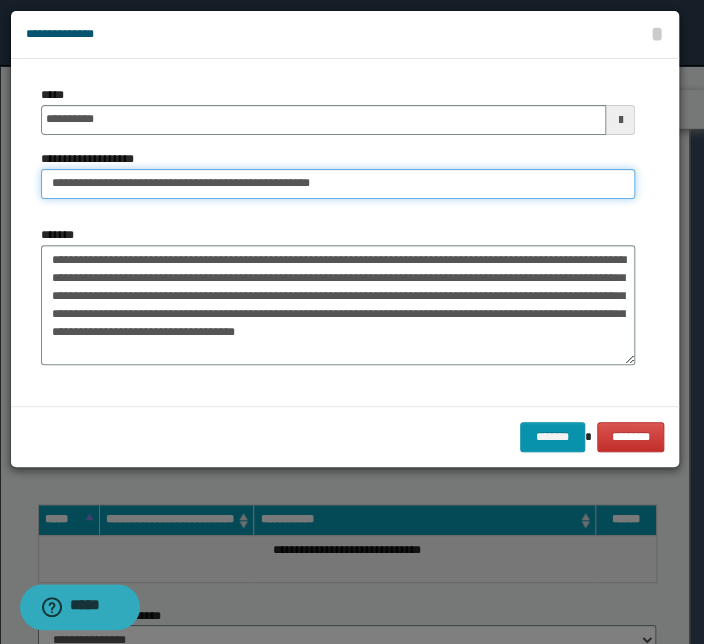 drag, startPoint x: 114, startPoint y: 187, endPoint x: -129, endPoint y: 183, distance: 243.03291 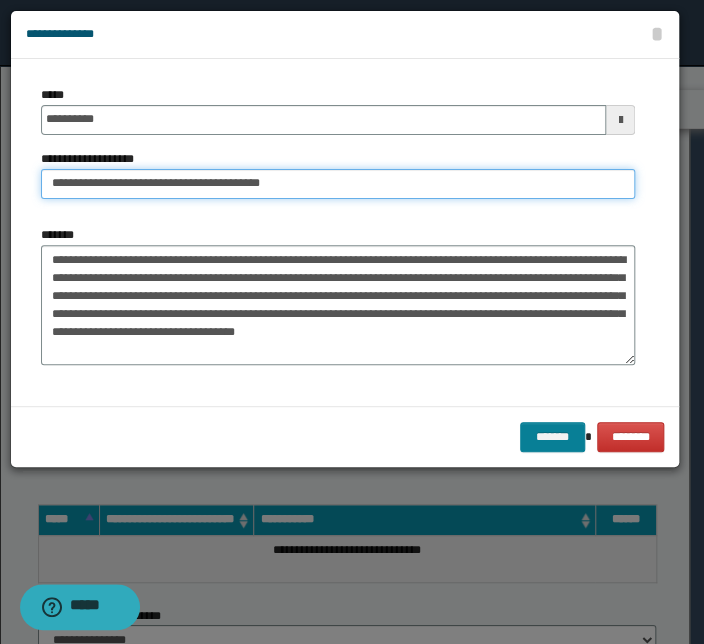 type on "**********" 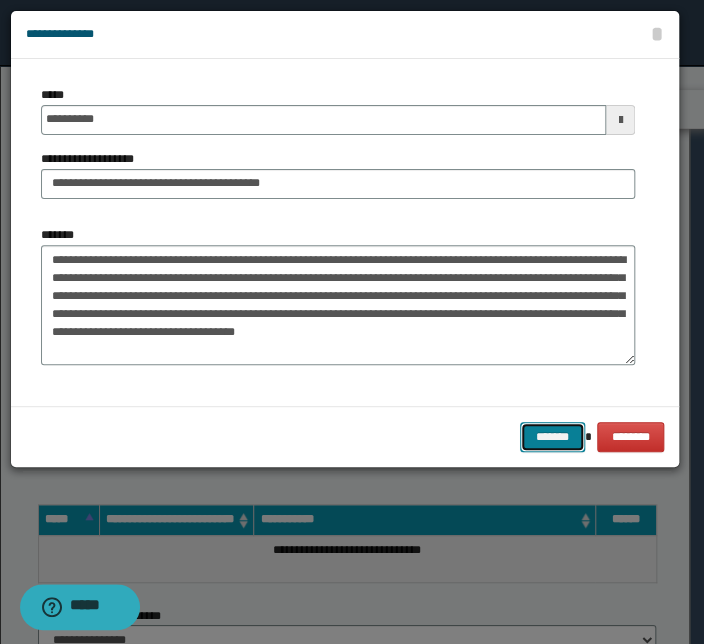 click on "*******" at bounding box center [552, 437] 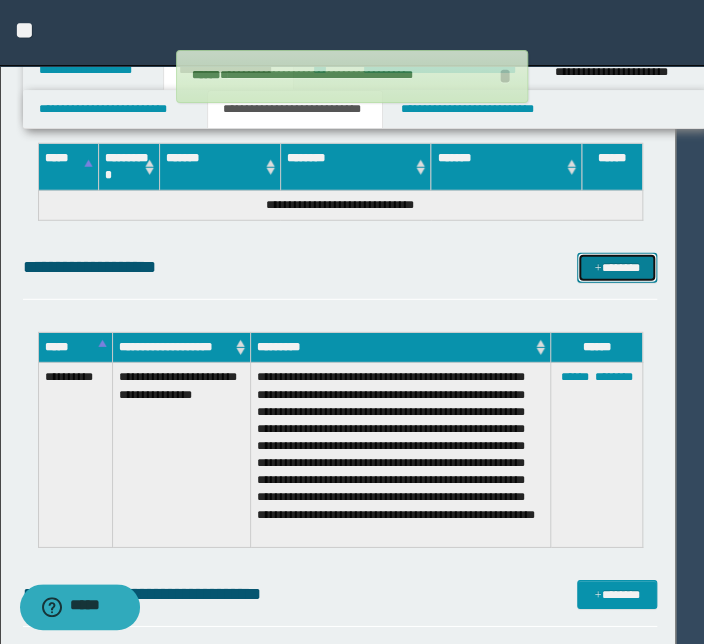 type 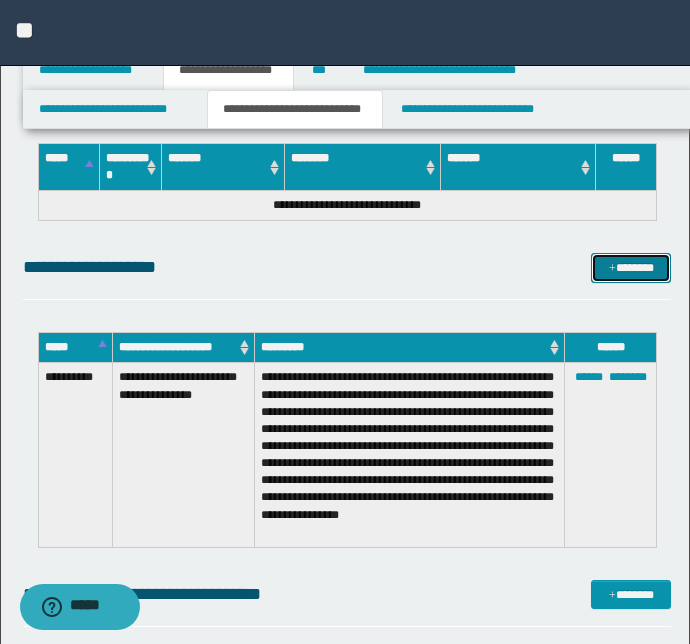 drag, startPoint x: 614, startPoint y: 262, endPoint x: 593, endPoint y: 273, distance: 23.70654 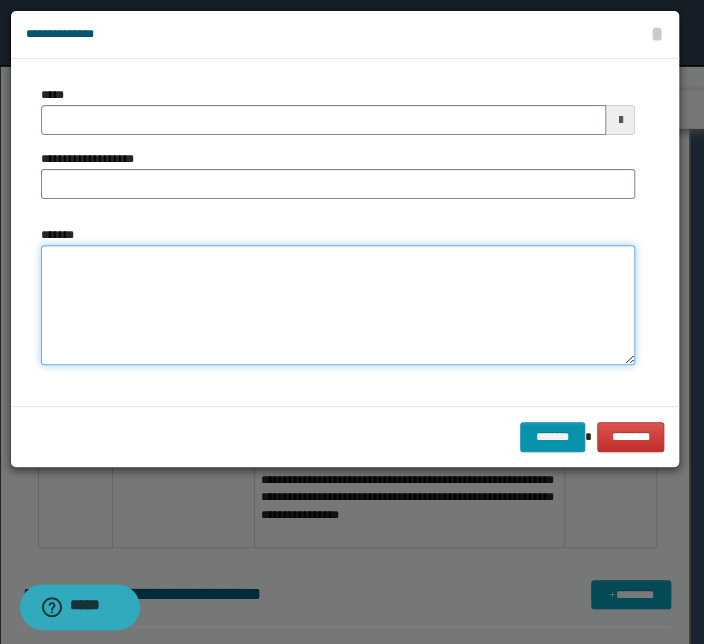 click on "*******" at bounding box center (338, 305) 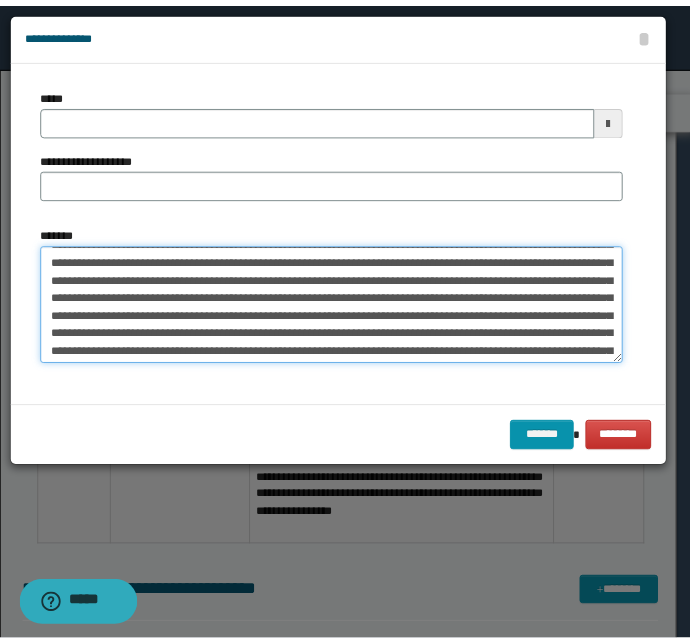 scroll, scrollTop: 0, scrollLeft: 0, axis: both 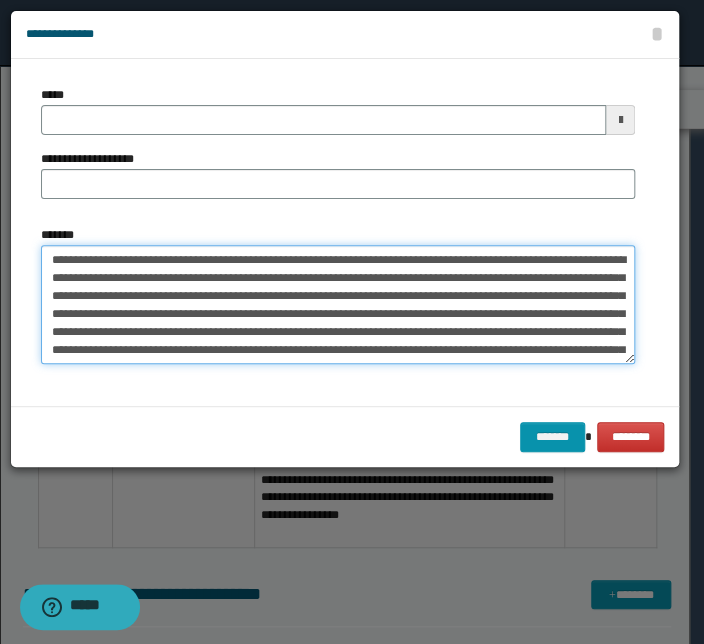 drag, startPoint x: 370, startPoint y: 259, endPoint x: -8, endPoint y: 256, distance: 378.0119 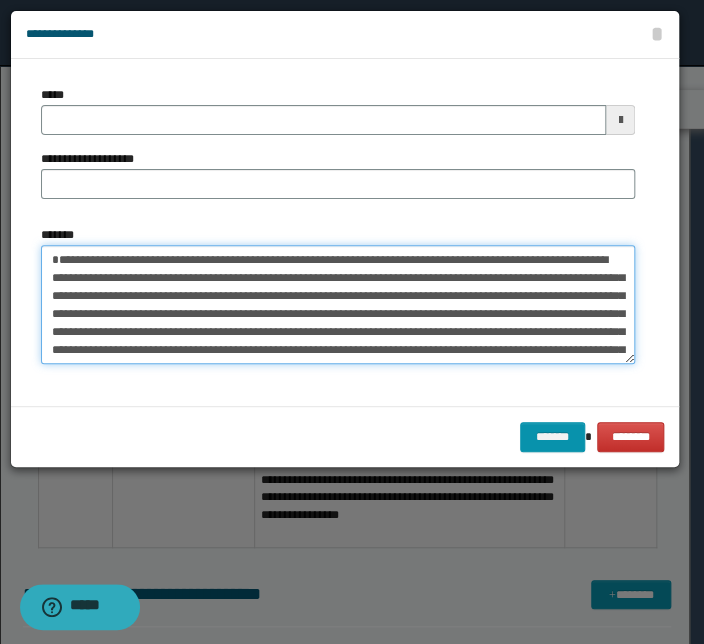 type 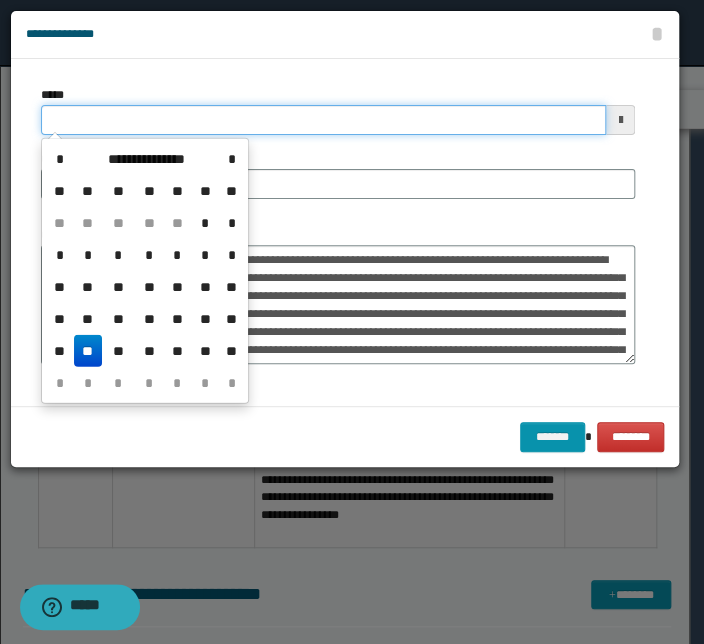 click on "*****" at bounding box center [323, 120] 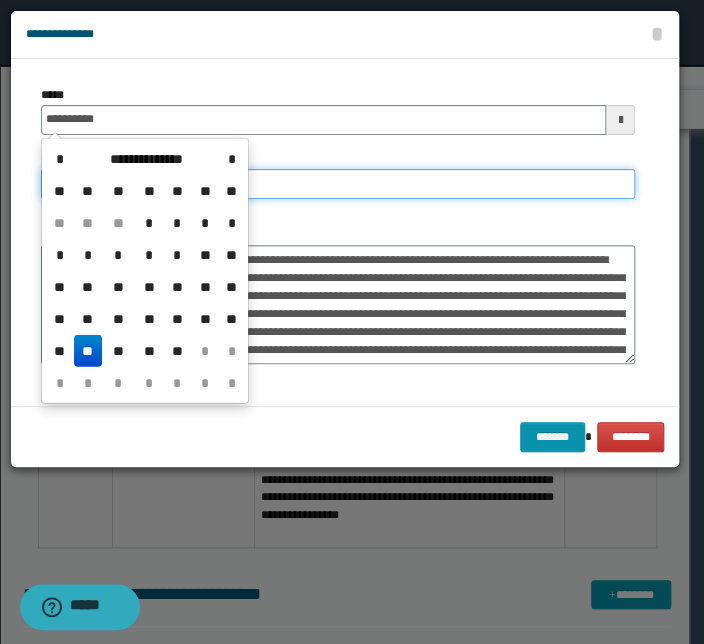 type on "**********" 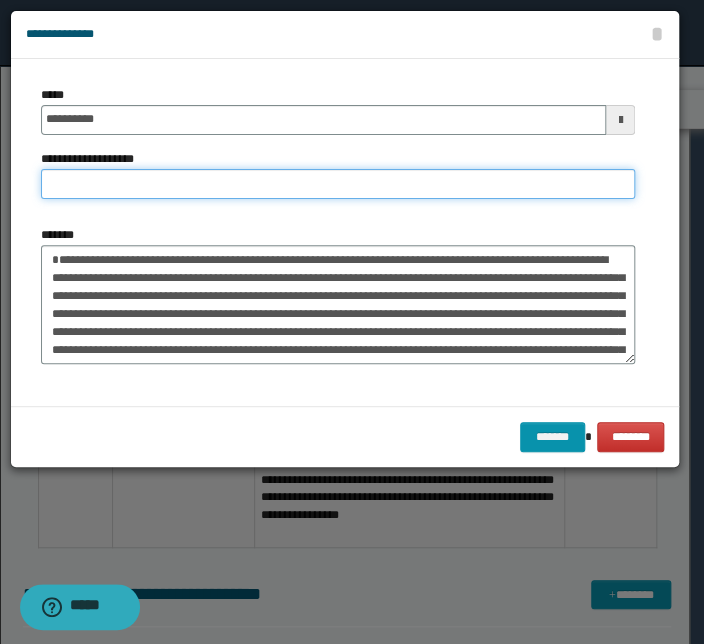 click on "**********" at bounding box center [338, 184] 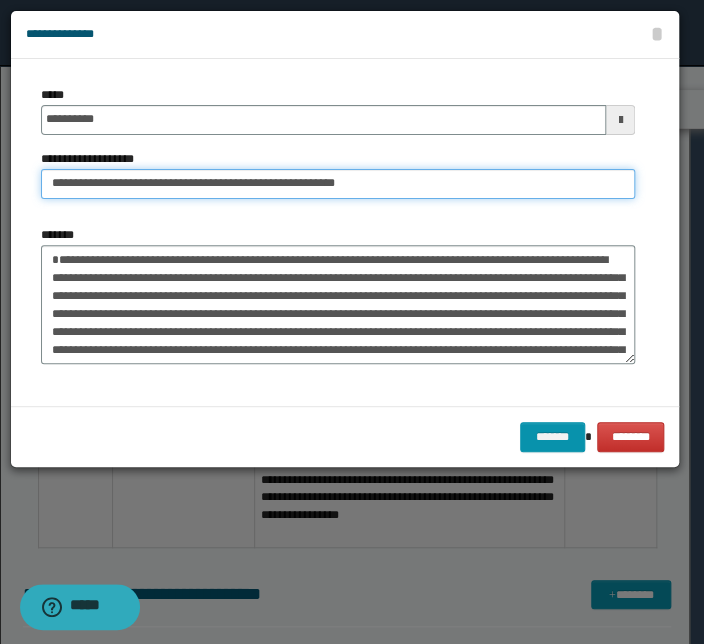 drag, startPoint x: 114, startPoint y: 185, endPoint x: -36, endPoint y: 180, distance: 150.08331 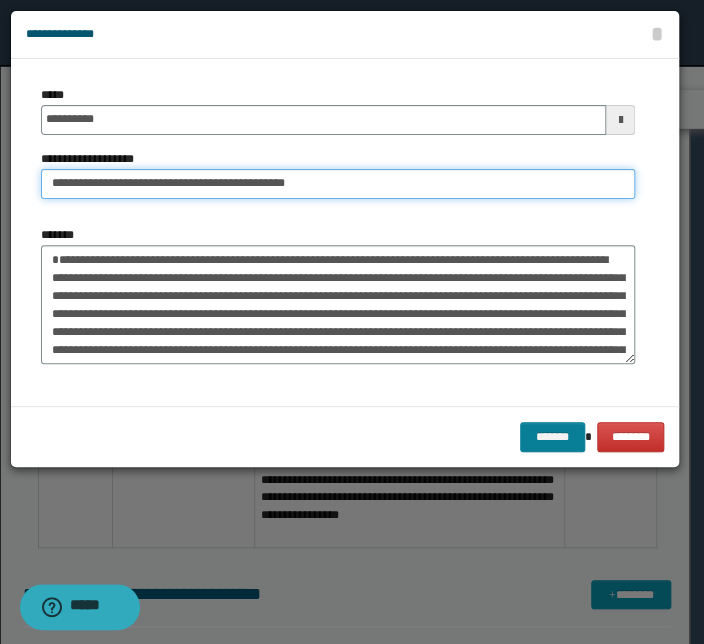 type on "**********" 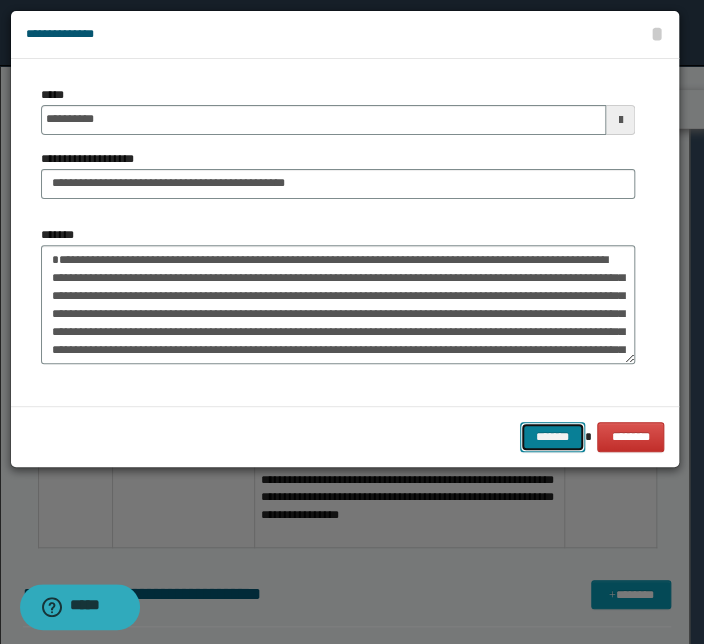 click on "*******" at bounding box center [552, 437] 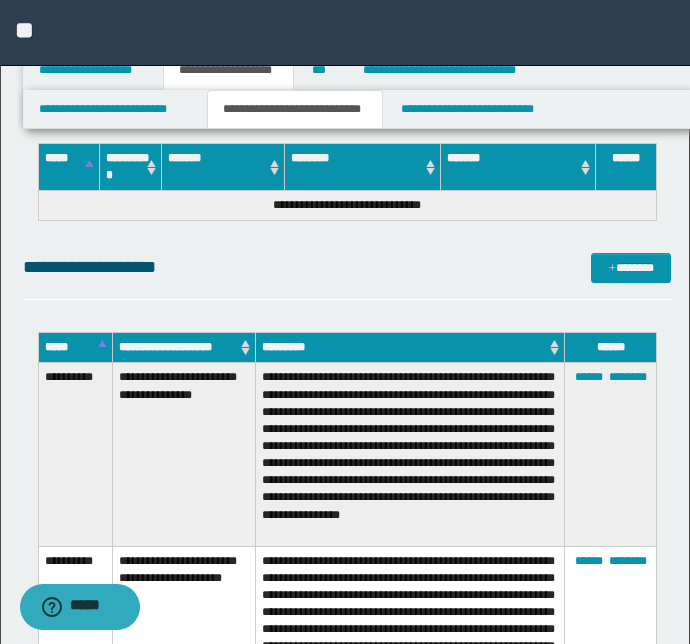 click on "**********" at bounding box center (347, 276) 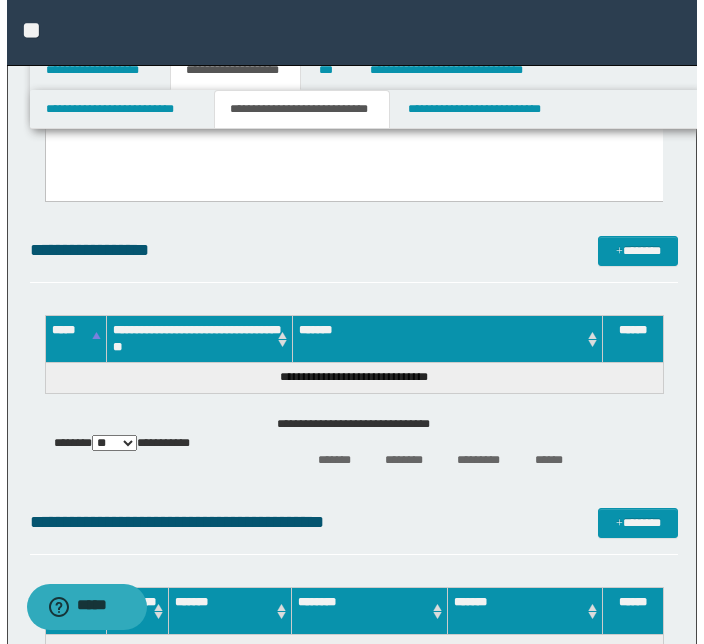 scroll, scrollTop: 2727, scrollLeft: 0, axis: vertical 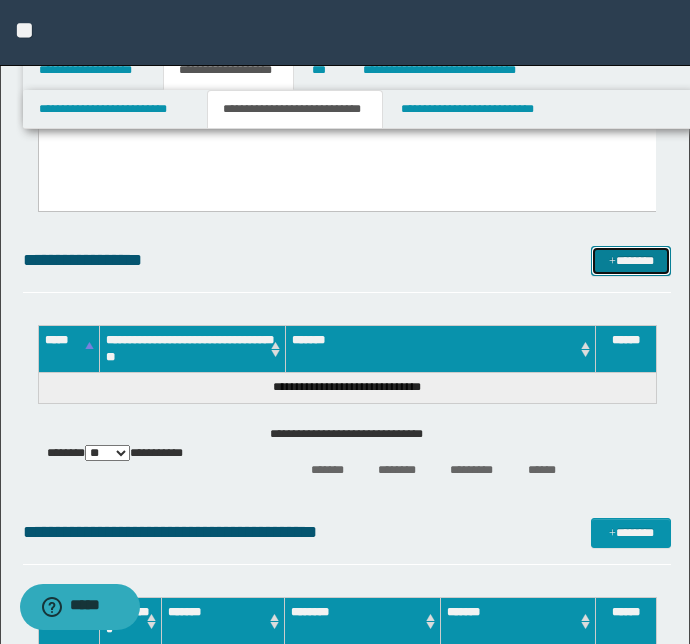 click at bounding box center [612, 262] 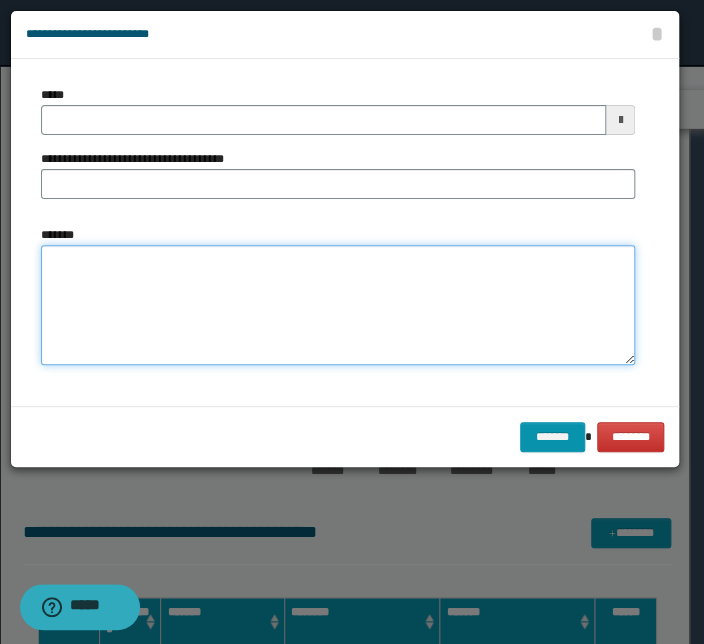 click on "*******" at bounding box center [338, 305] 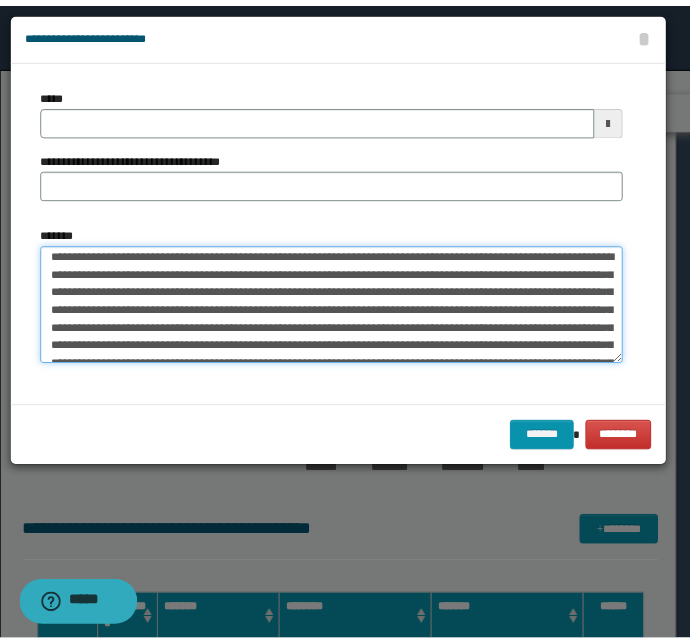 scroll, scrollTop: 0, scrollLeft: 0, axis: both 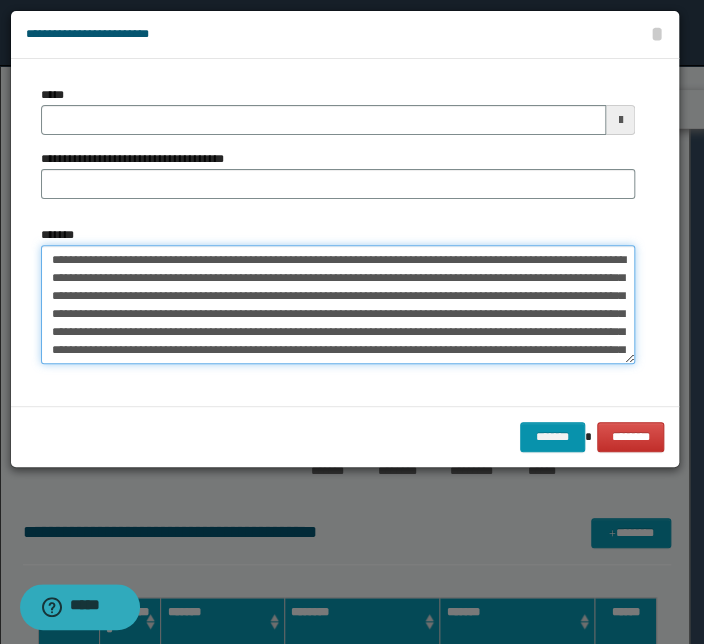 drag, startPoint x: 273, startPoint y: 257, endPoint x: -30, endPoint y: 245, distance: 303.23752 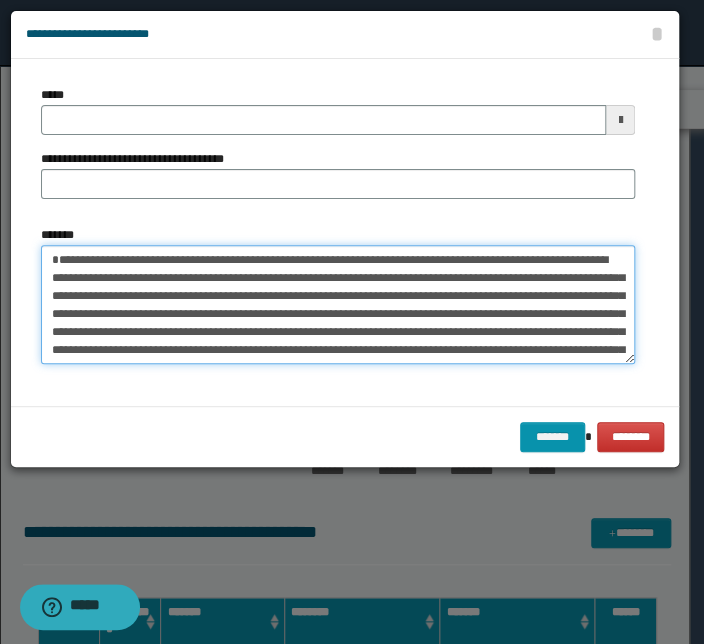 type 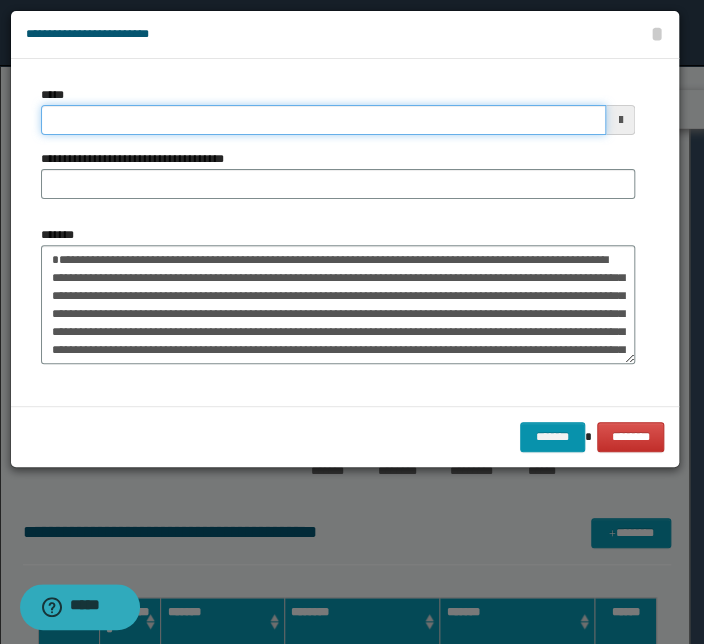 click on "*****" at bounding box center (323, 120) 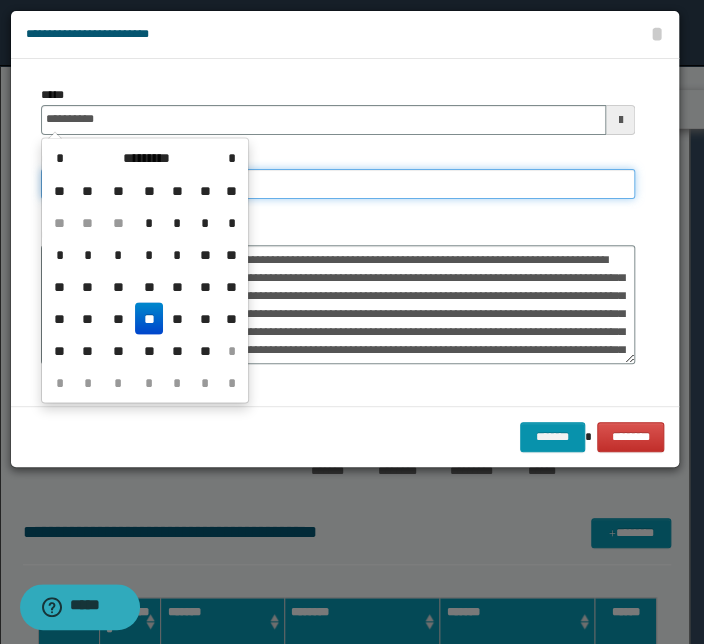 type on "**********" 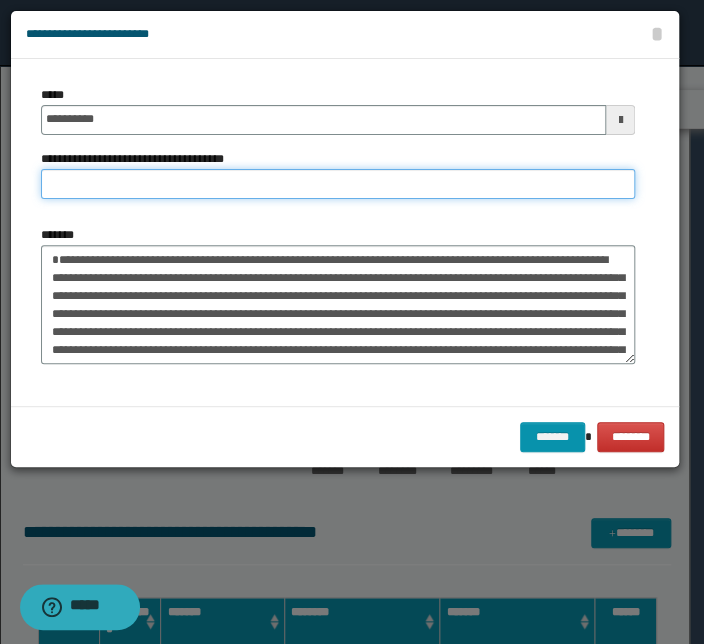 click on "**********" at bounding box center [338, 184] 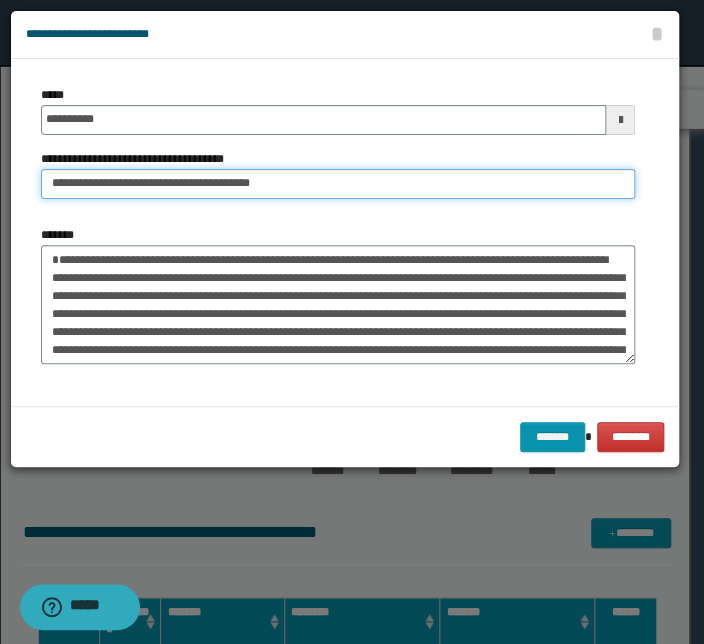 drag, startPoint x: 115, startPoint y: 186, endPoint x: -72, endPoint y: 176, distance: 187.26718 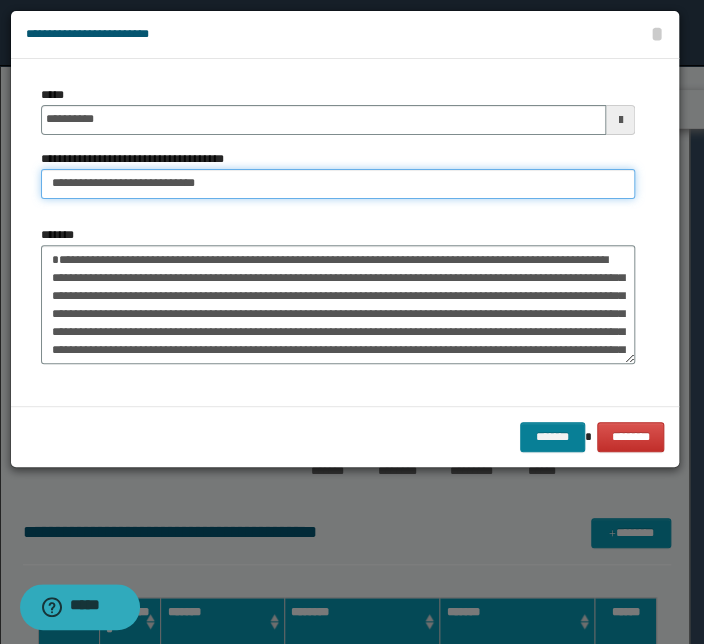 type on "**********" 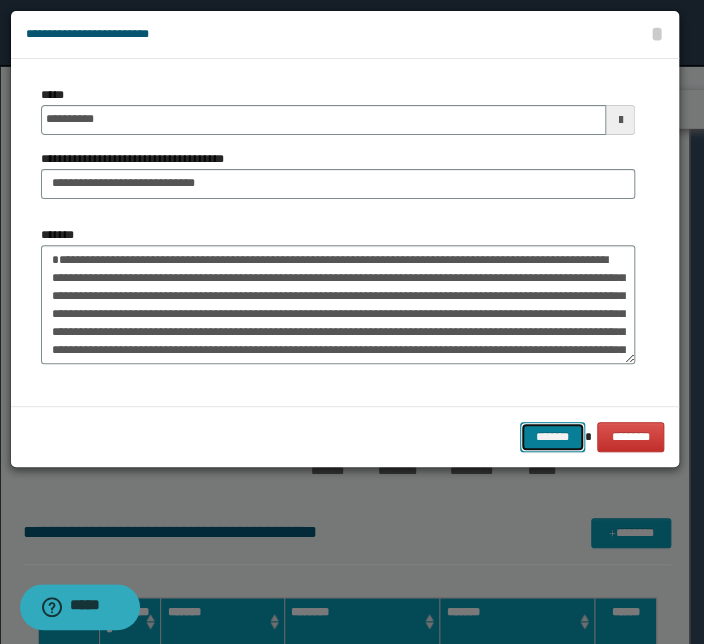 click on "*******" at bounding box center (552, 437) 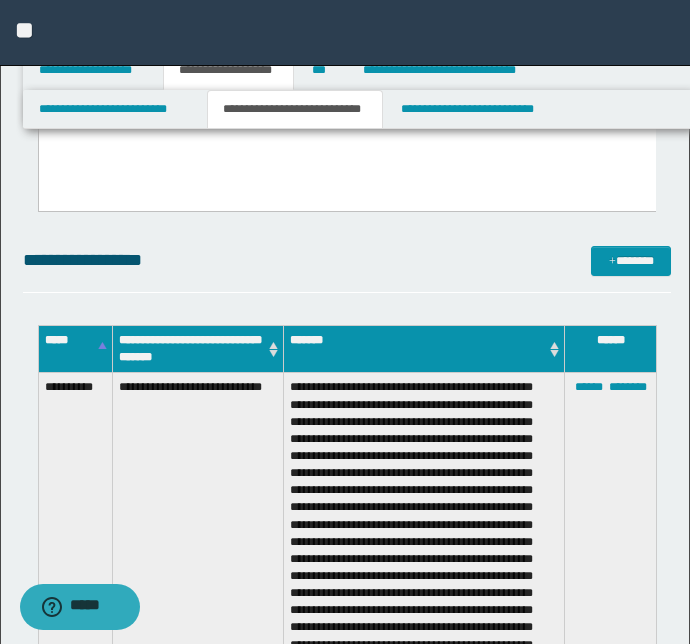 click on "**********" at bounding box center [347, 260] 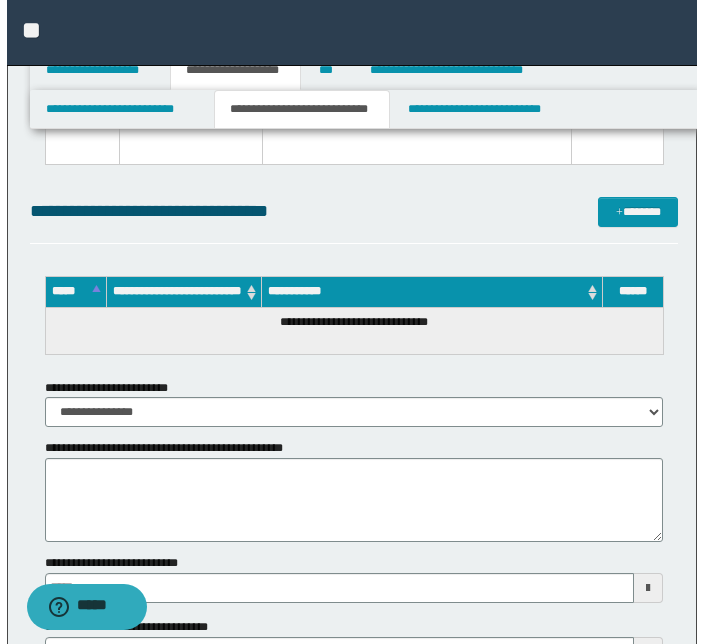 scroll, scrollTop: 4688, scrollLeft: 0, axis: vertical 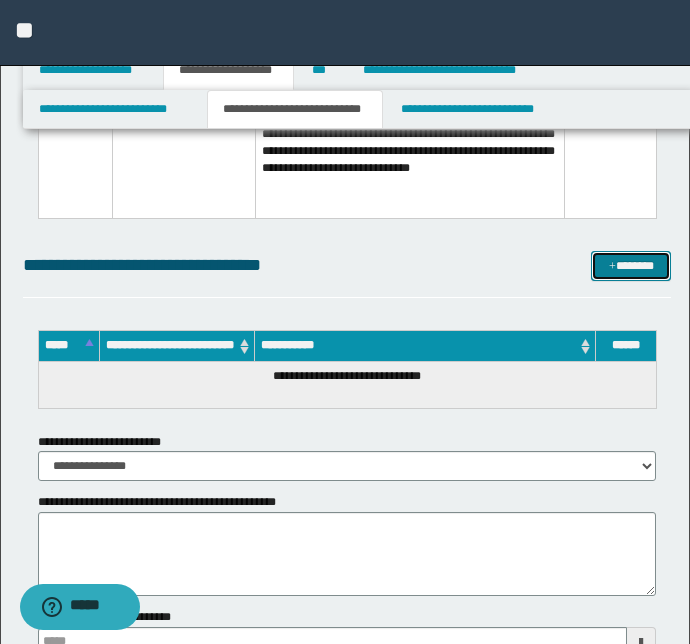 click on "*******" at bounding box center [631, 266] 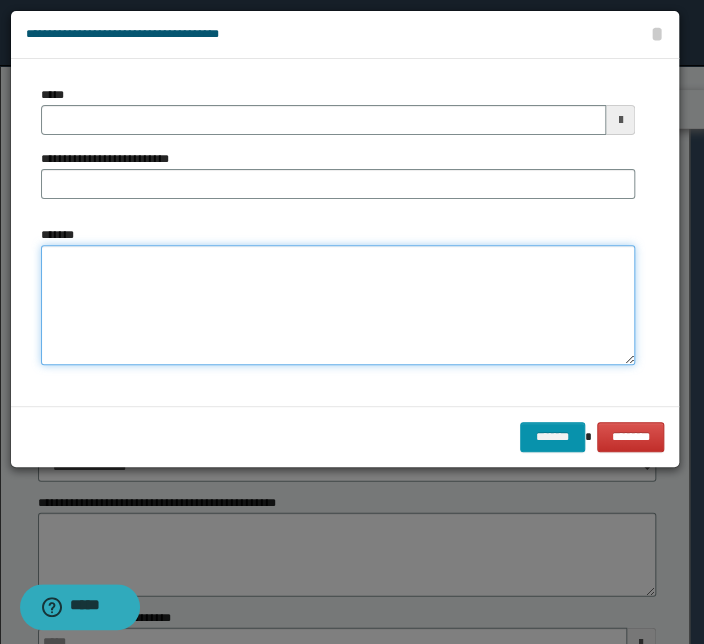 click on "*******" at bounding box center (338, 305) 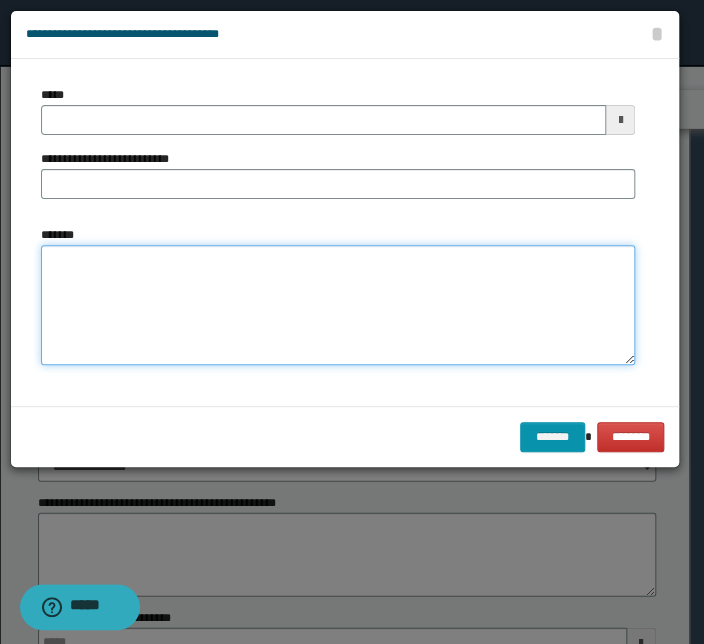 paste on "**********" 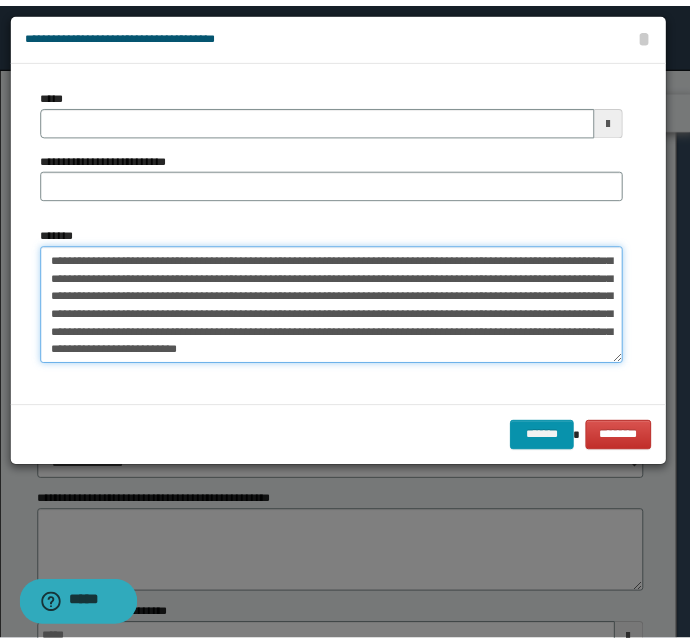 scroll, scrollTop: 0, scrollLeft: 0, axis: both 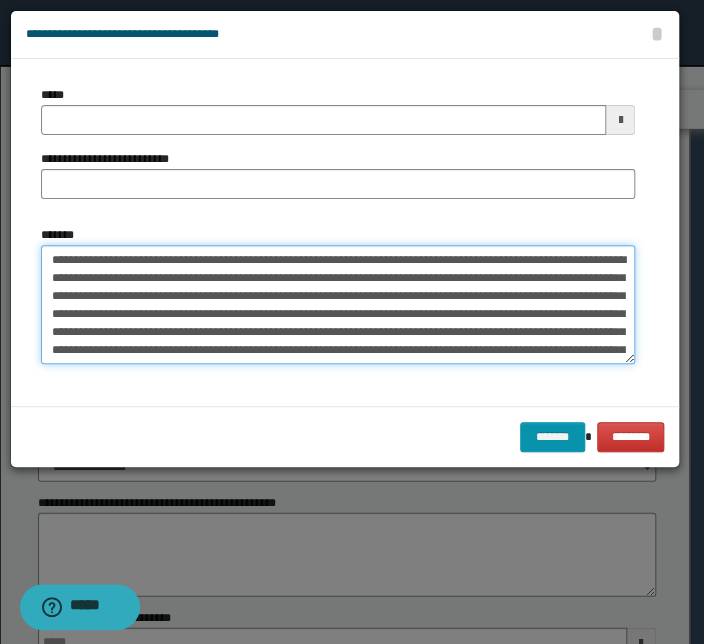drag, startPoint x: 273, startPoint y: 255, endPoint x: -28, endPoint y: 253, distance: 301.00665 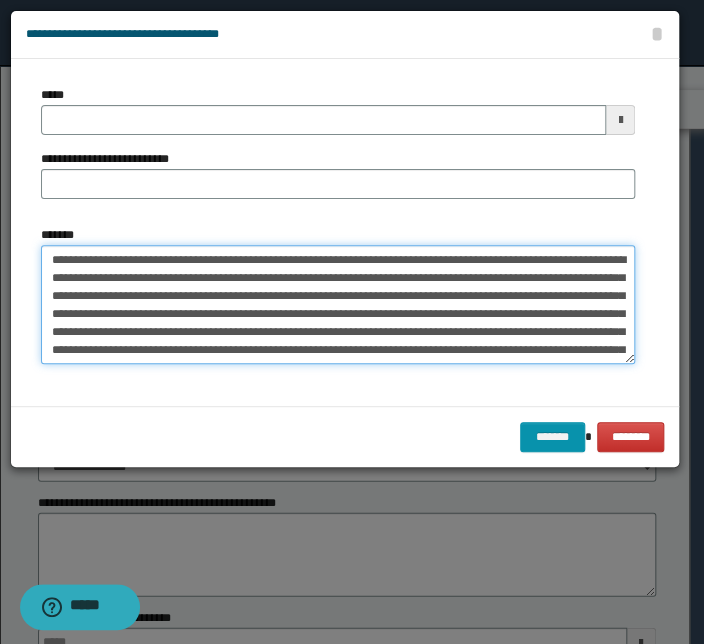 type on "**********" 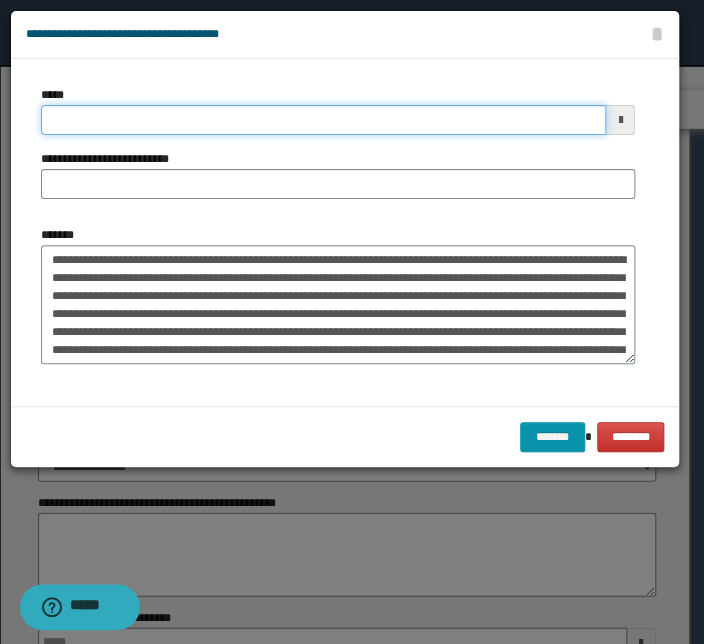 click on "*****" at bounding box center (323, 120) 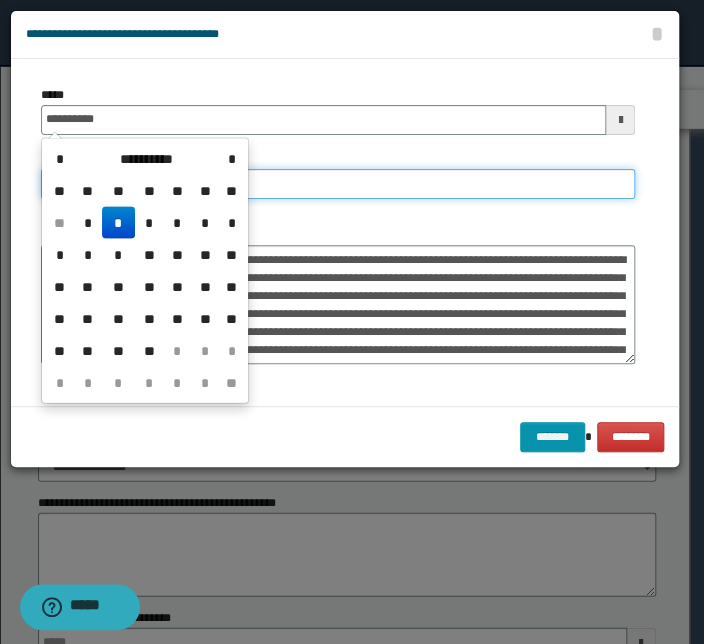 type on "**********" 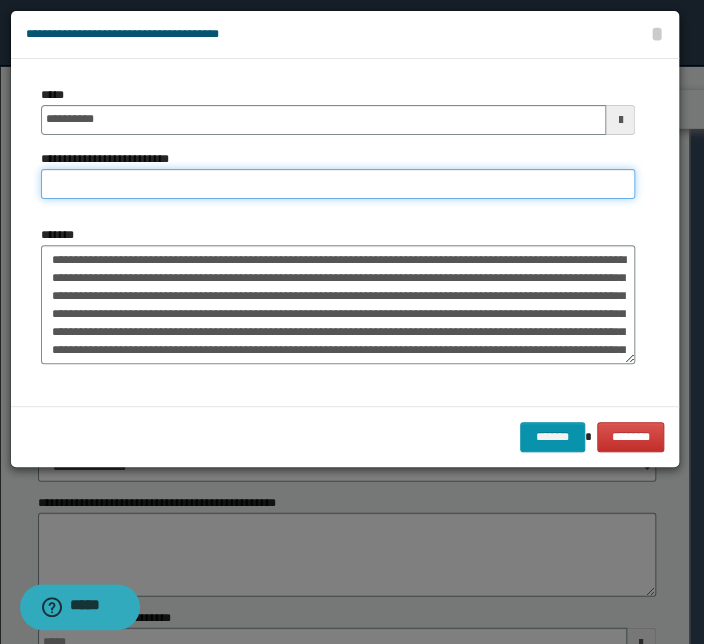 click on "**********" at bounding box center [338, 184] 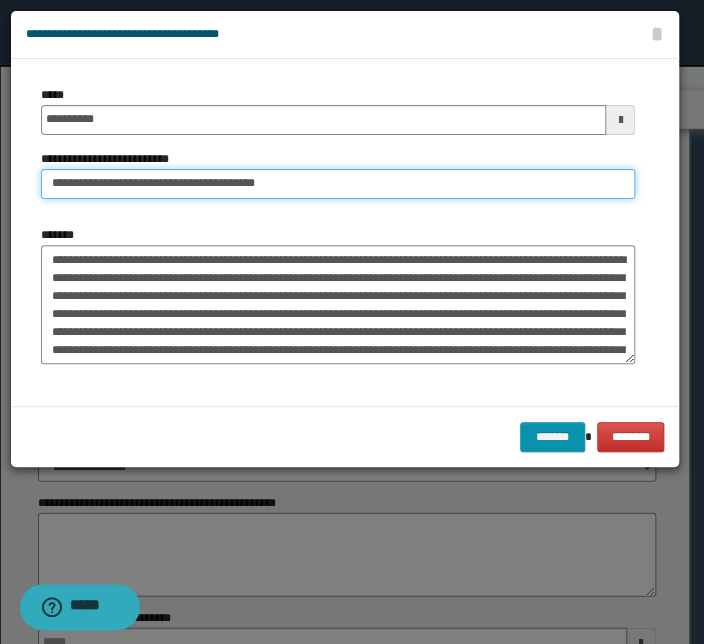 drag, startPoint x: 112, startPoint y: 179, endPoint x: -40, endPoint y: 170, distance: 152.26622 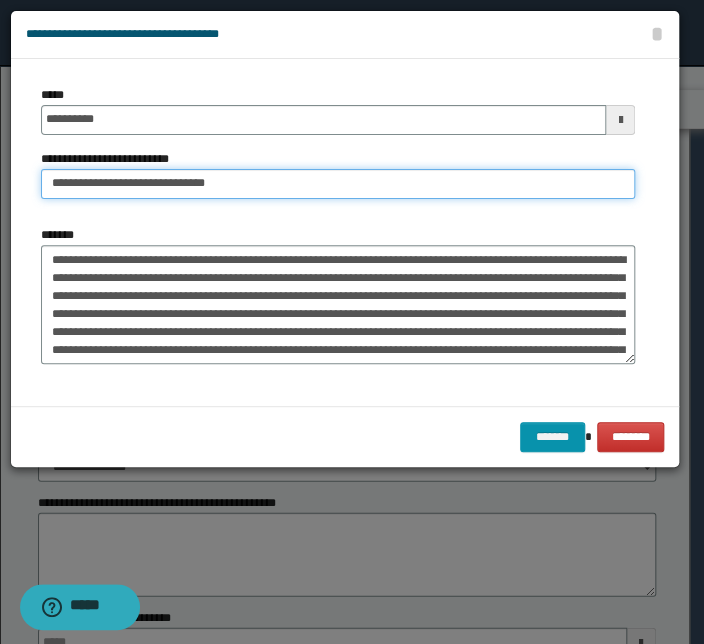 type on "**********" 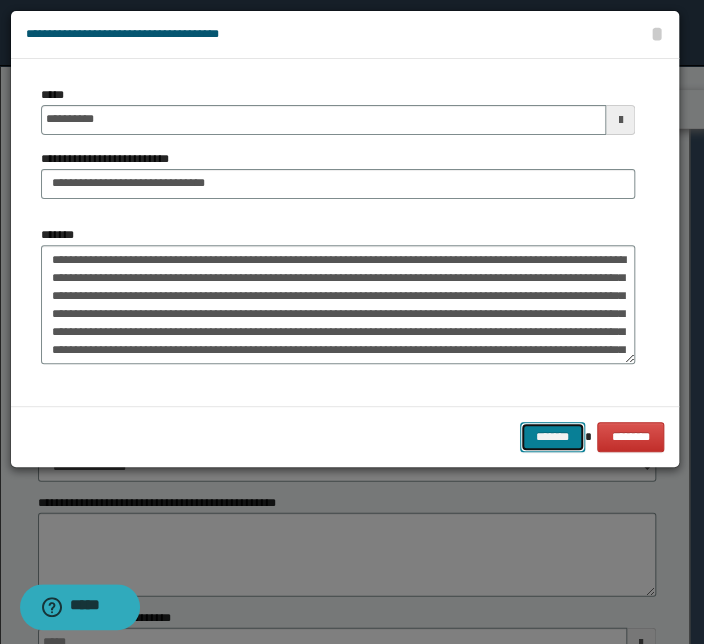 click on "*******" at bounding box center (552, 437) 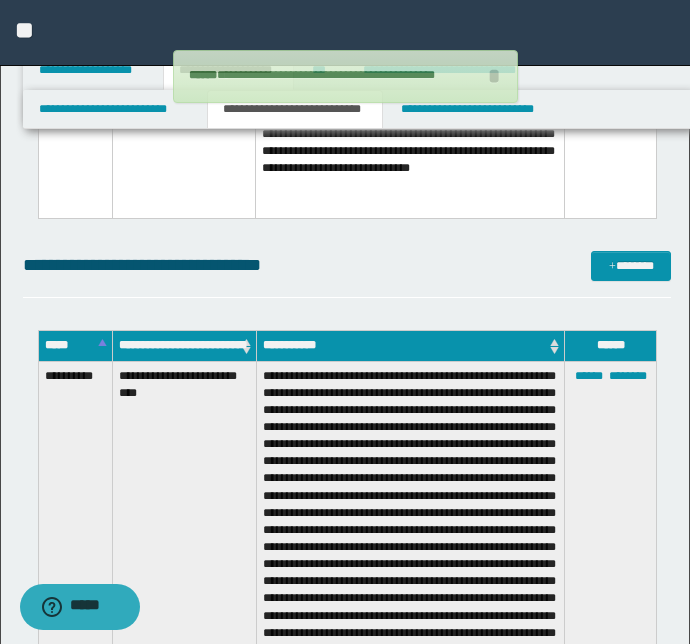 click on "**********" at bounding box center [347, 265] 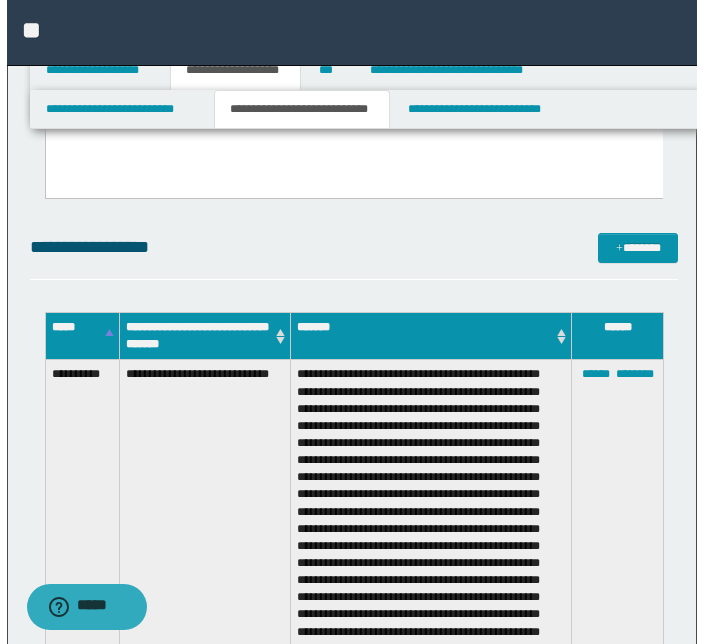 scroll, scrollTop: 2800, scrollLeft: 0, axis: vertical 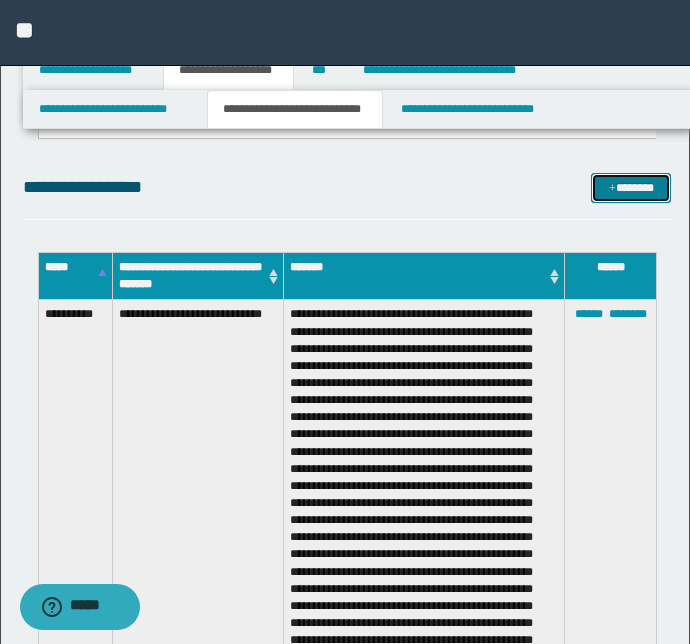 click on "*******" at bounding box center (631, 188) 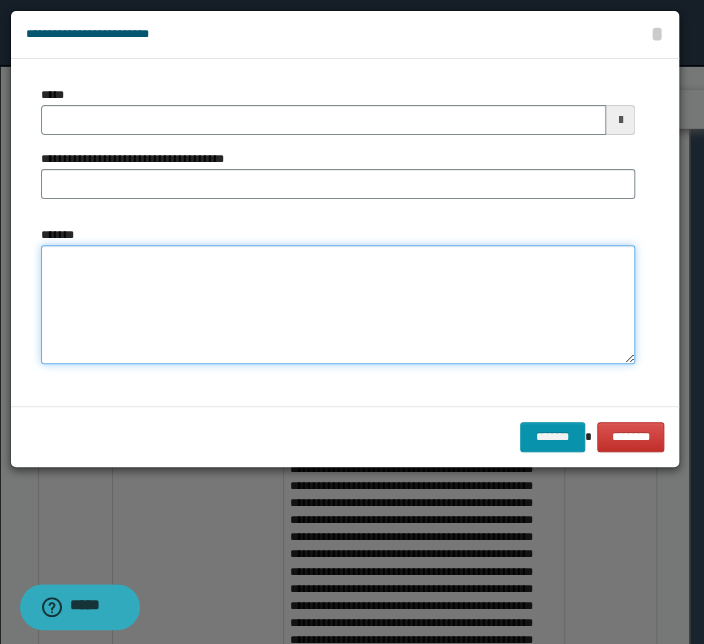 click on "*******" at bounding box center (338, 305) 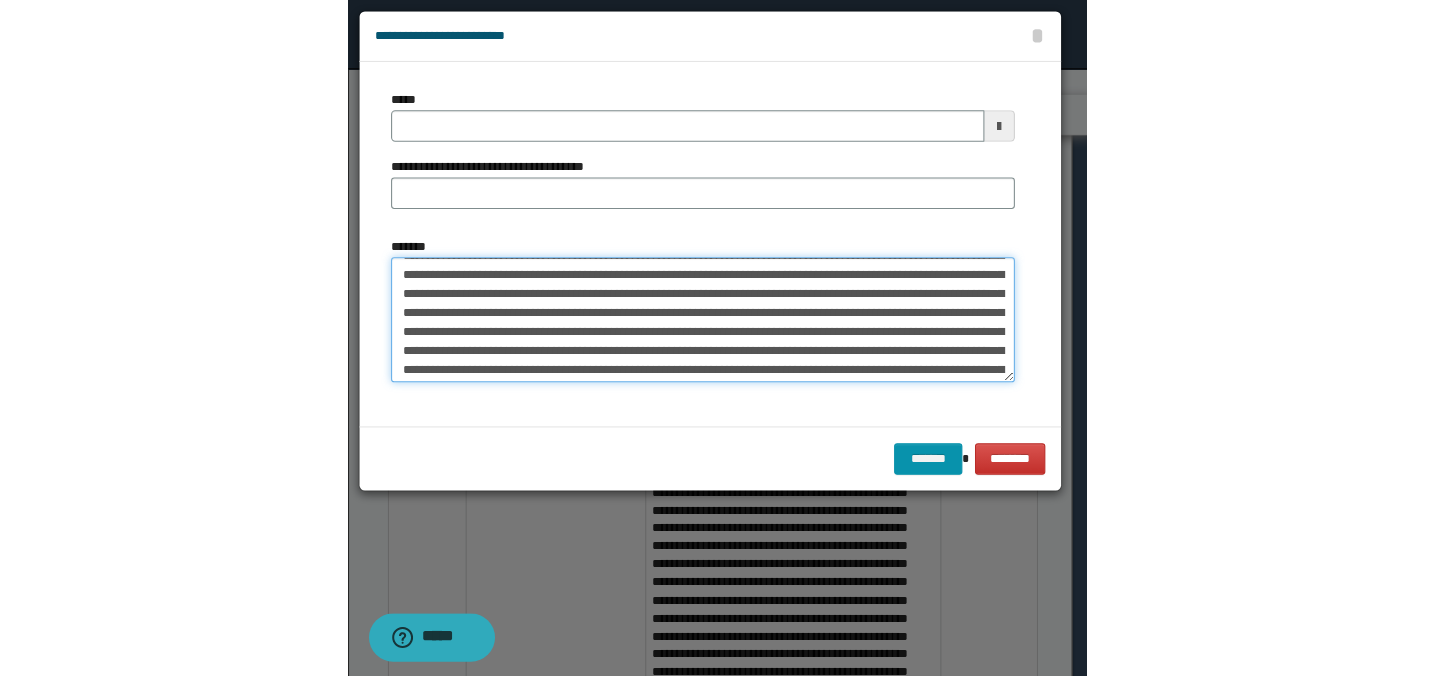 scroll, scrollTop: 0, scrollLeft: 0, axis: both 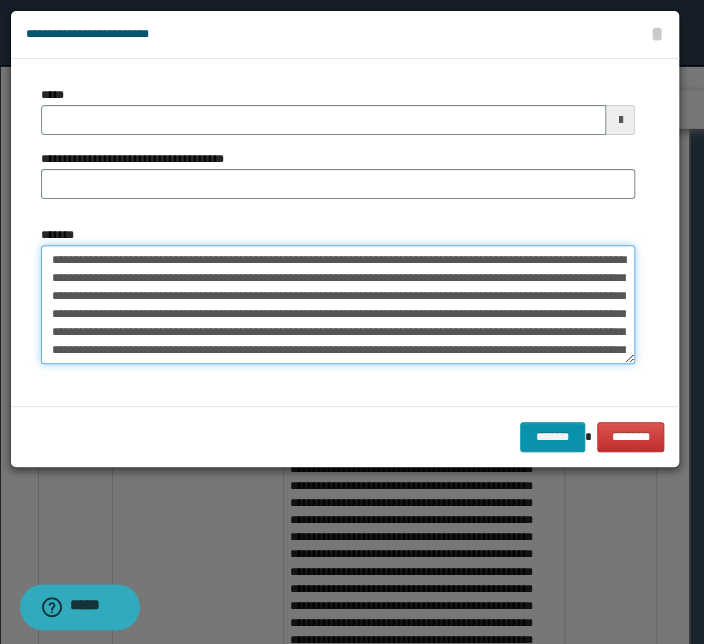 drag, startPoint x: 338, startPoint y: 257, endPoint x: -15, endPoint y: 245, distance: 353.20392 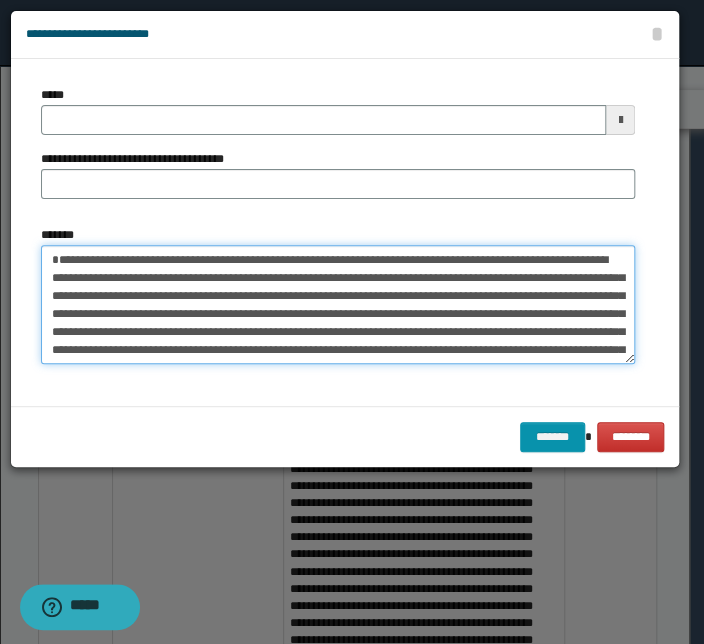 type 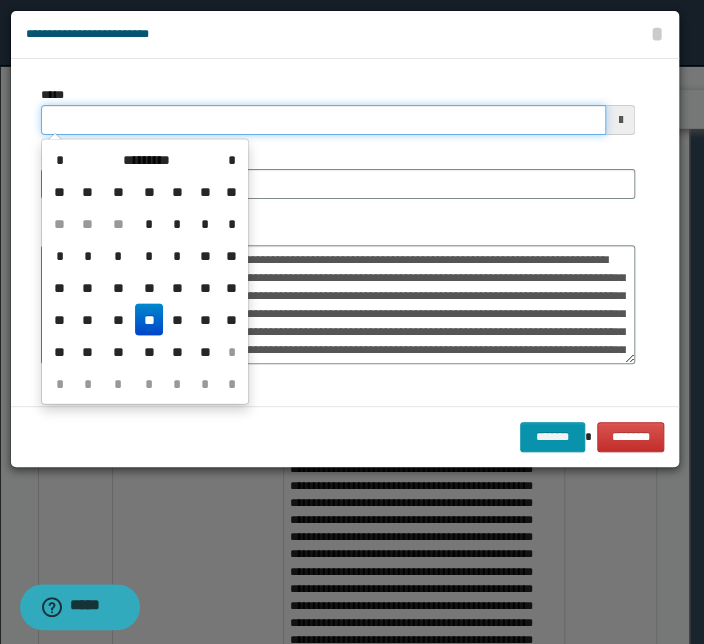 click on "*****" at bounding box center (323, 120) 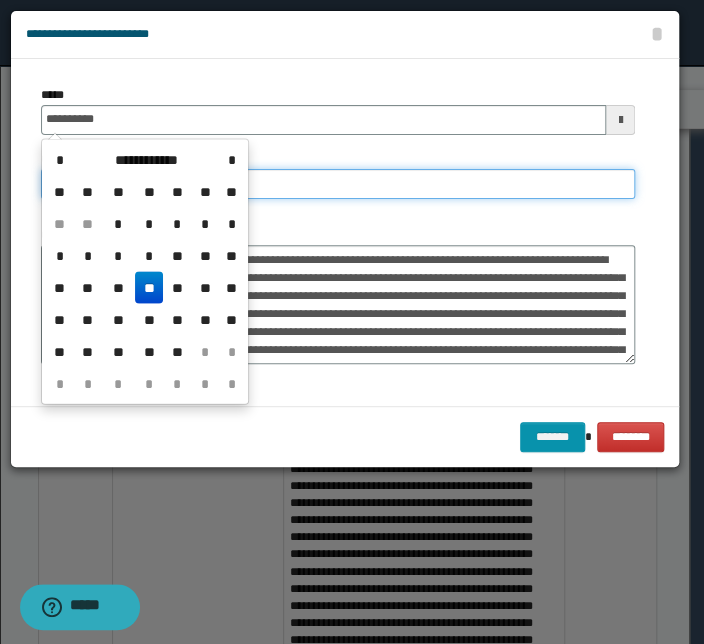type on "**********" 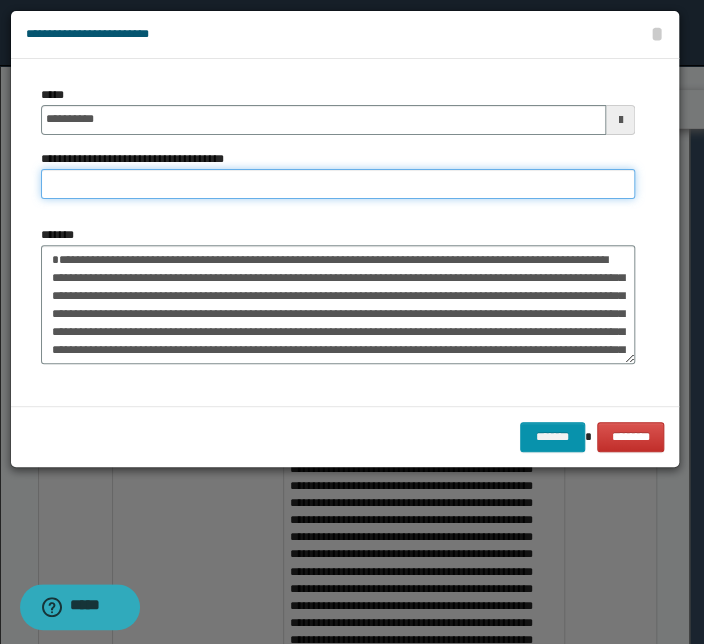 click on "**********" at bounding box center (338, 184) 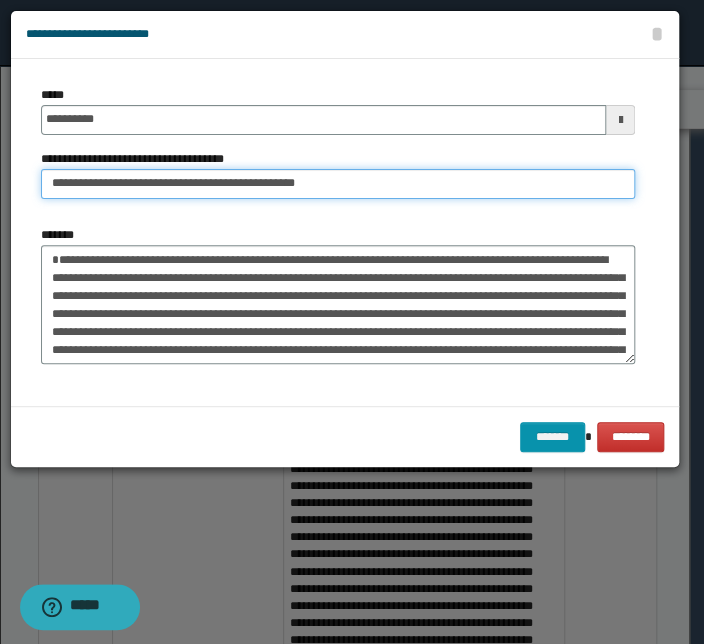 drag, startPoint x: 114, startPoint y: 184, endPoint x: -107, endPoint y: 154, distance: 223.0269 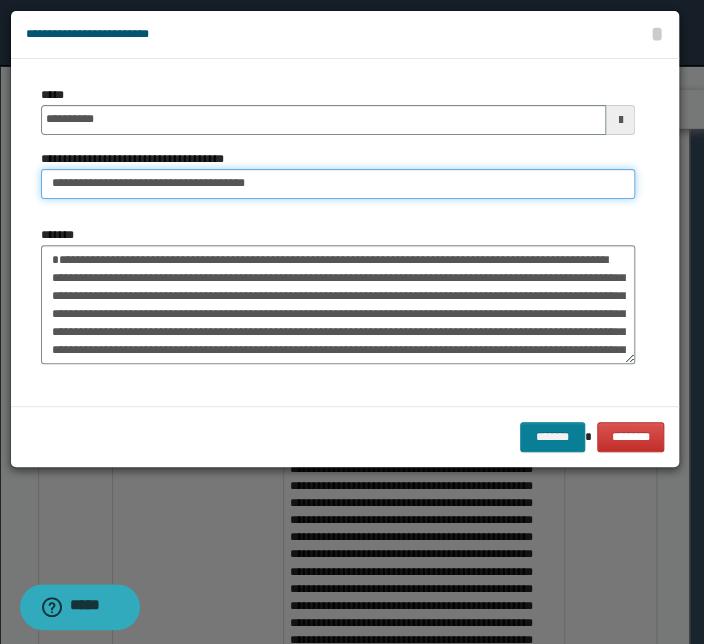 type on "**********" 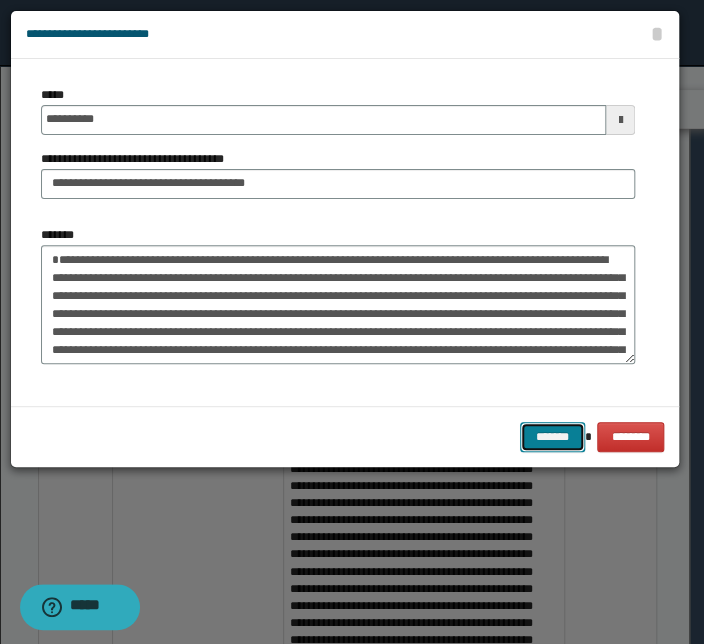 click on "*******" at bounding box center [552, 437] 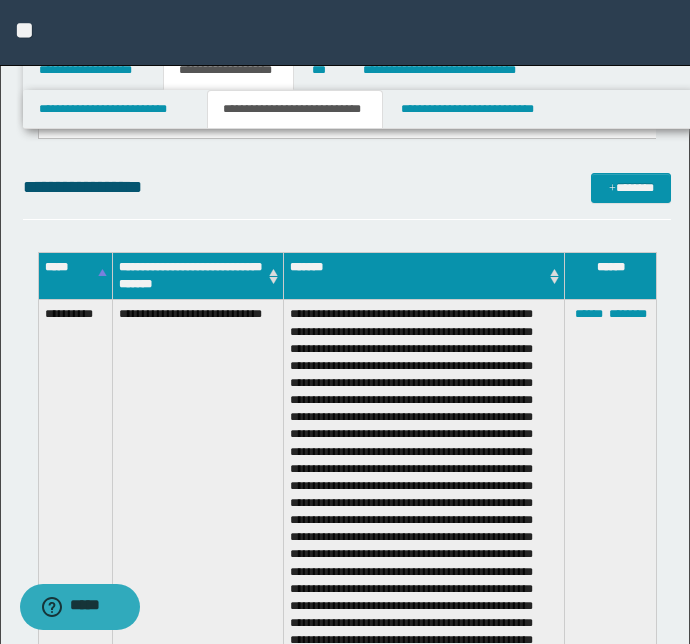 drag, startPoint x: 514, startPoint y: 178, endPoint x: 602, endPoint y: 66, distance: 142.43594 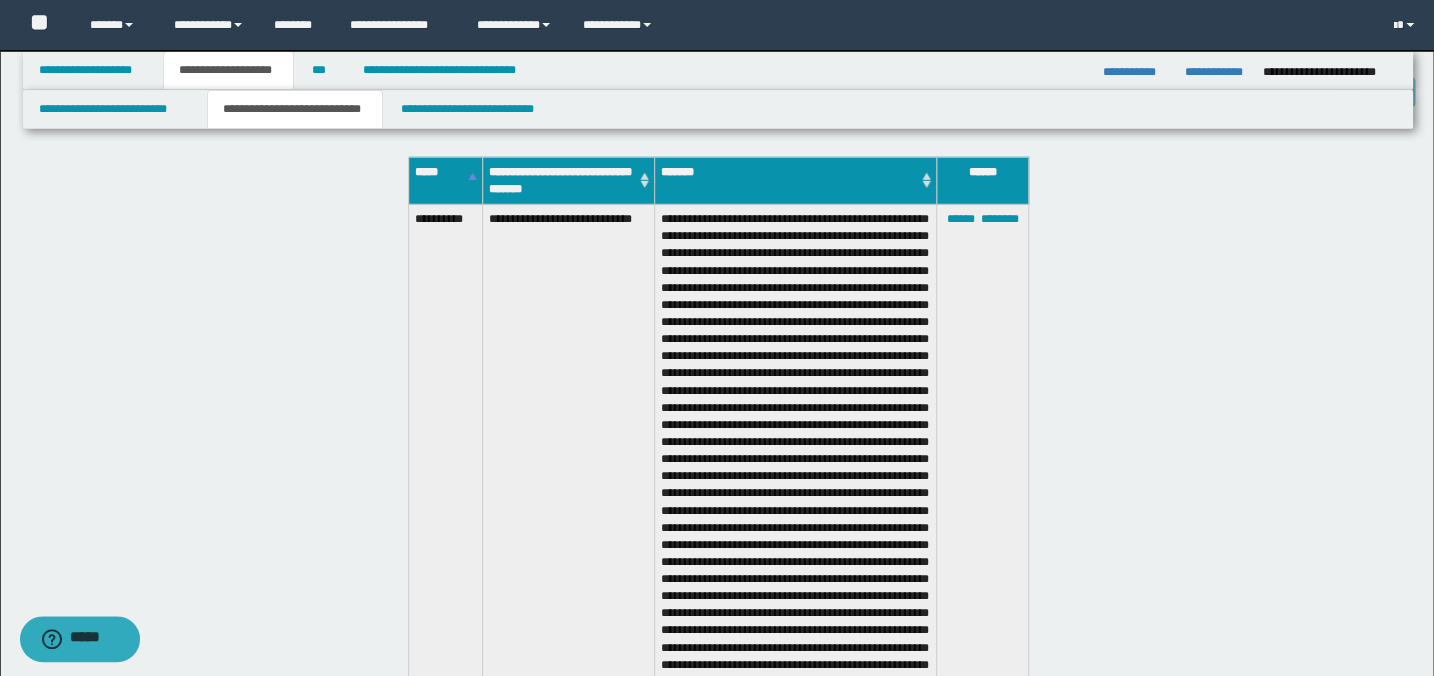 click on "******    ********" at bounding box center (983, 605) 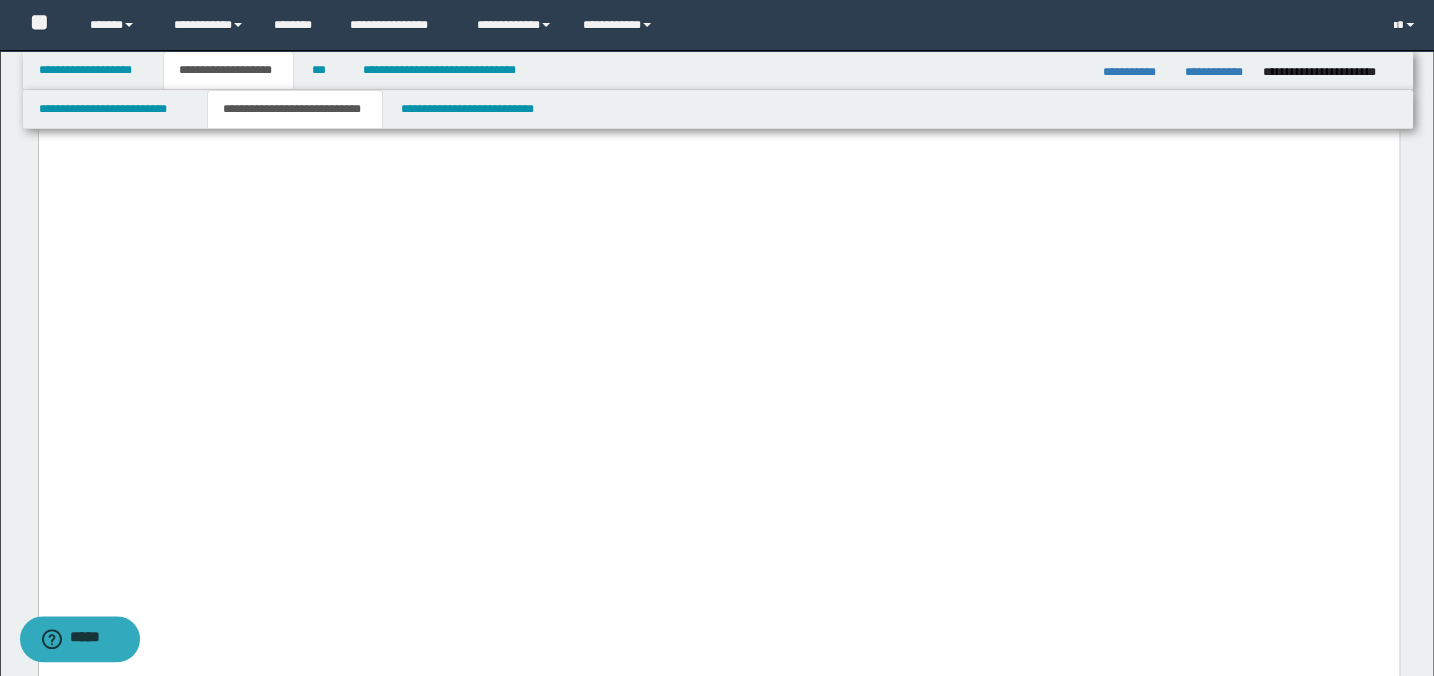 scroll, scrollTop: 1491, scrollLeft: 0, axis: vertical 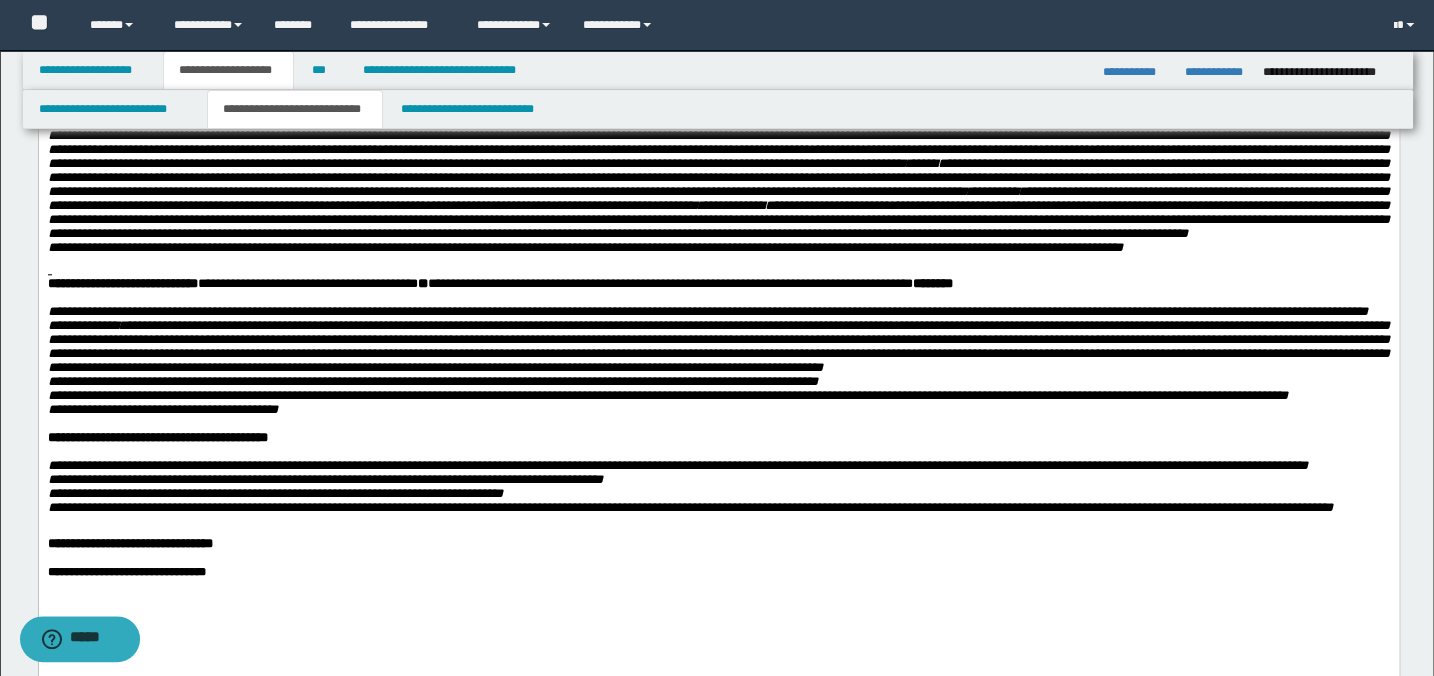 click at bounding box center [718, 270] 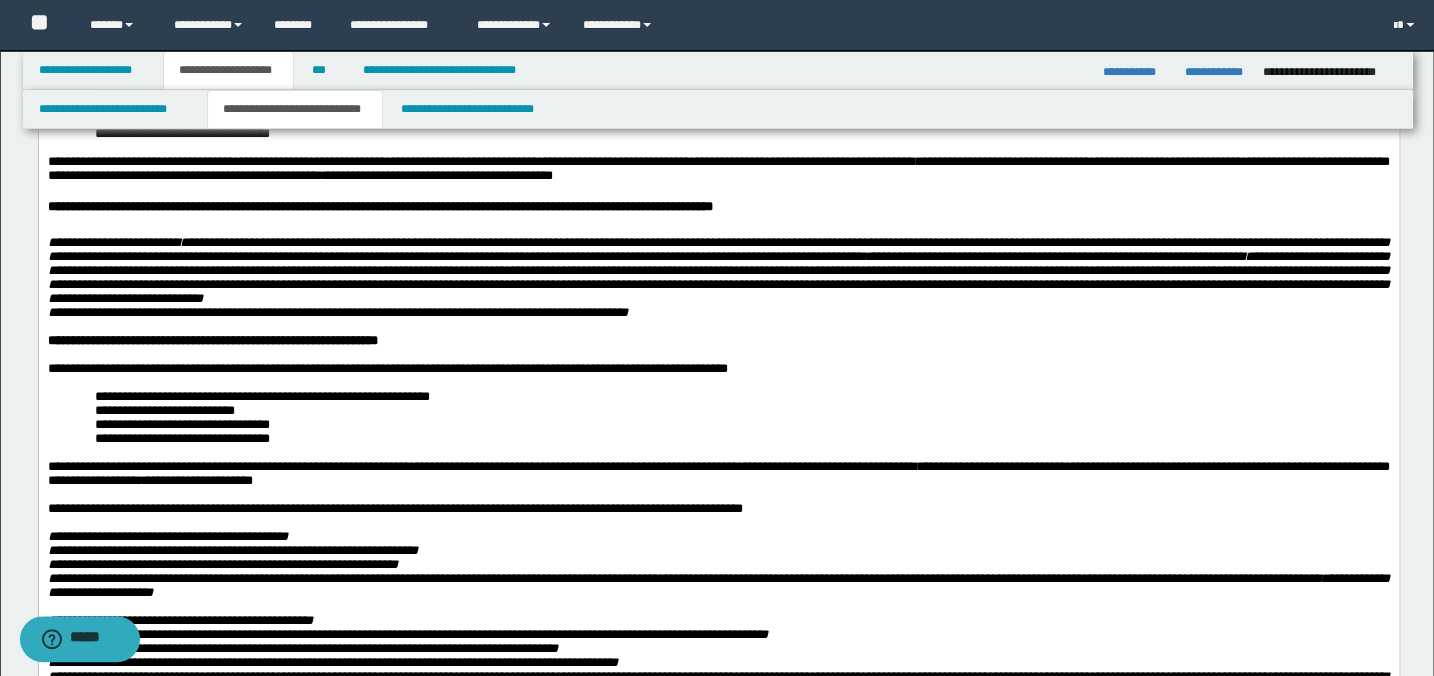 scroll, scrollTop: 128, scrollLeft: 0, axis: vertical 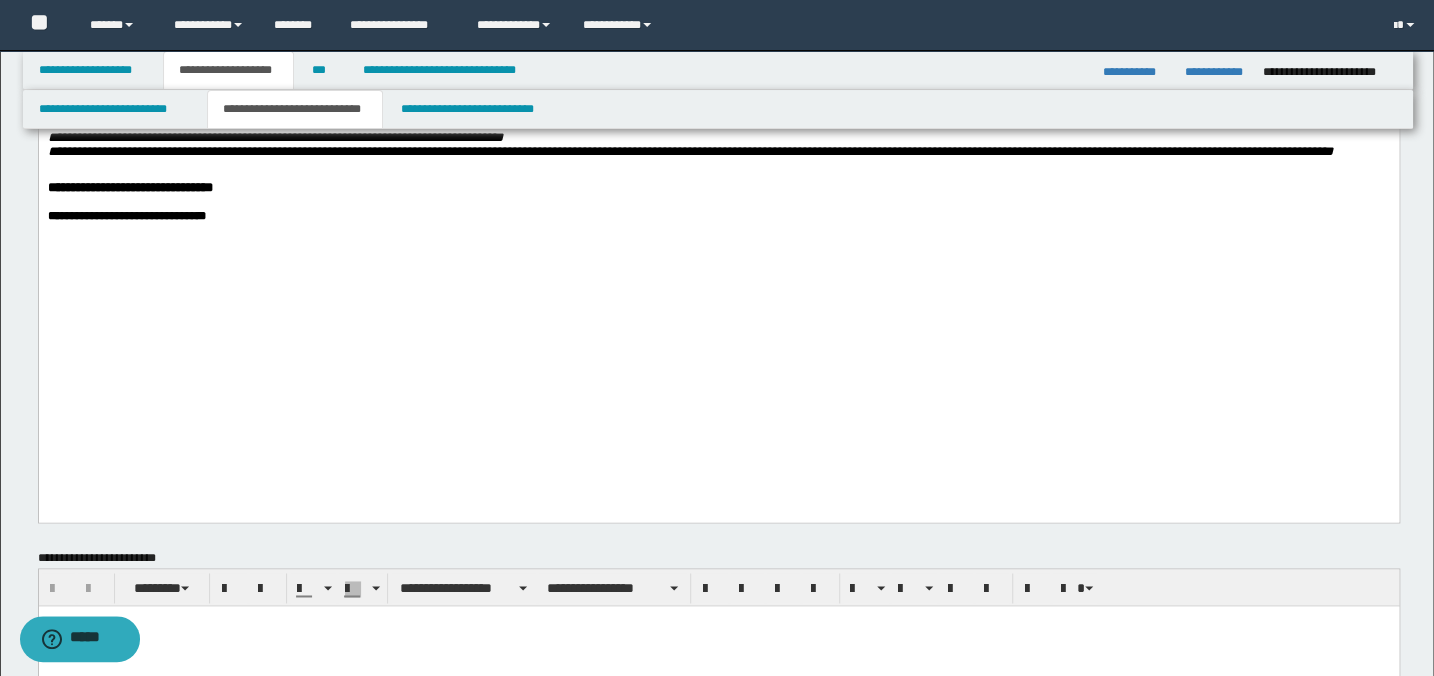 click on "**********" at bounding box center [274, 137] 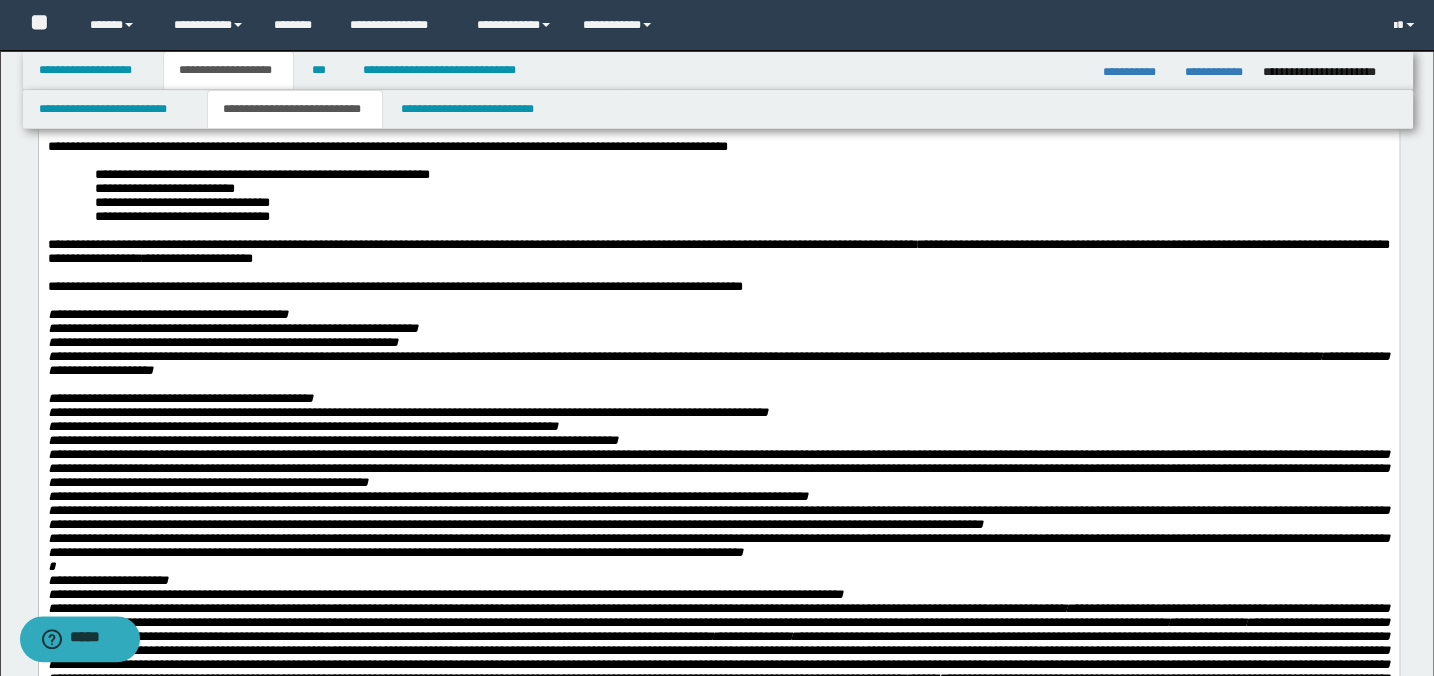 scroll, scrollTop: 400, scrollLeft: 0, axis: vertical 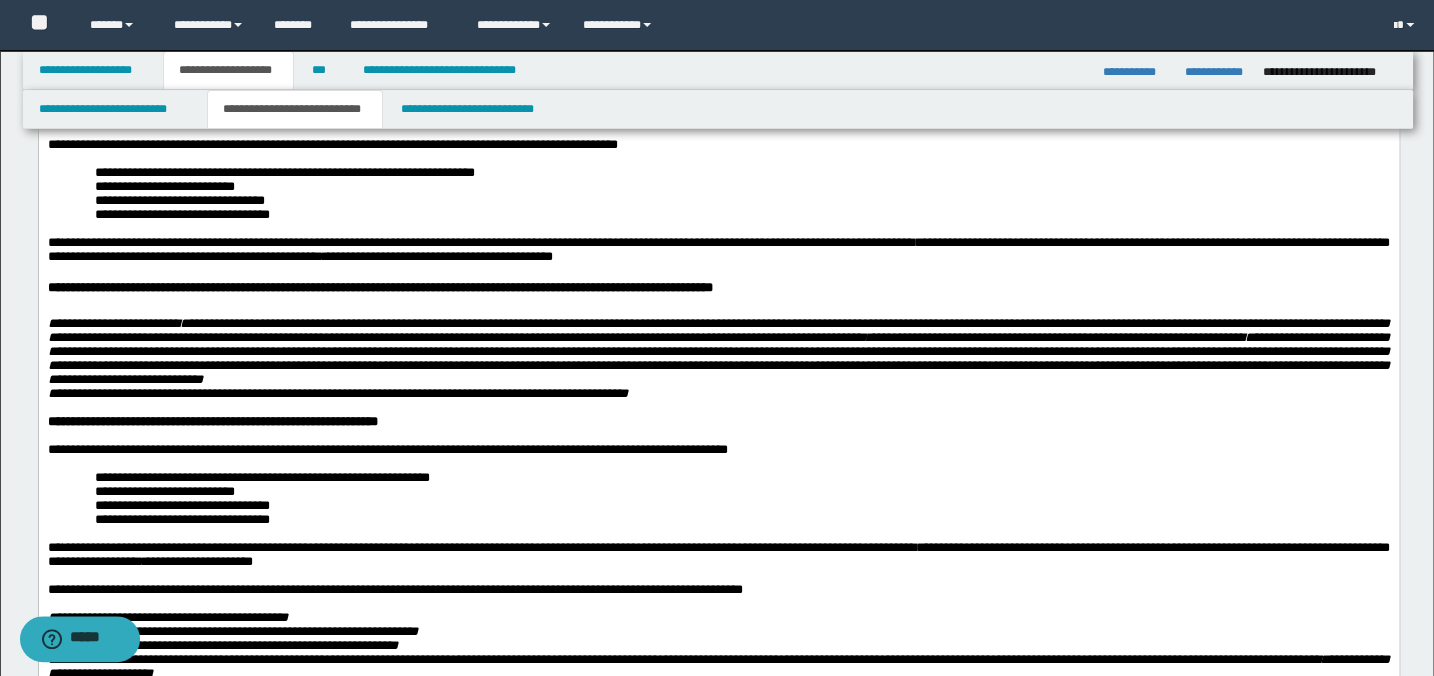click on "********" at bounding box center [888, 336] 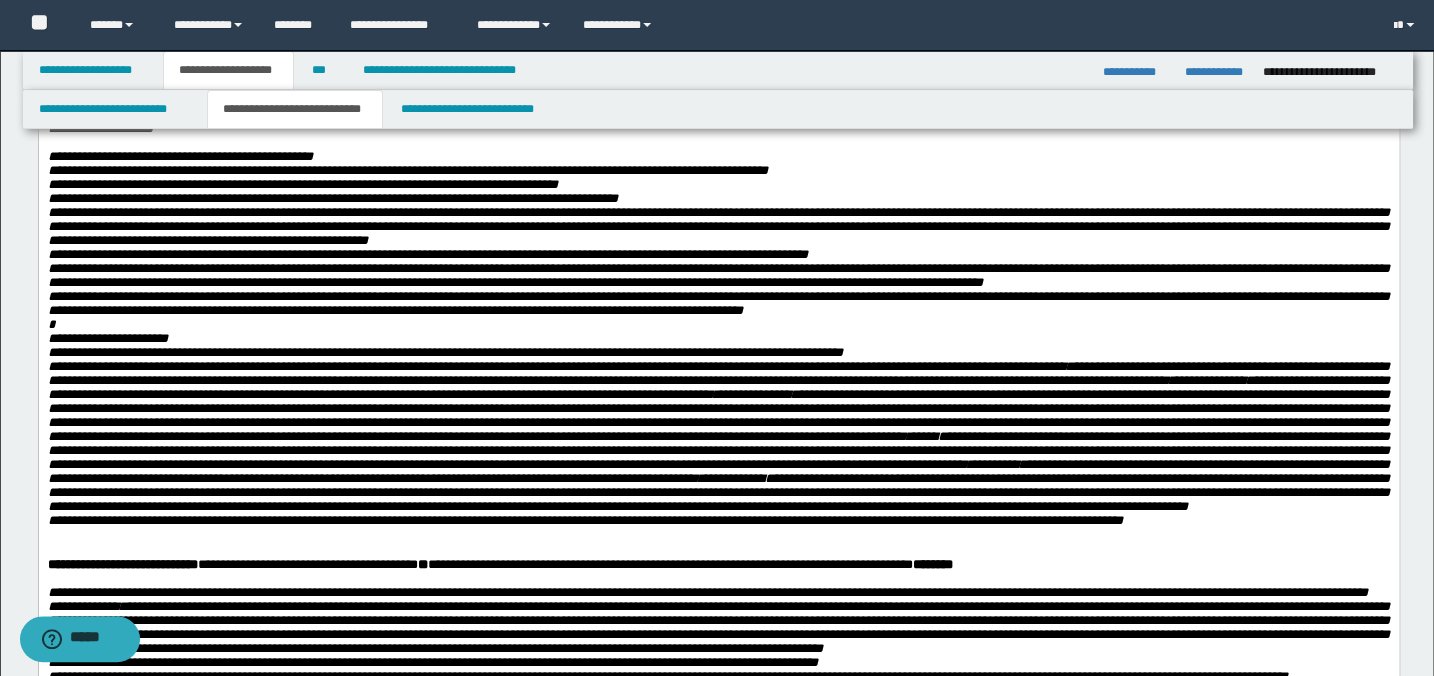 scroll, scrollTop: 764, scrollLeft: 0, axis: vertical 